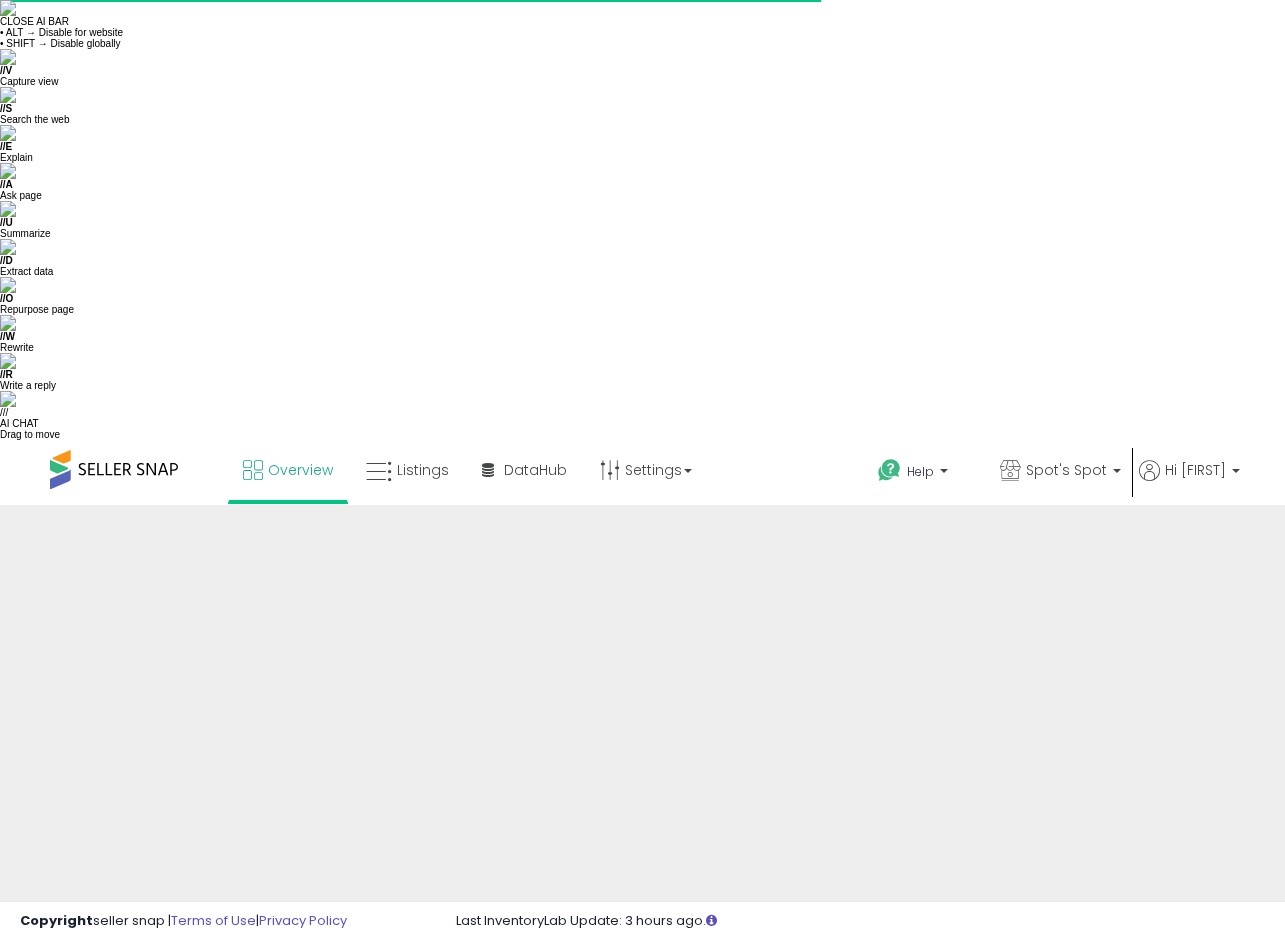 scroll, scrollTop: 0, scrollLeft: 0, axis: both 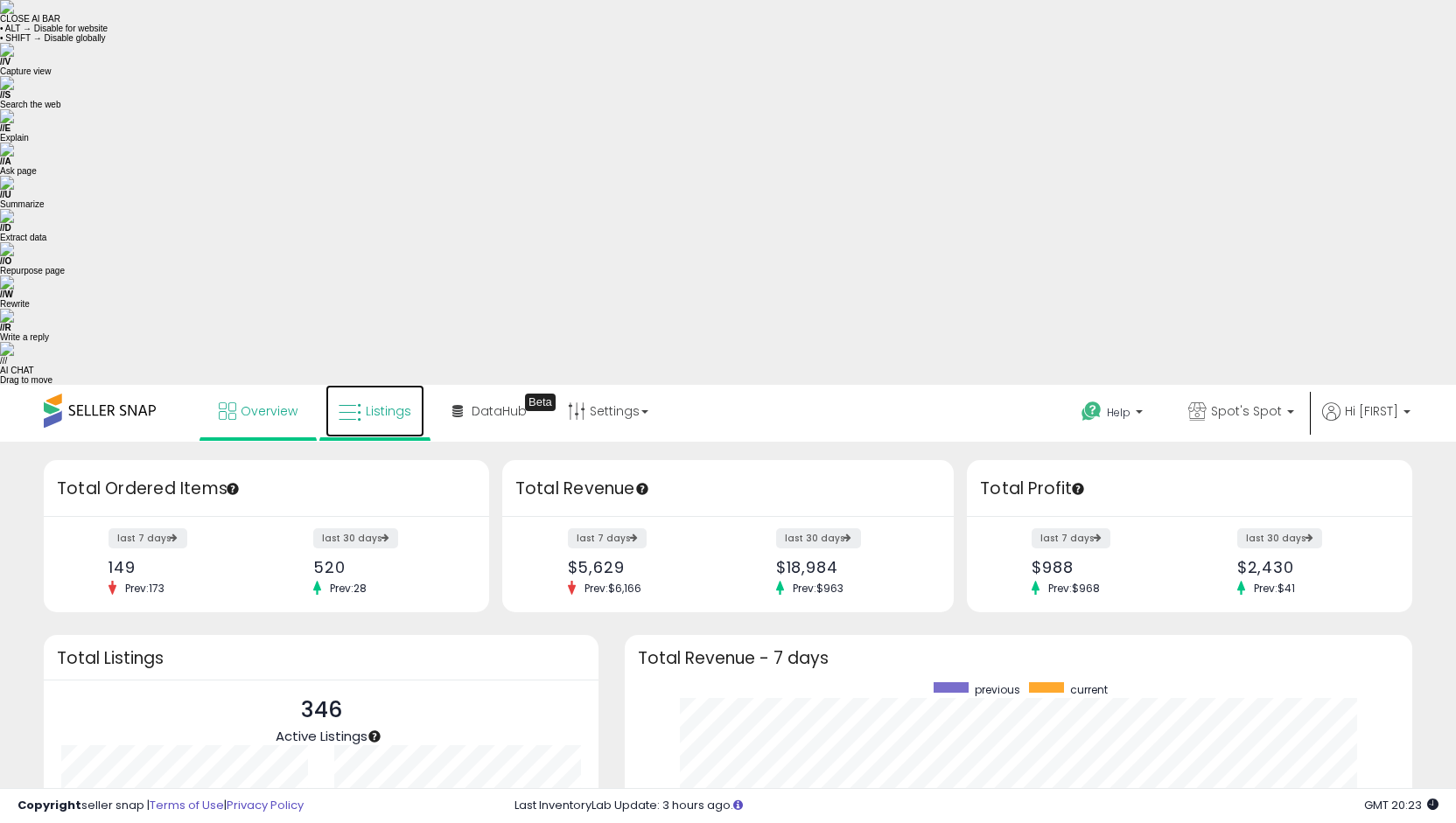 click on "Listings" at bounding box center (388, 411) 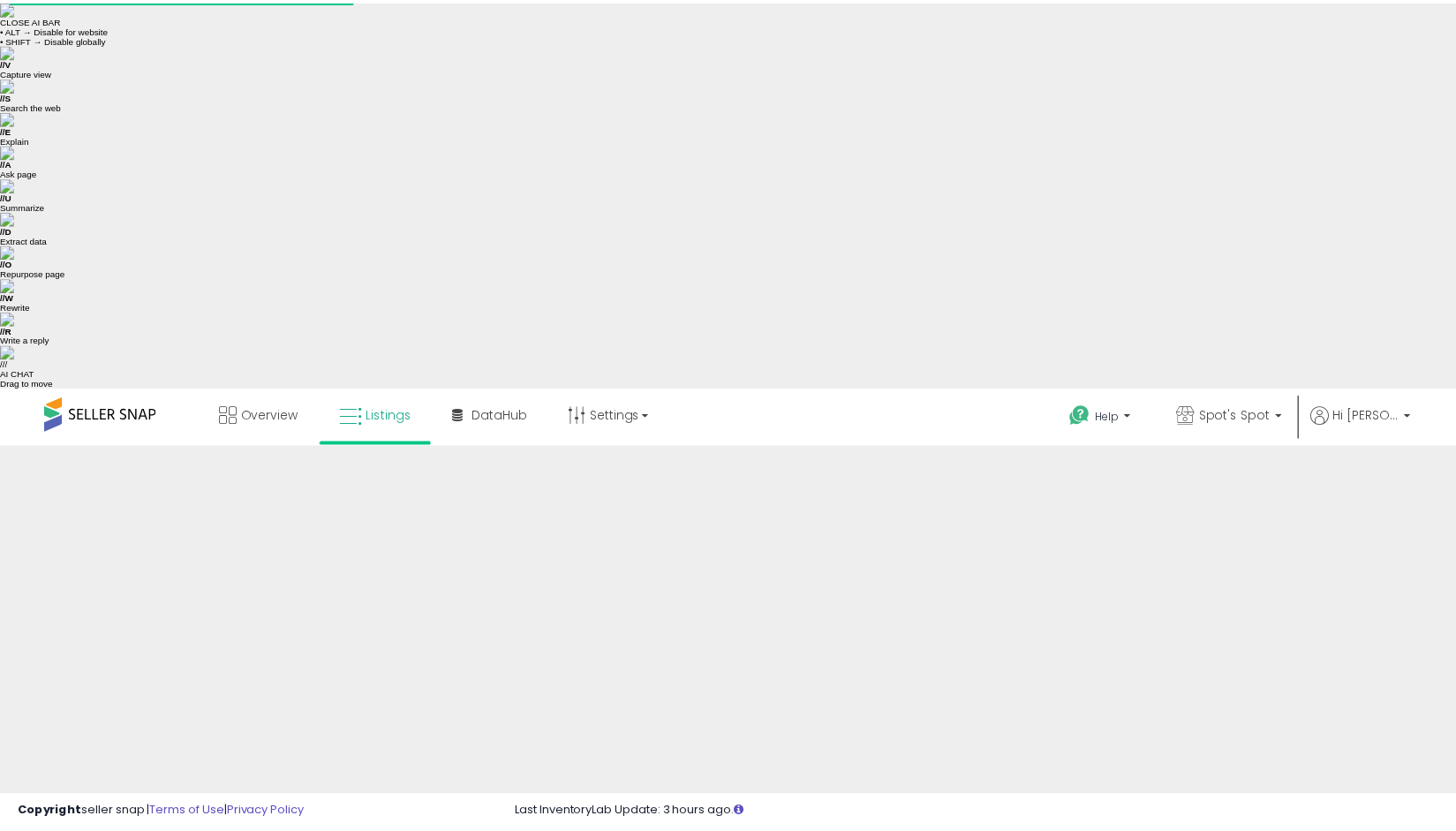 scroll, scrollTop: 0, scrollLeft: 0, axis: both 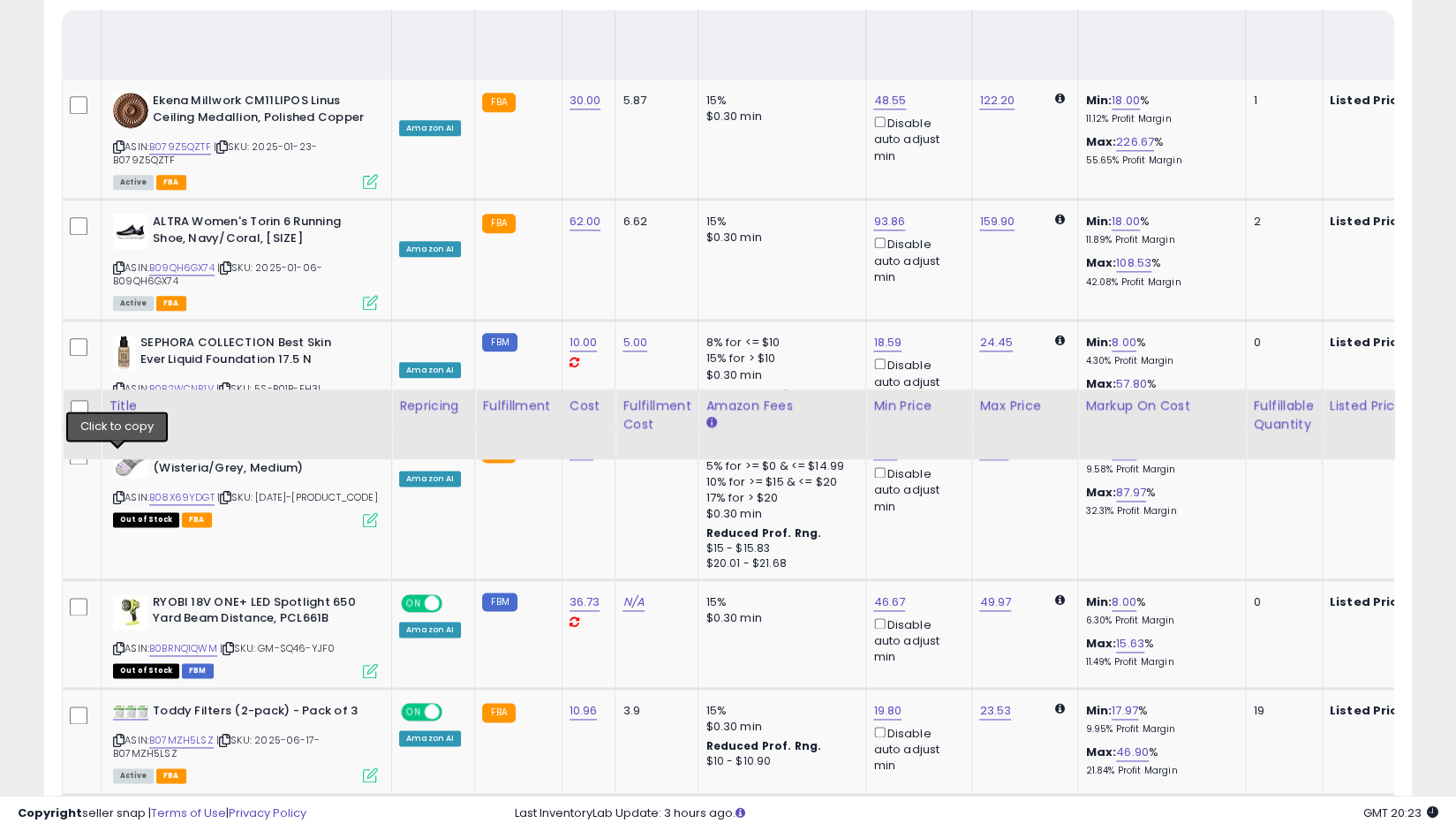 click at bounding box center [118, 863] 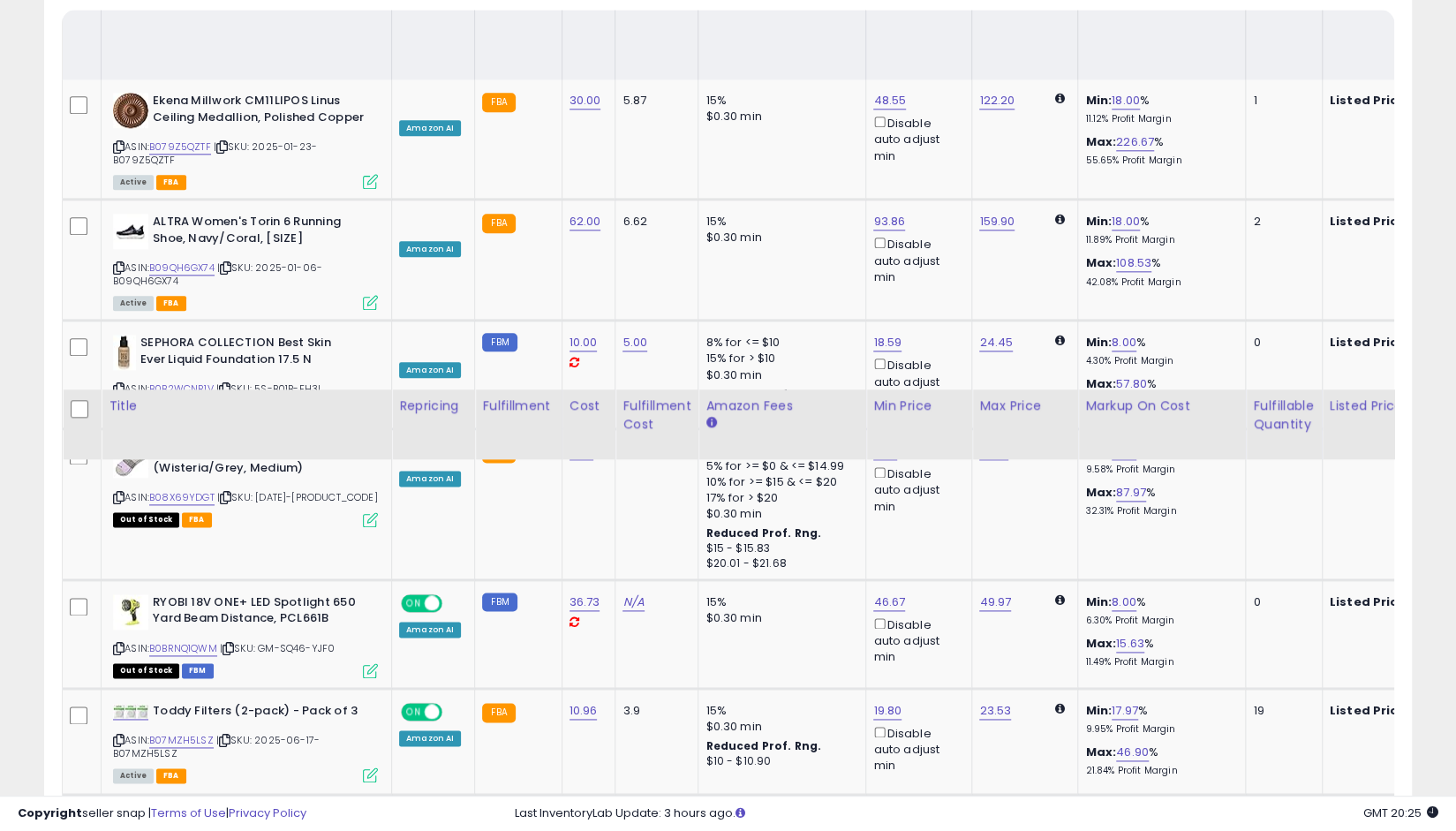scroll, scrollTop: 0, scrollLeft: 28, axis: horizontal 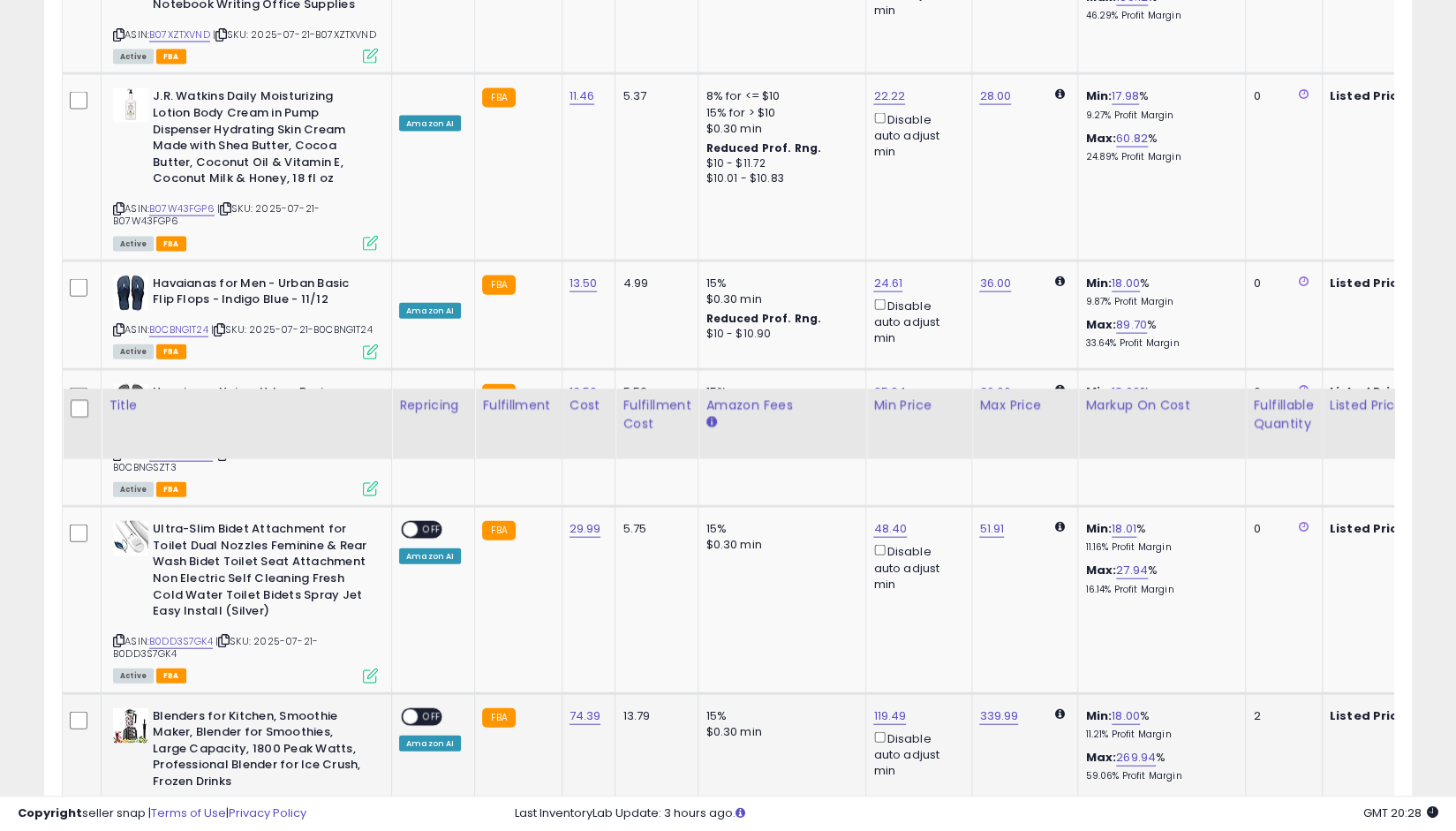 click at bounding box center (410, 716) 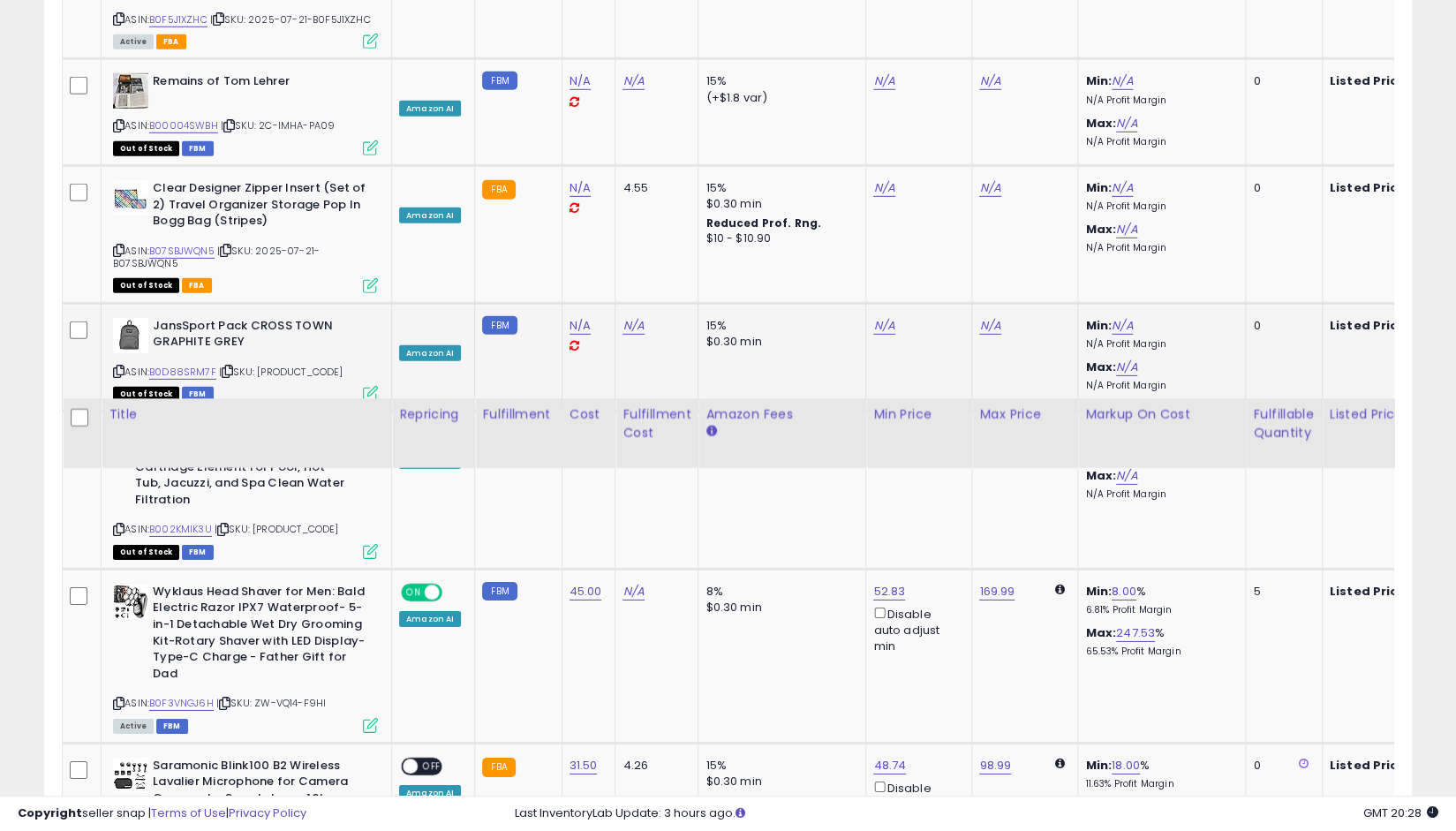 scroll, scrollTop: 3495, scrollLeft: 0, axis: vertical 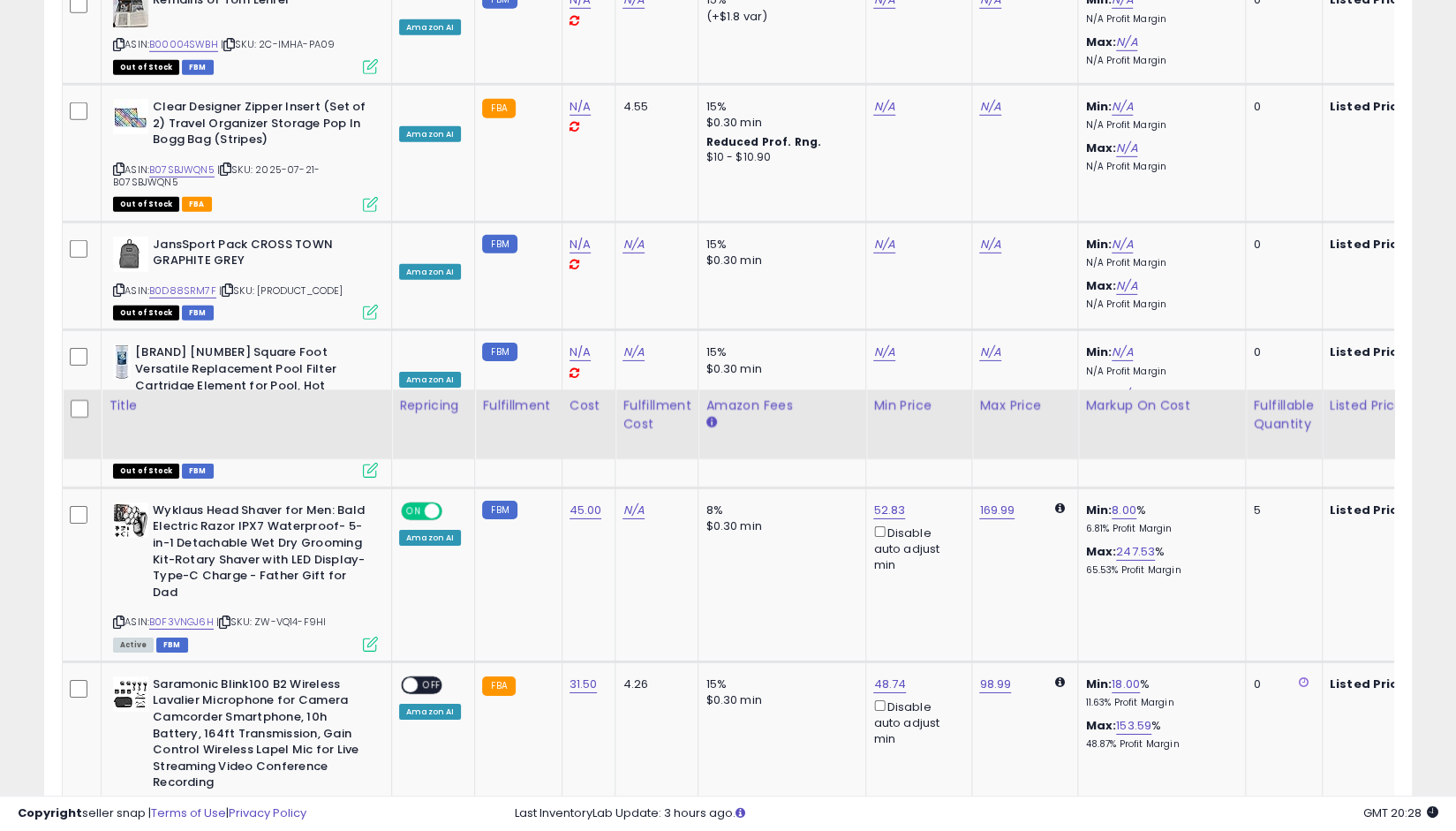 click at bounding box center [410, 1009] 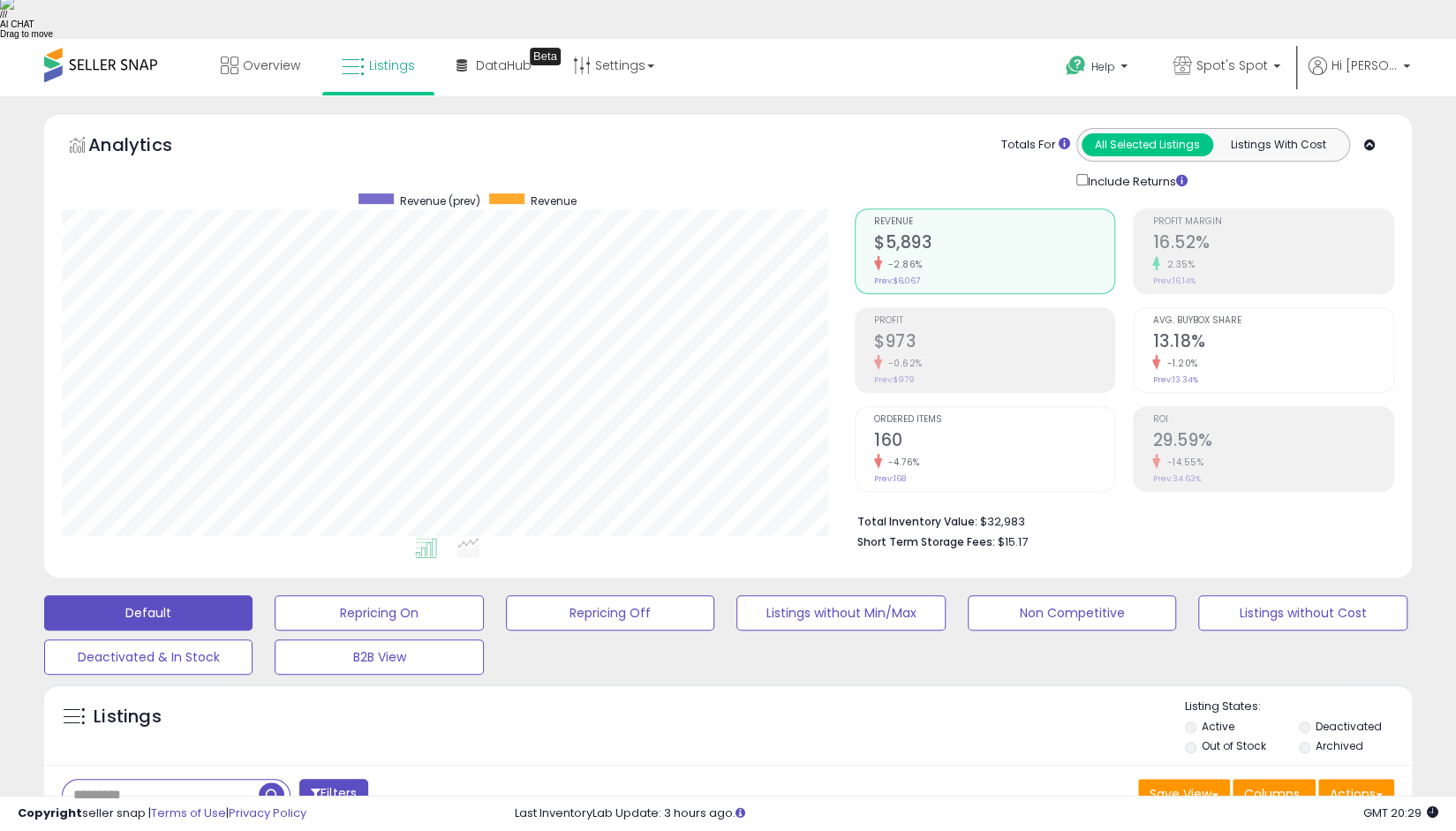 scroll, scrollTop: 316, scrollLeft: 0, axis: vertical 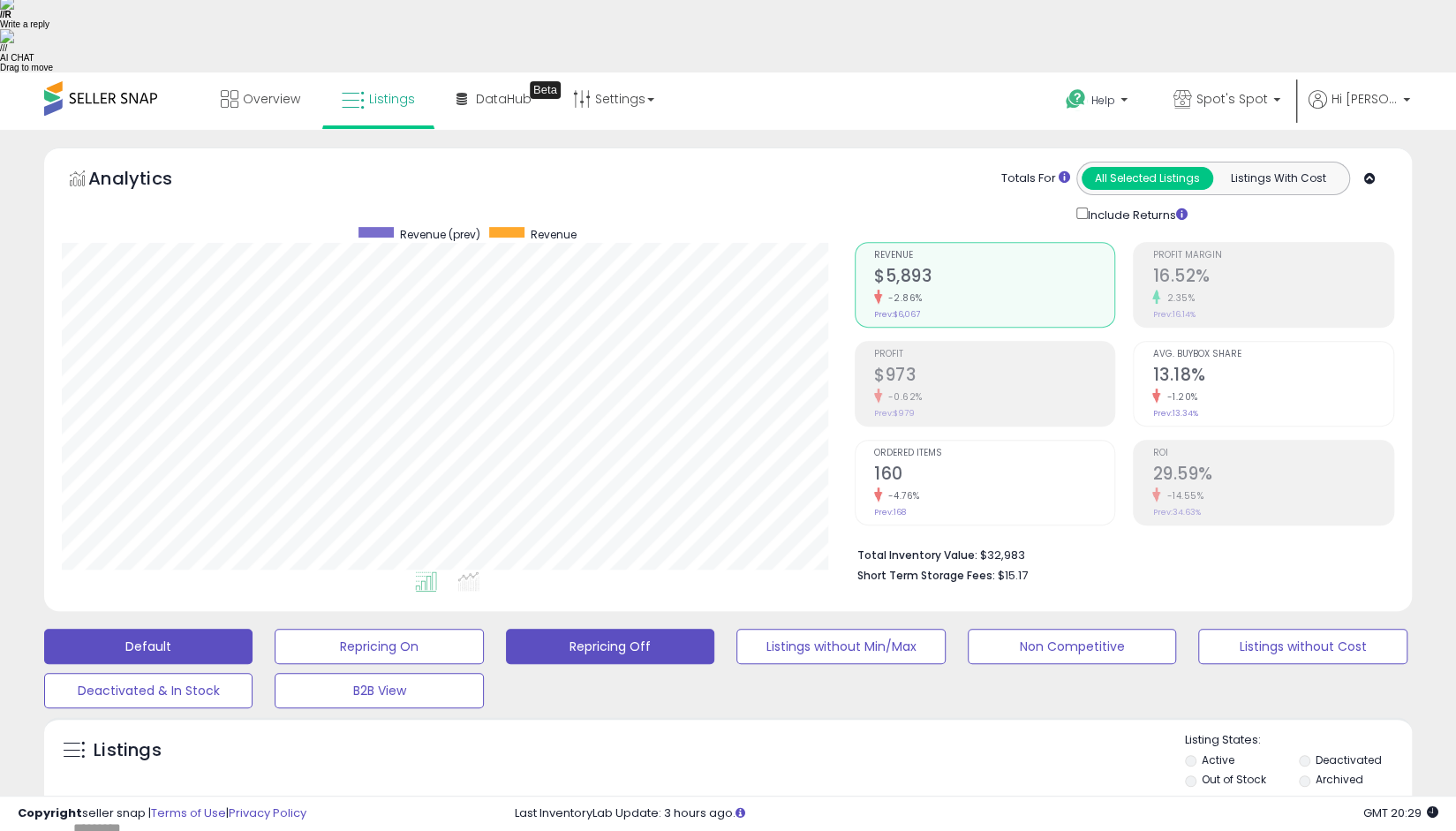click on "Repricing Off" at bounding box center [379, 646] 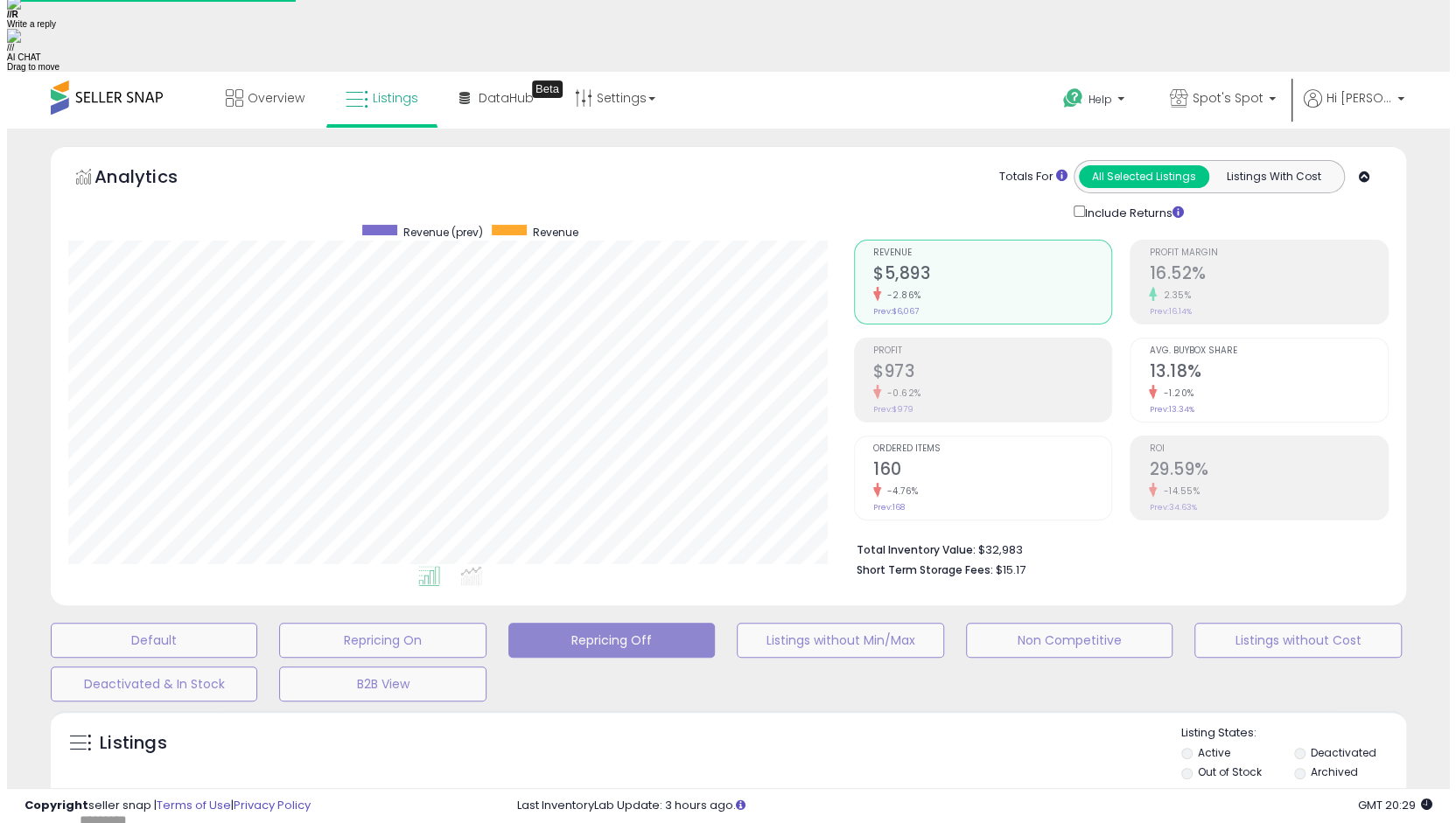 scroll, scrollTop: 259, scrollLeft: 0, axis: vertical 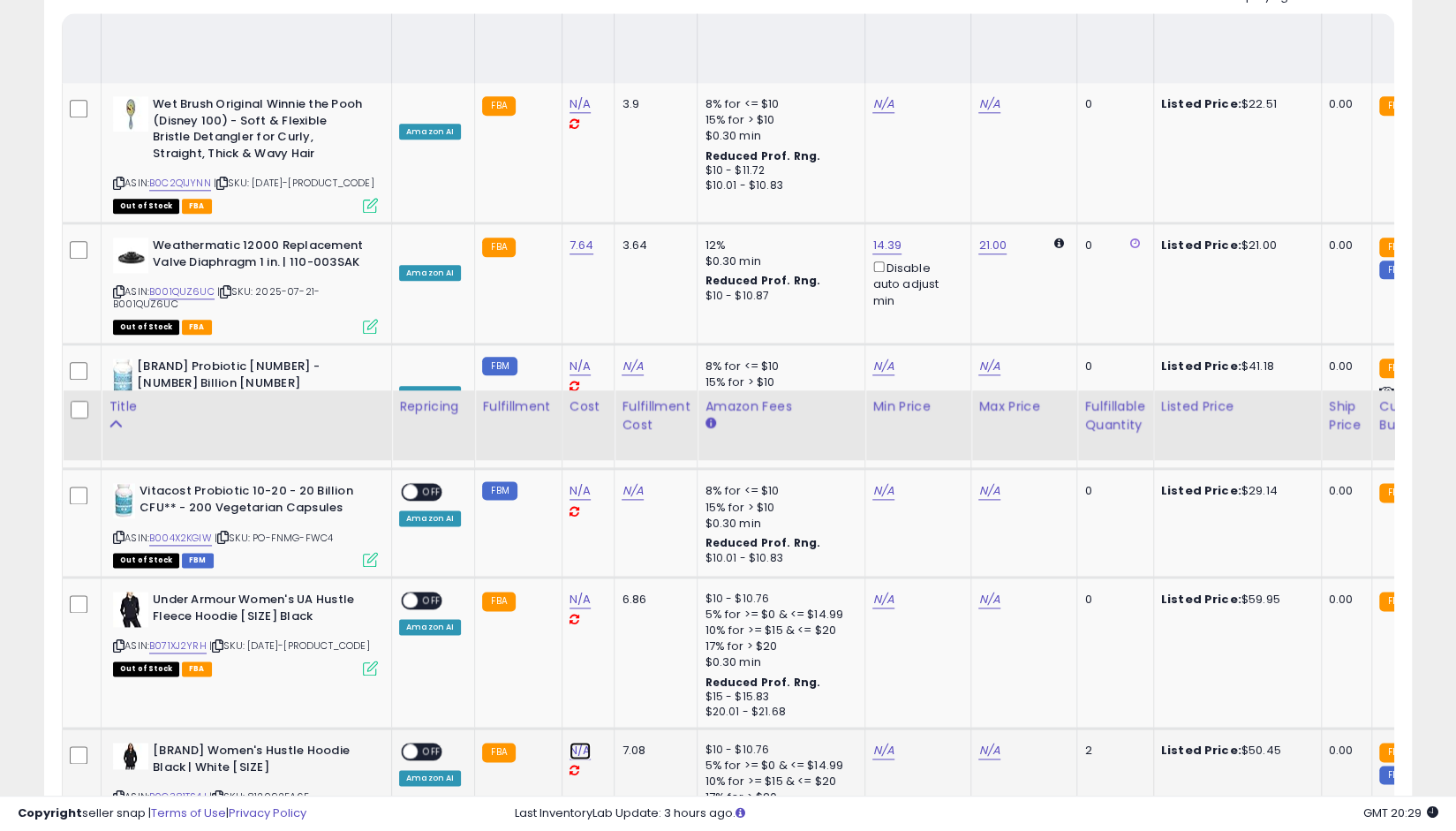 click on "N/A" at bounding box center [580, 104] 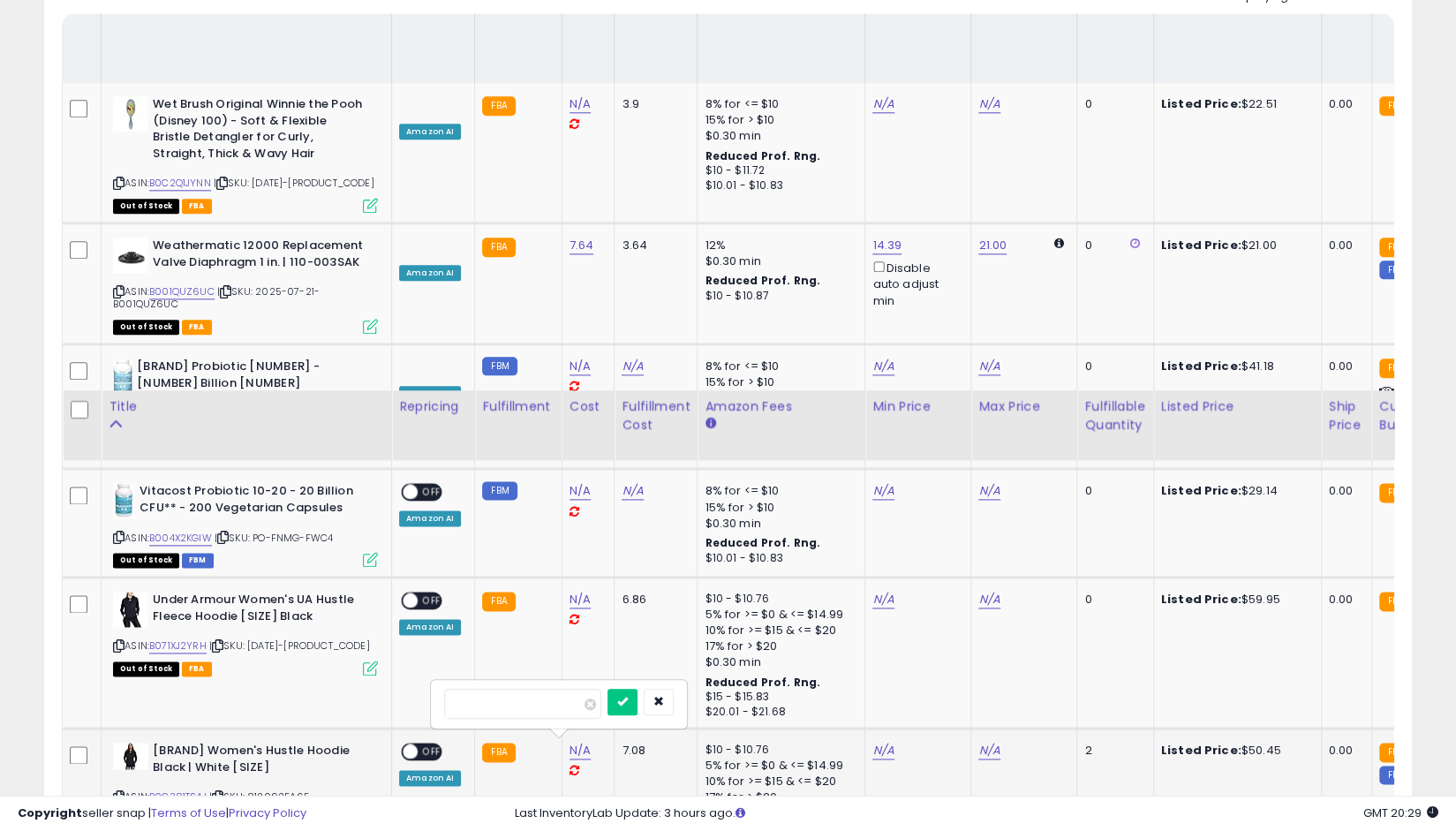 type on "*****" 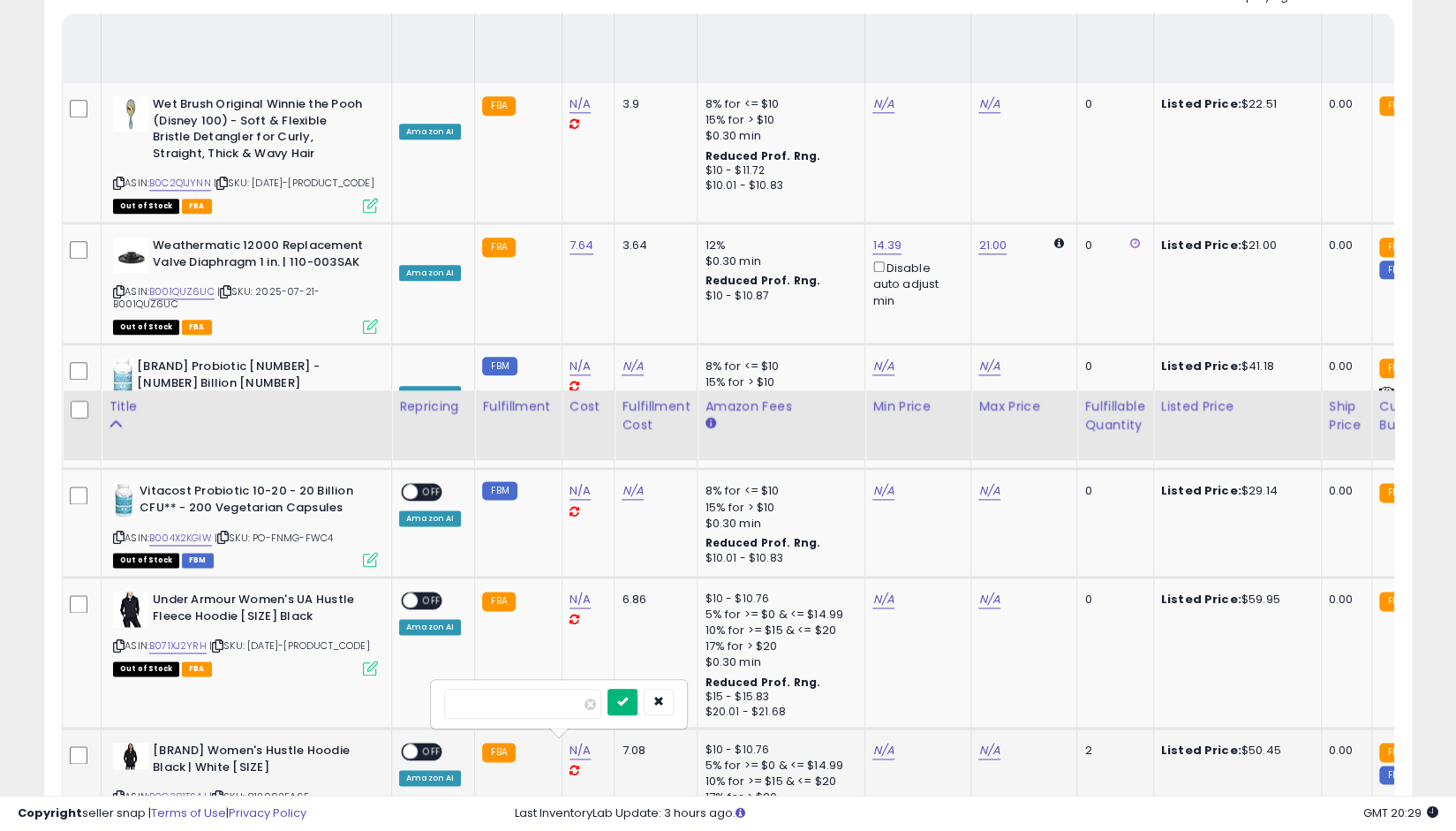 click at bounding box center [622, 701] 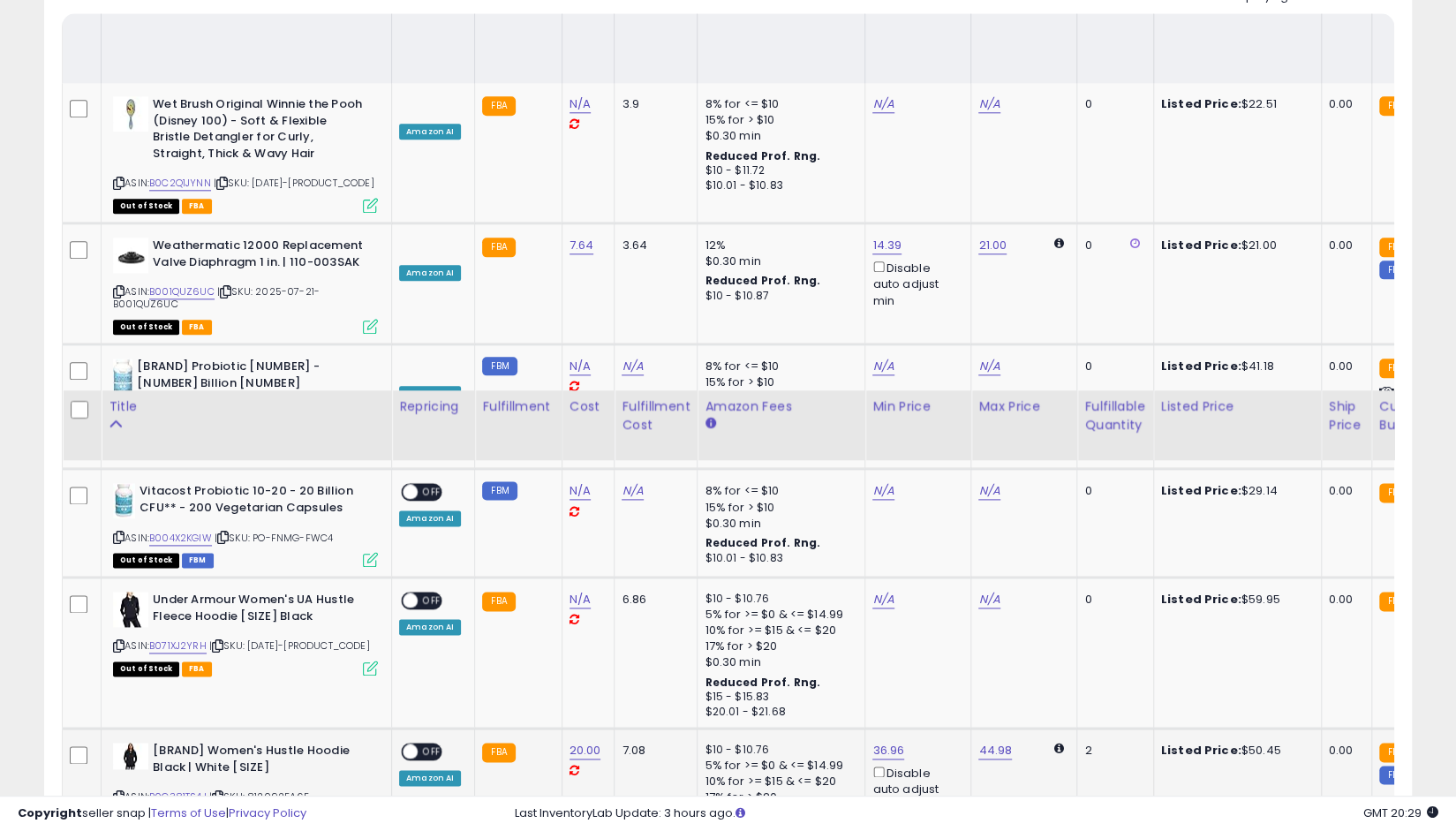 click at bounding box center [410, 752] 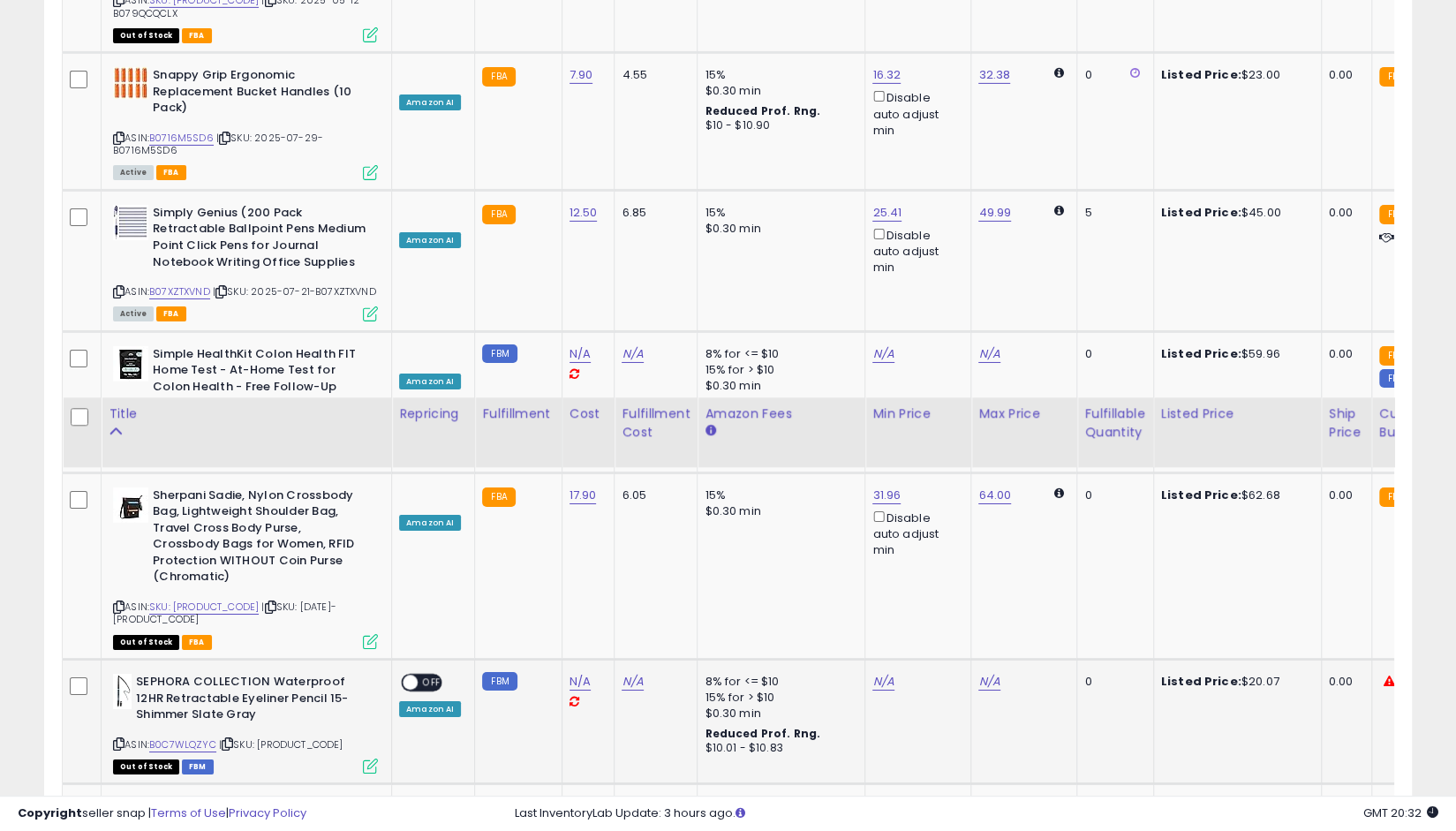 scroll, scrollTop: 3825, scrollLeft: 0, axis: vertical 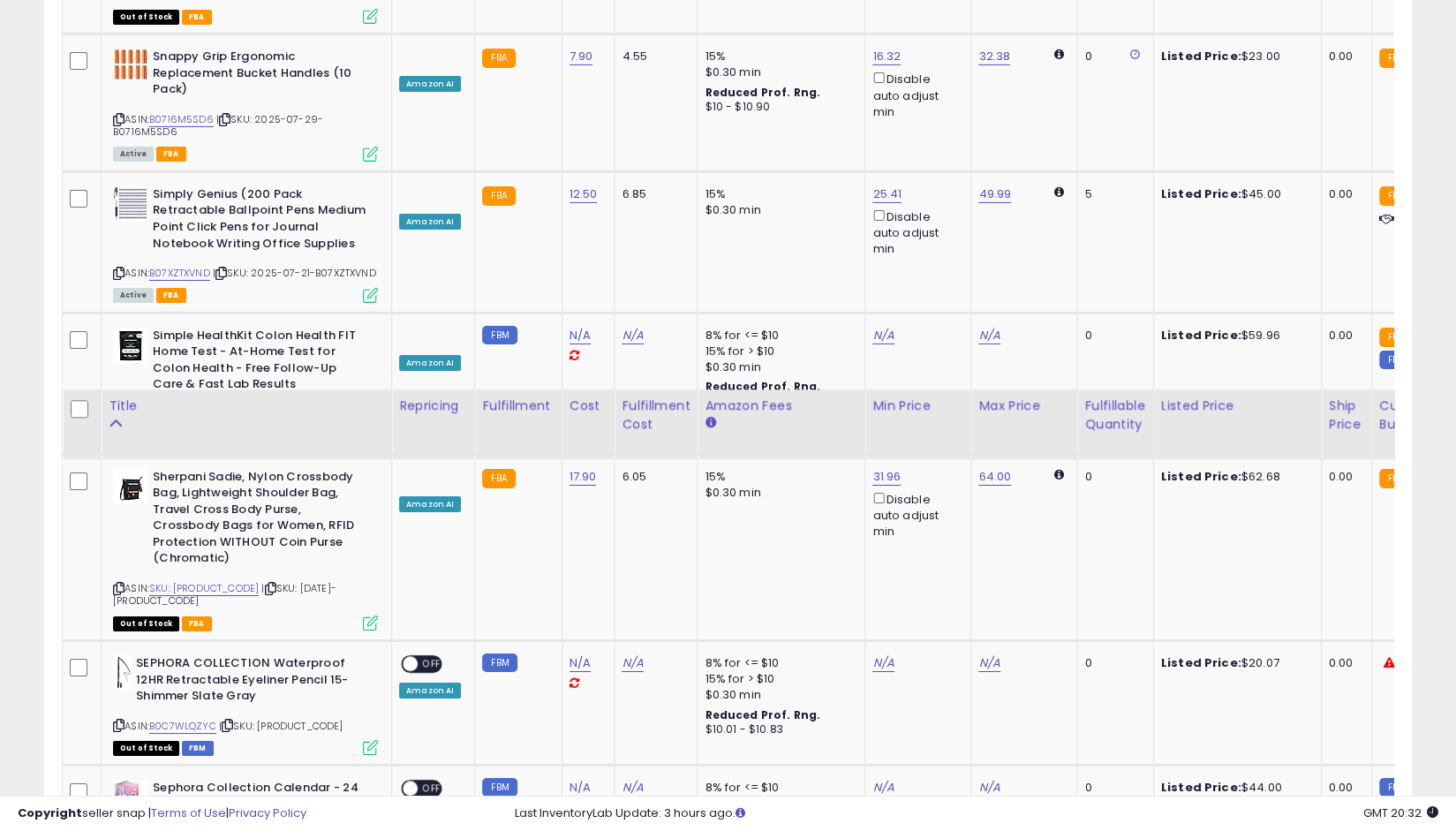 click on "2" 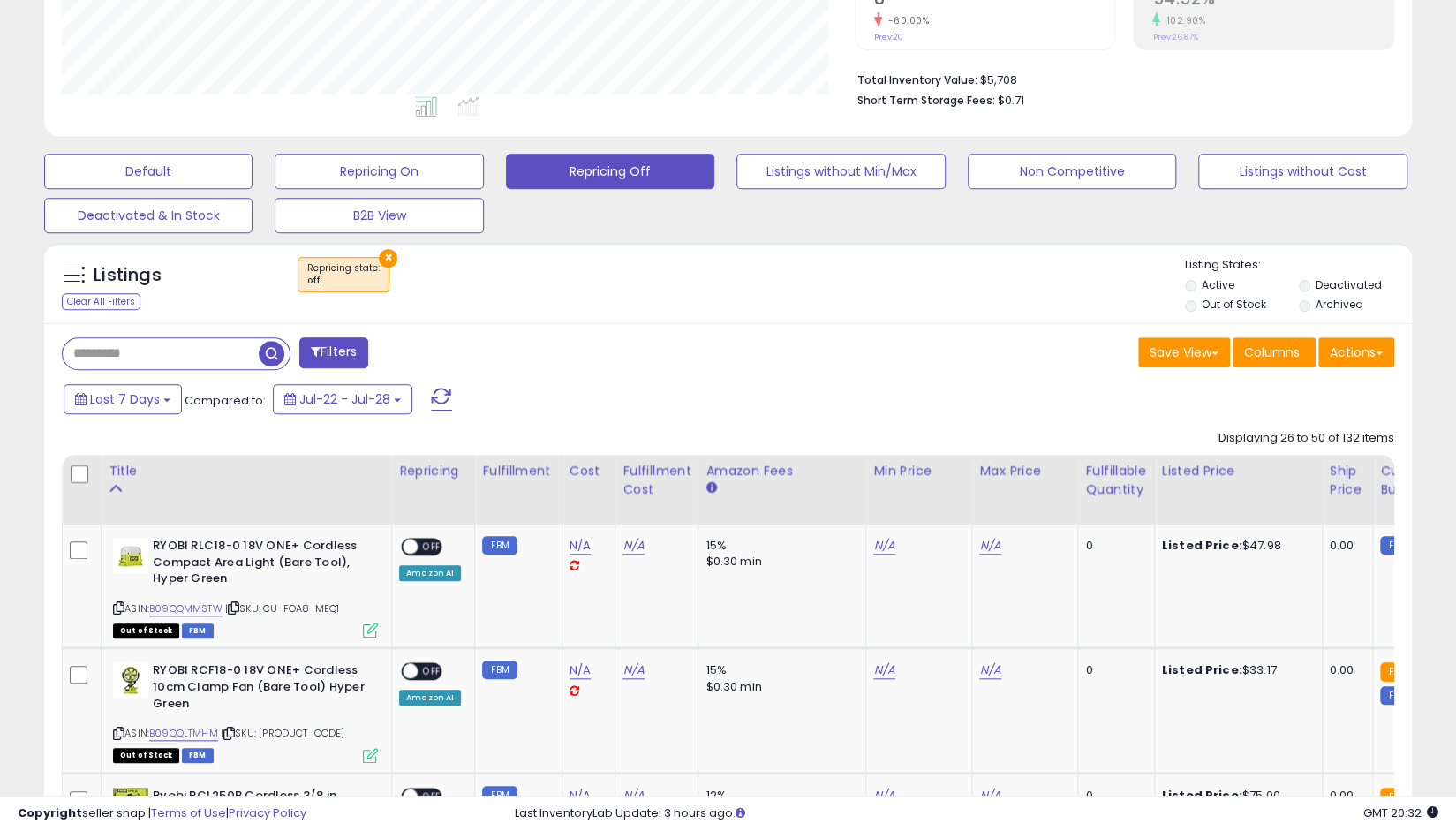 scroll, scrollTop: 703, scrollLeft: 0, axis: vertical 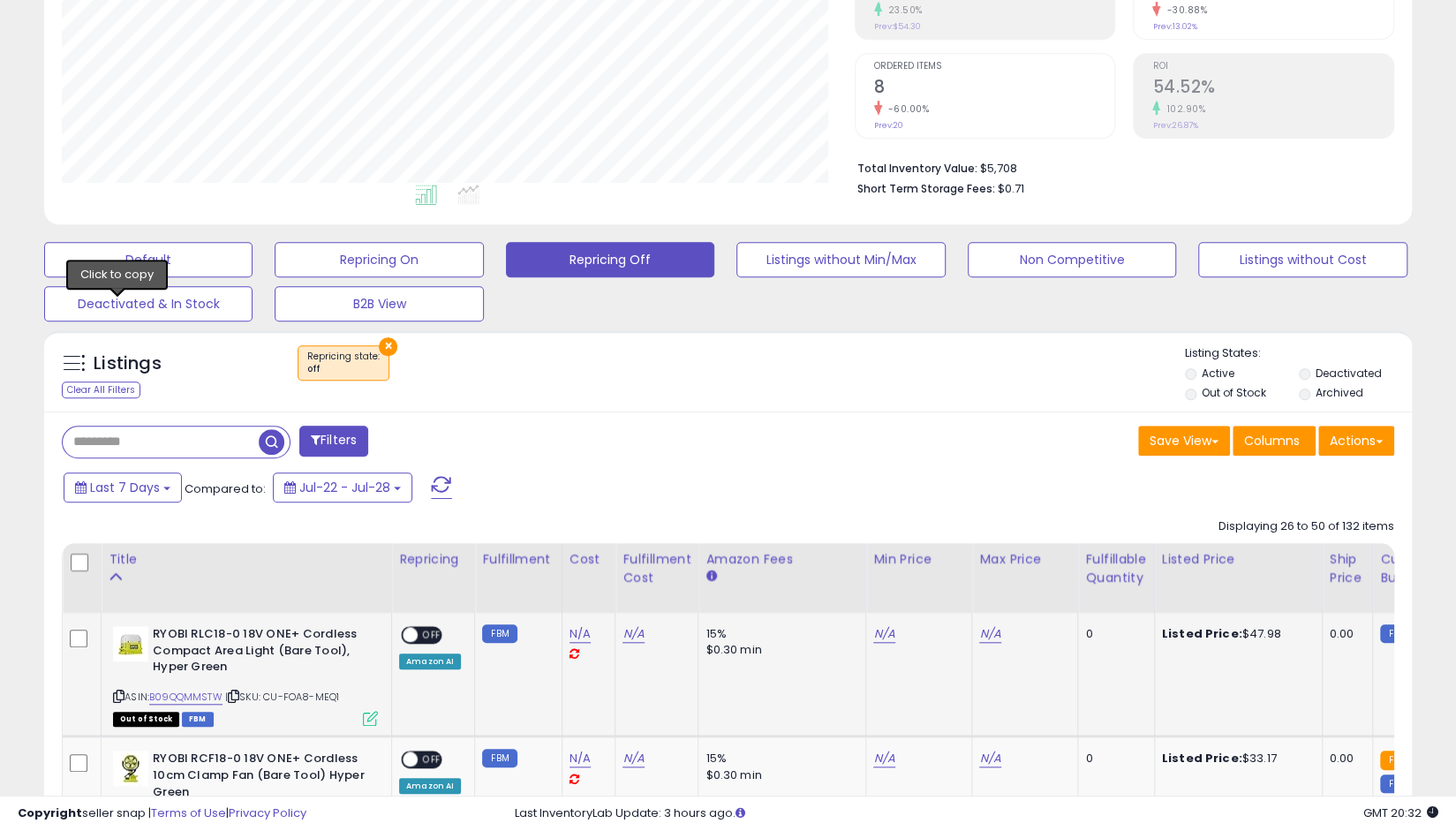 click at bounding box center [118, 696] 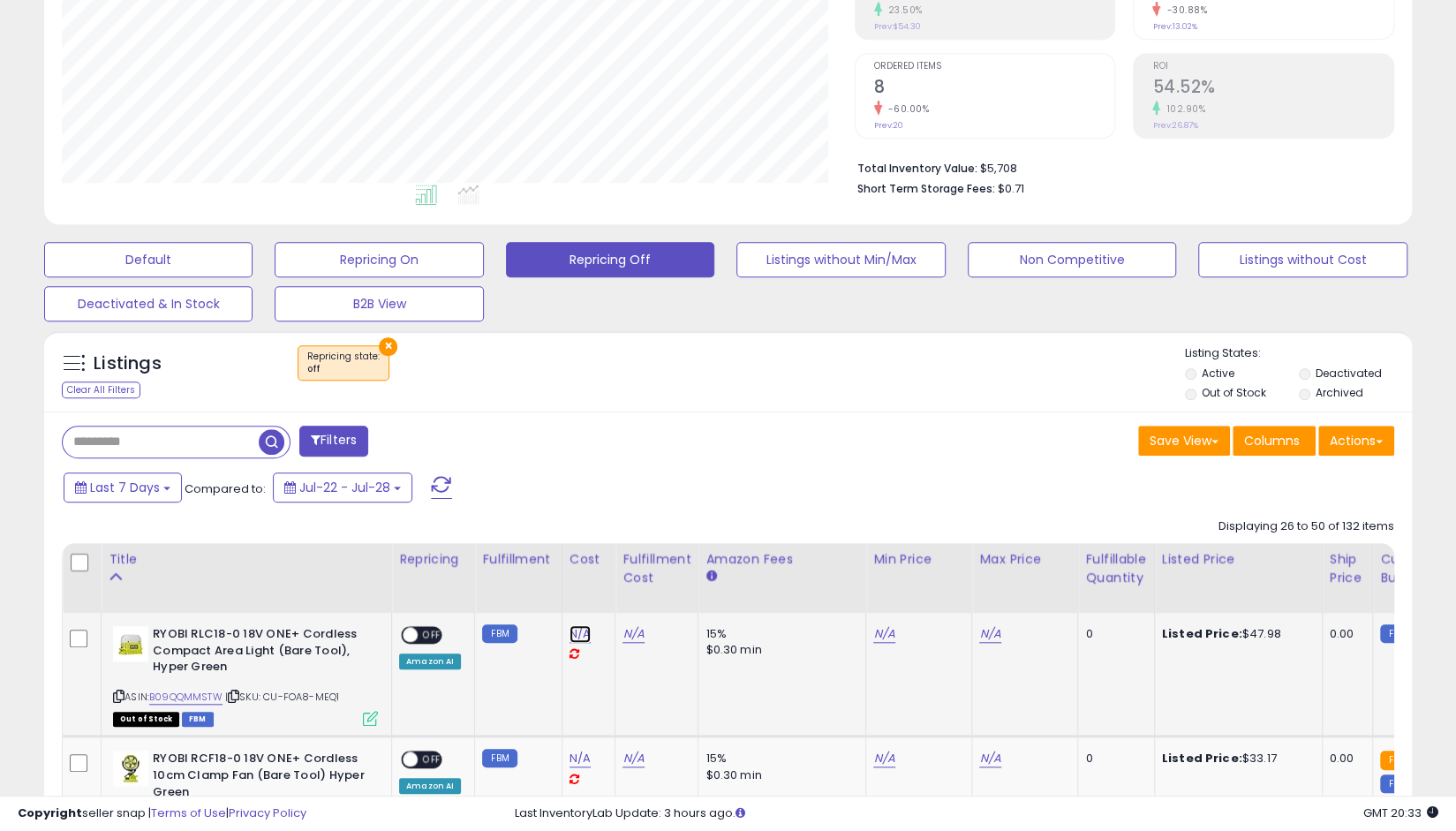 click on "N/A" at bounding box center (580, 634) 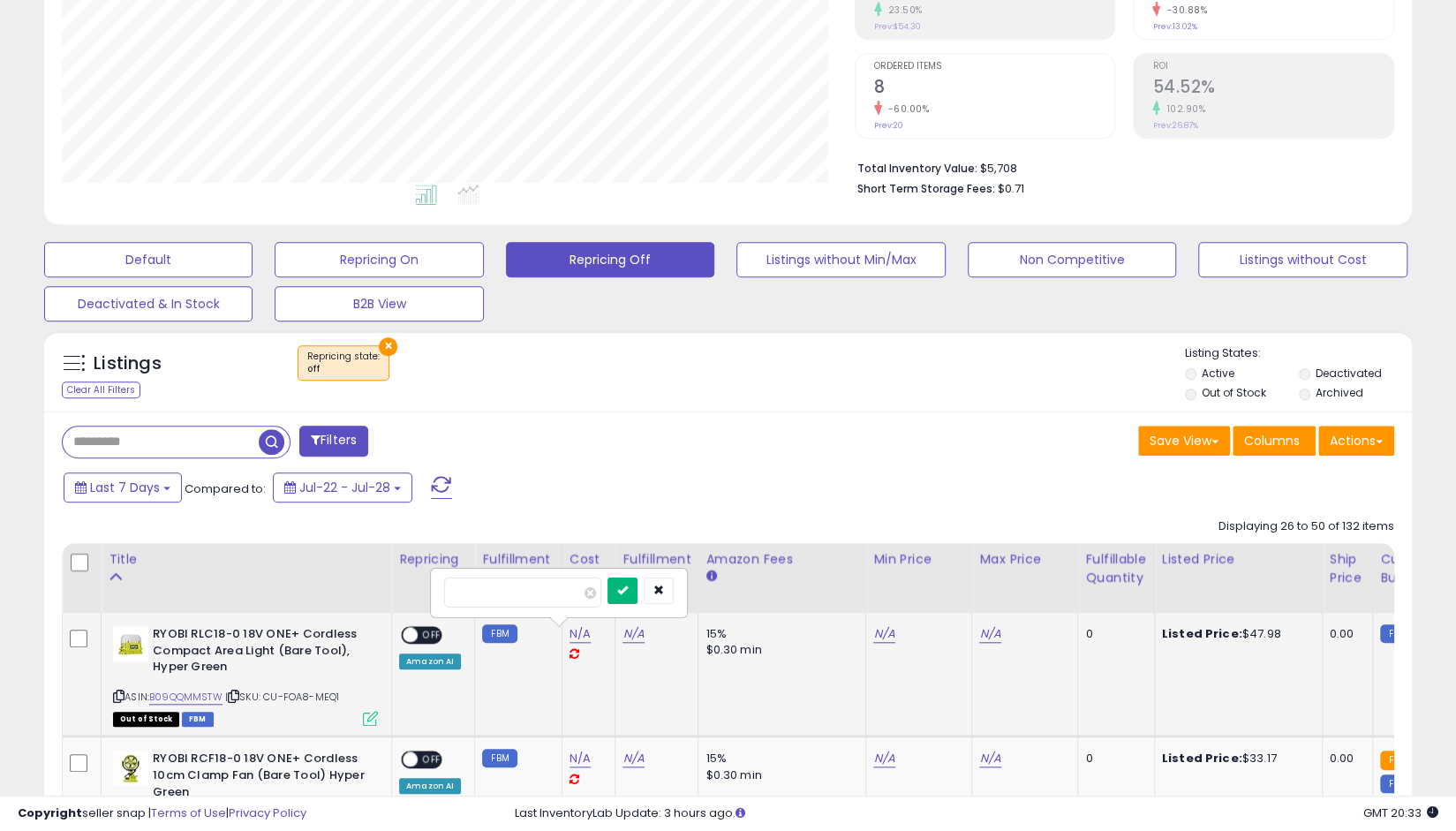 type on "*****" 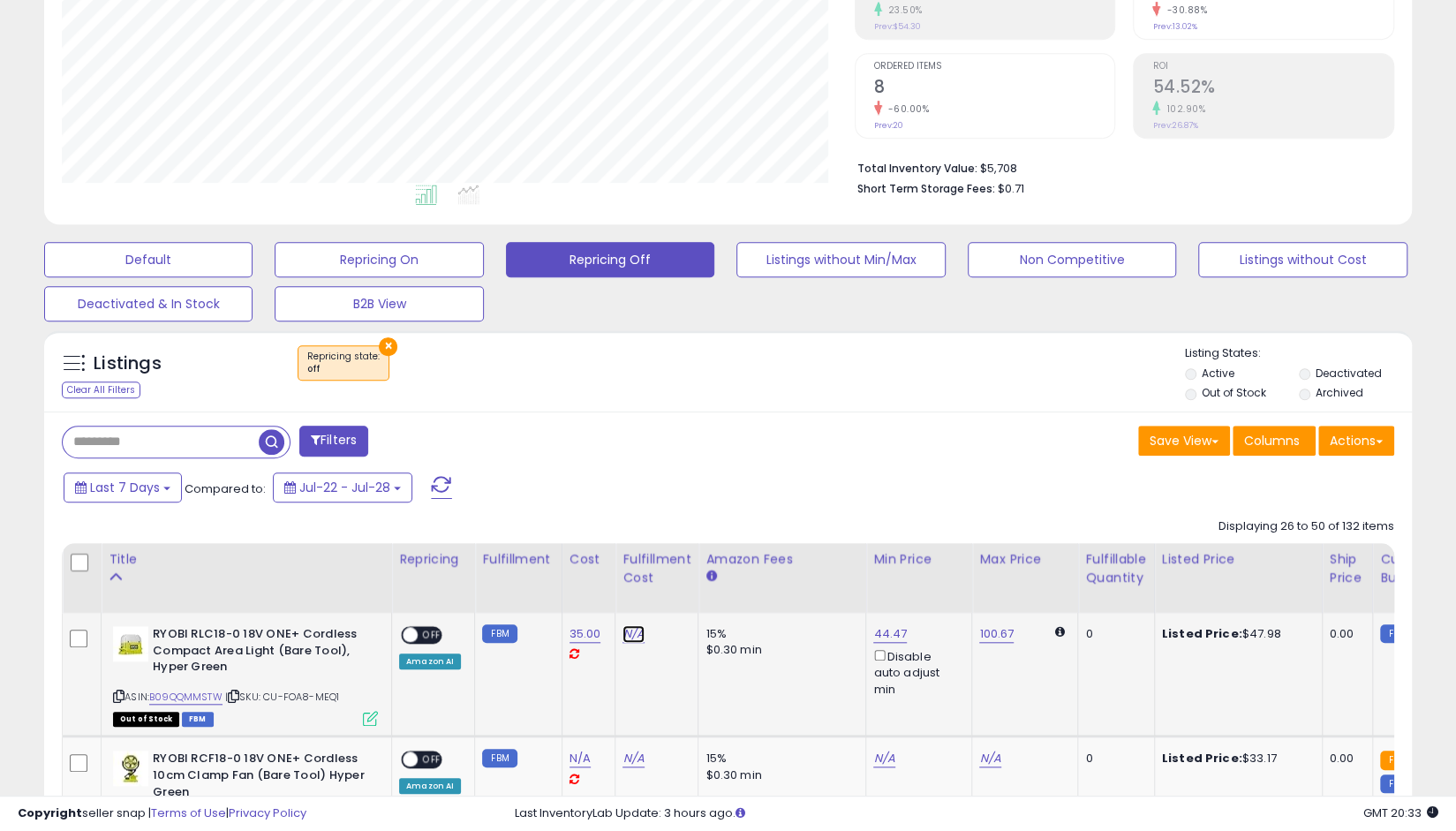 click on "N/A" at bounding box center [633, 634] 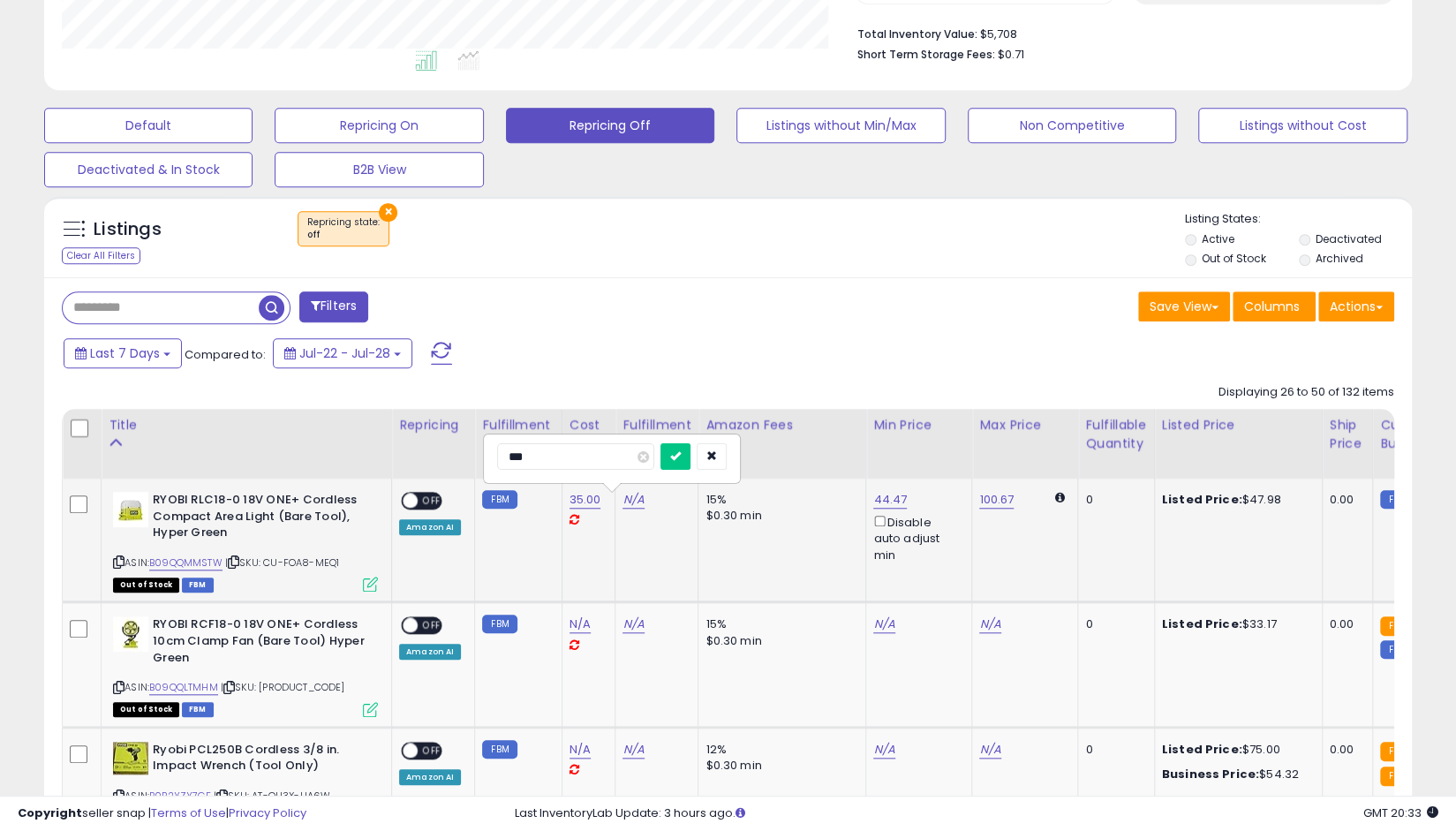 type on "****" 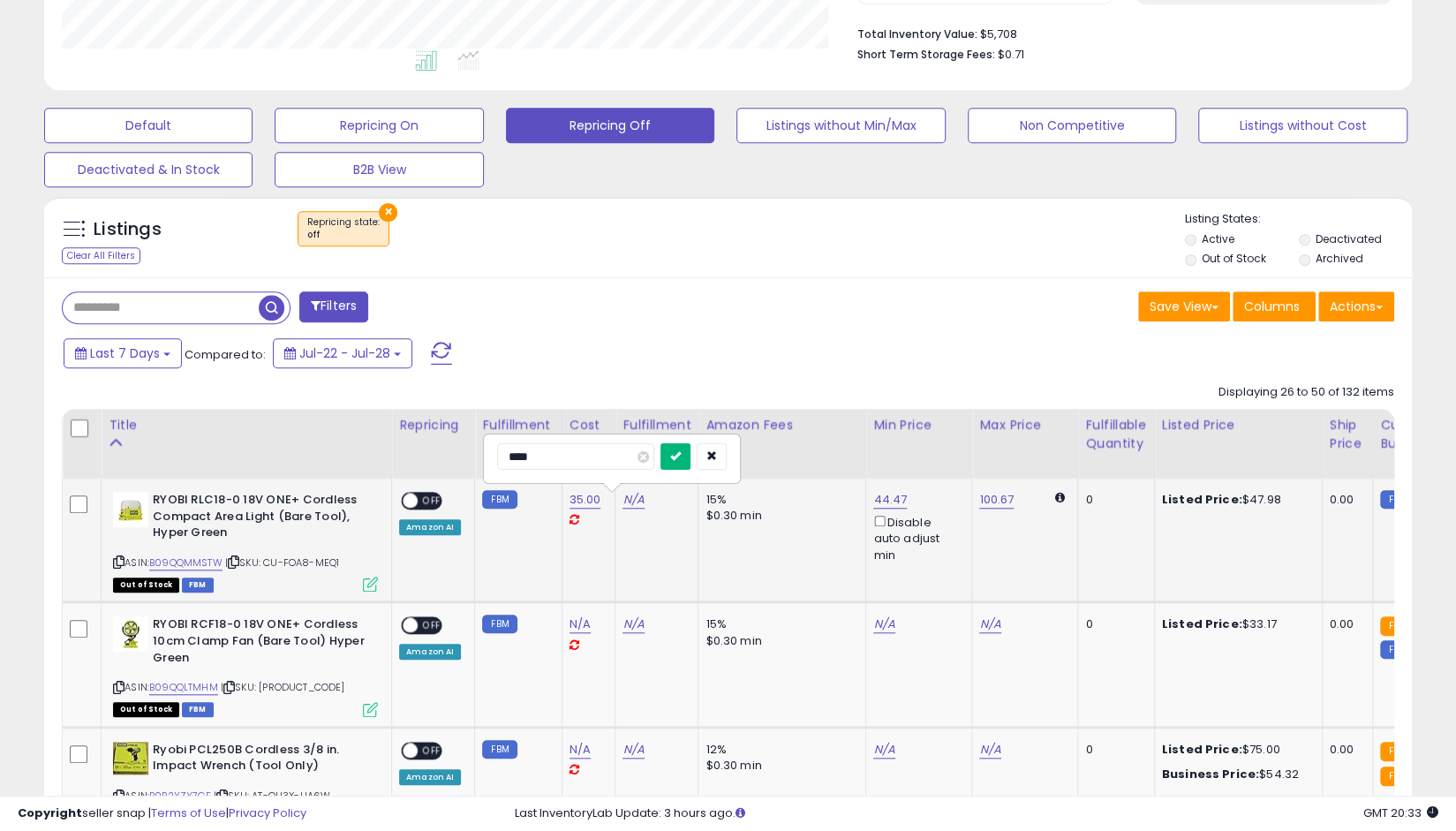click at bounding box center [675, 456] 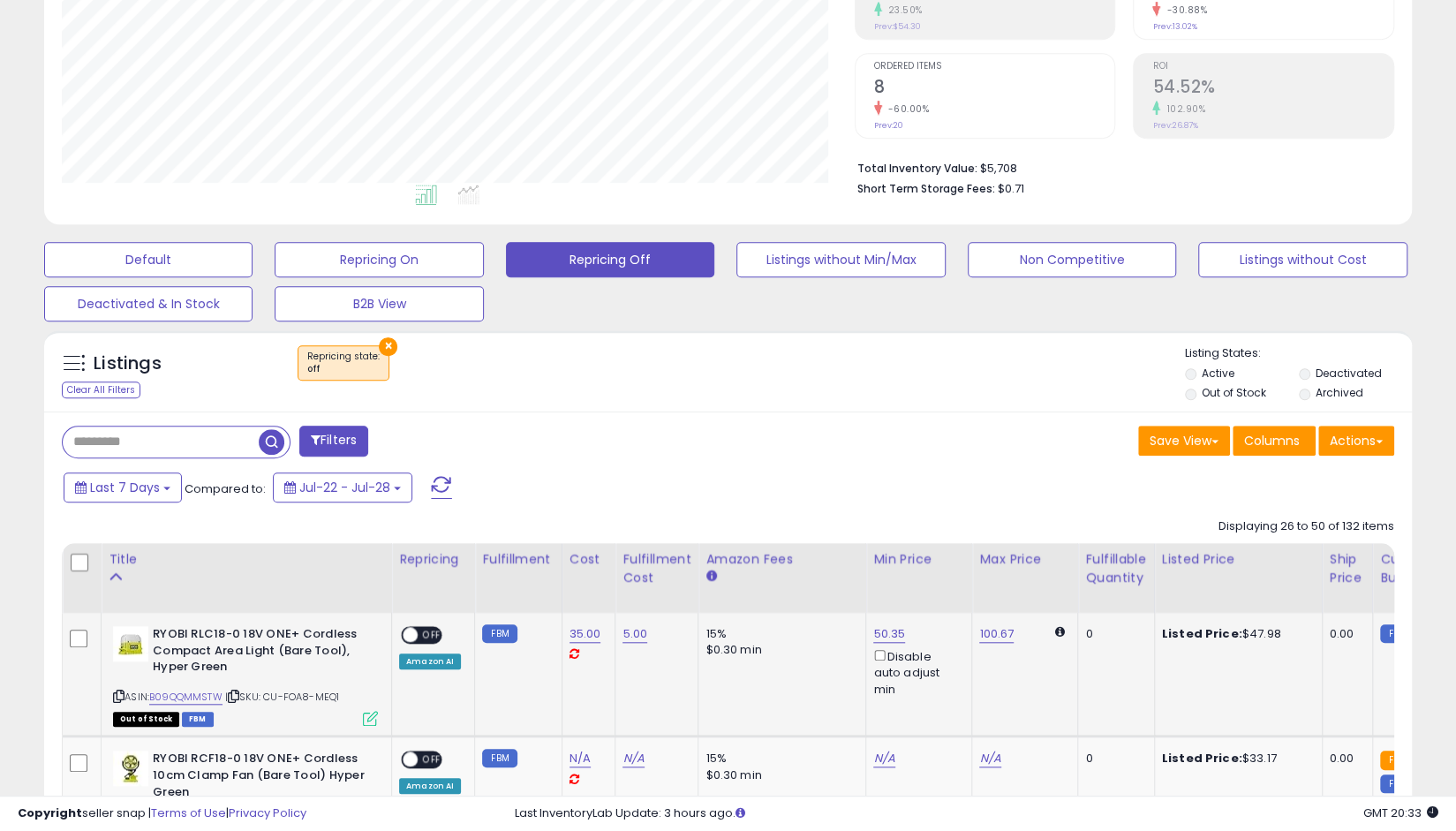 click at bounding box center [410, 635] 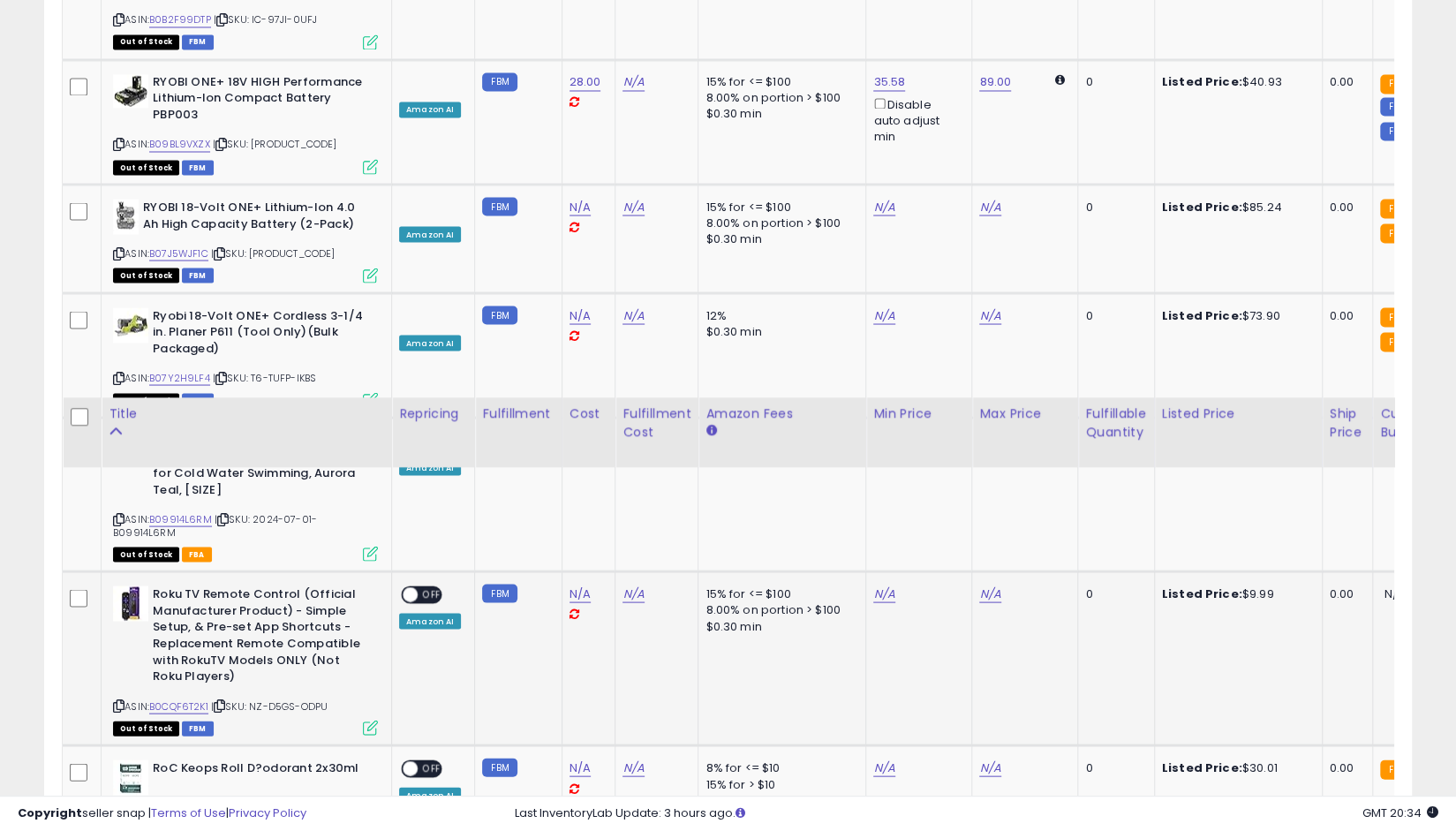 scroll, scrollTop: 2028, scrollLeft: 0, axis: vertical 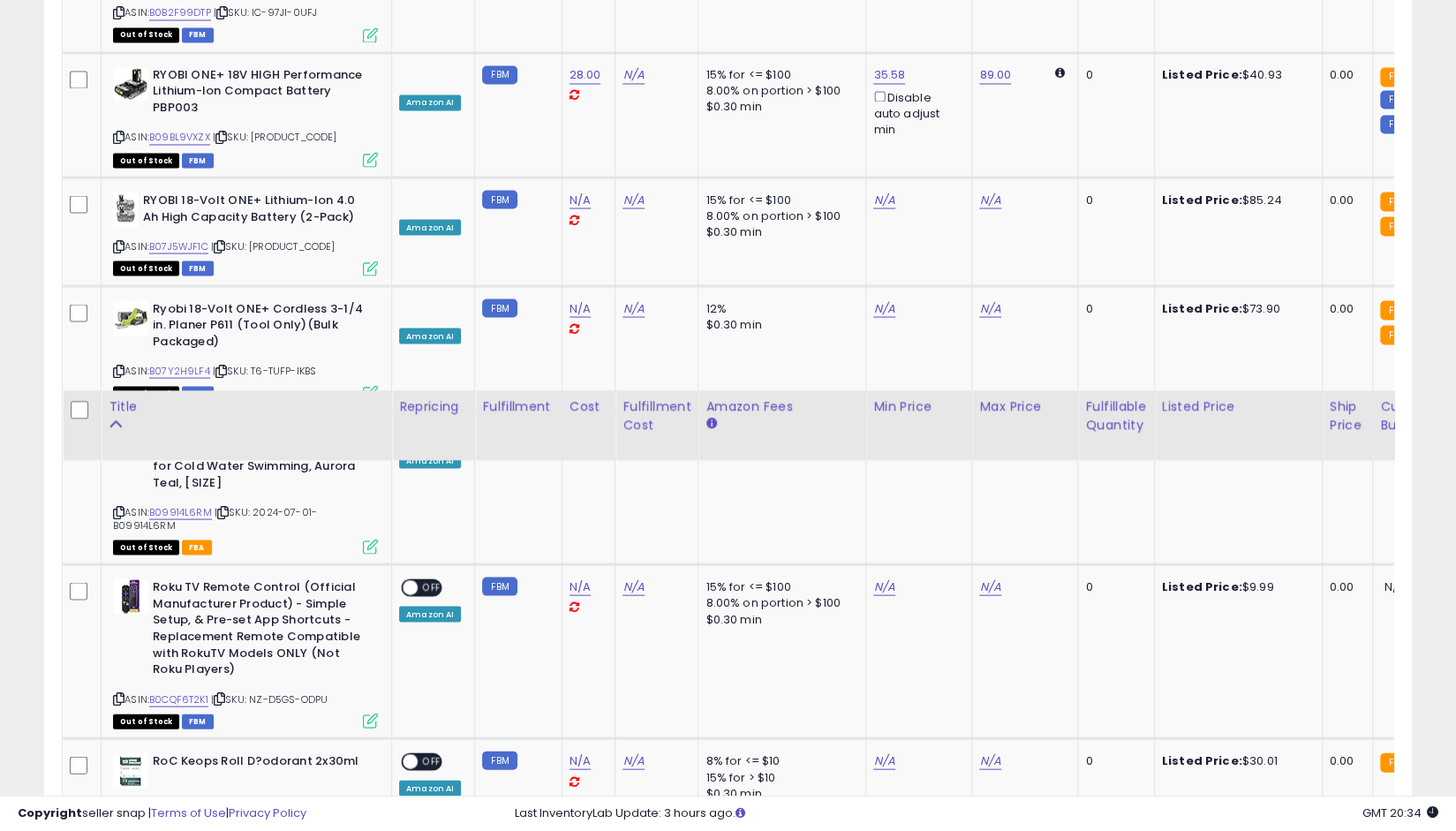 click at bounding box center [410, 868] 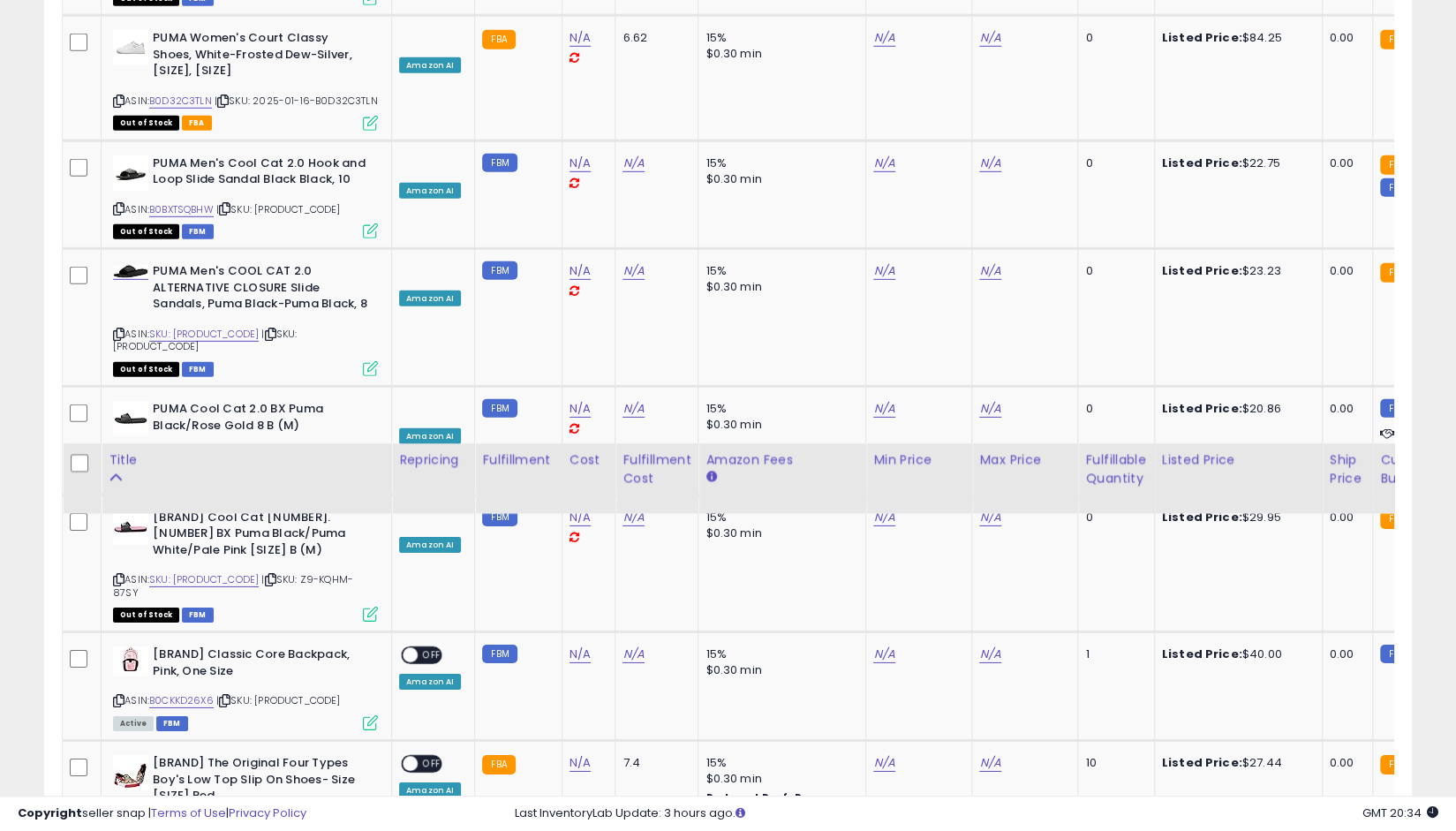 scroll, scrollTop: 3441, scrollLeft: 0, axis: vertical 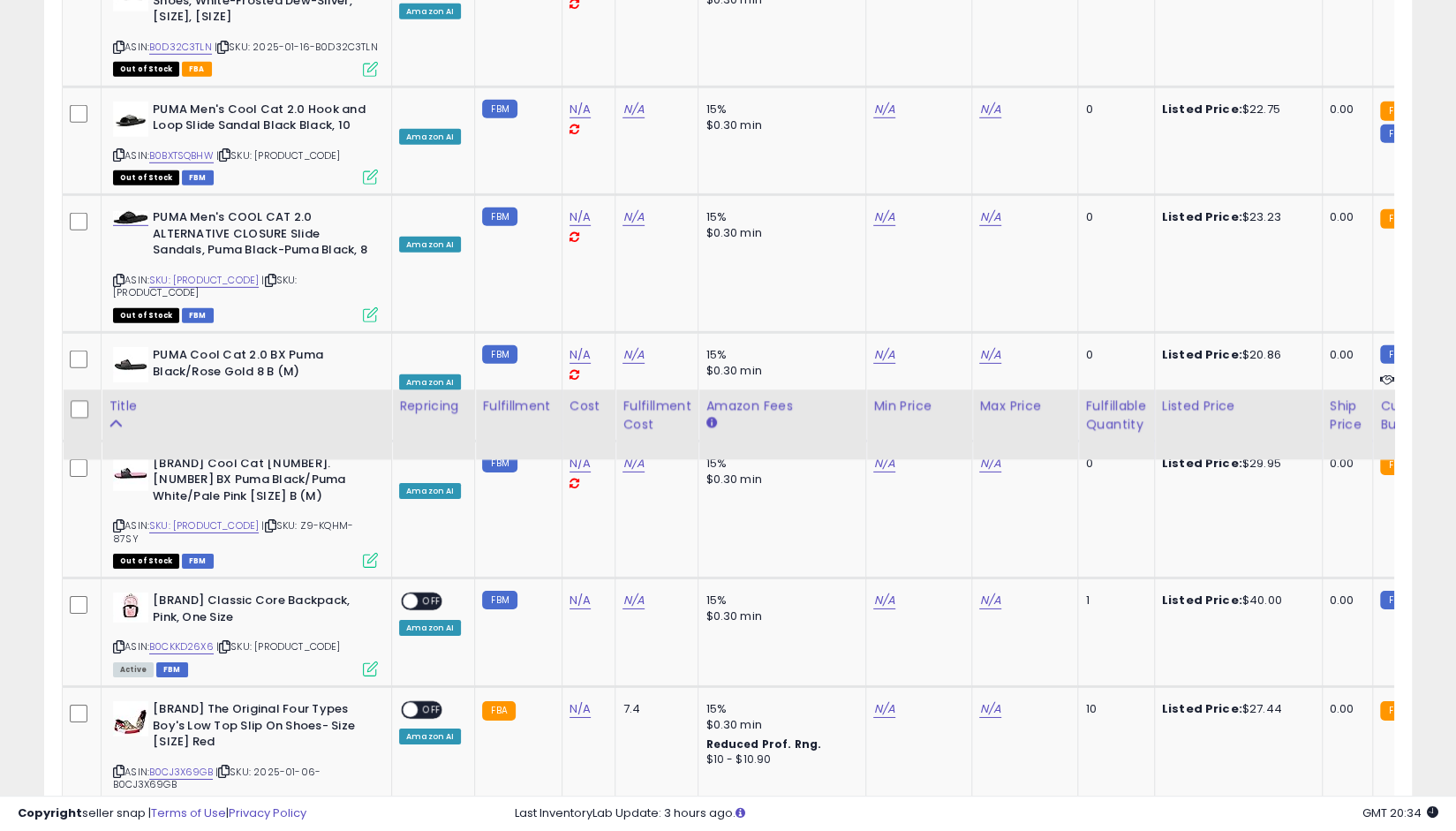 click on "3" 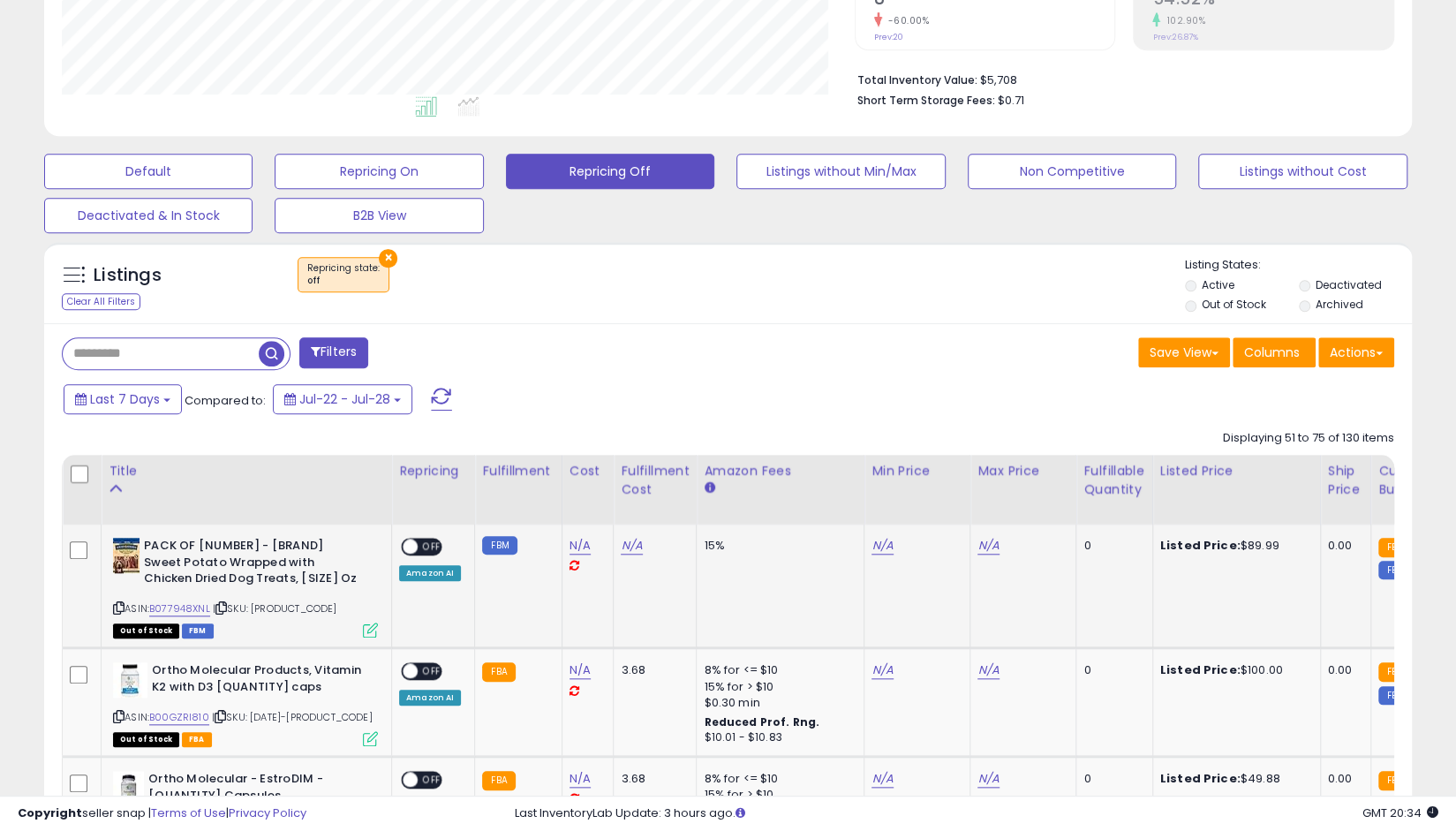scroll, scrollTop: 968, scrollLeft: 0, axis: vertical 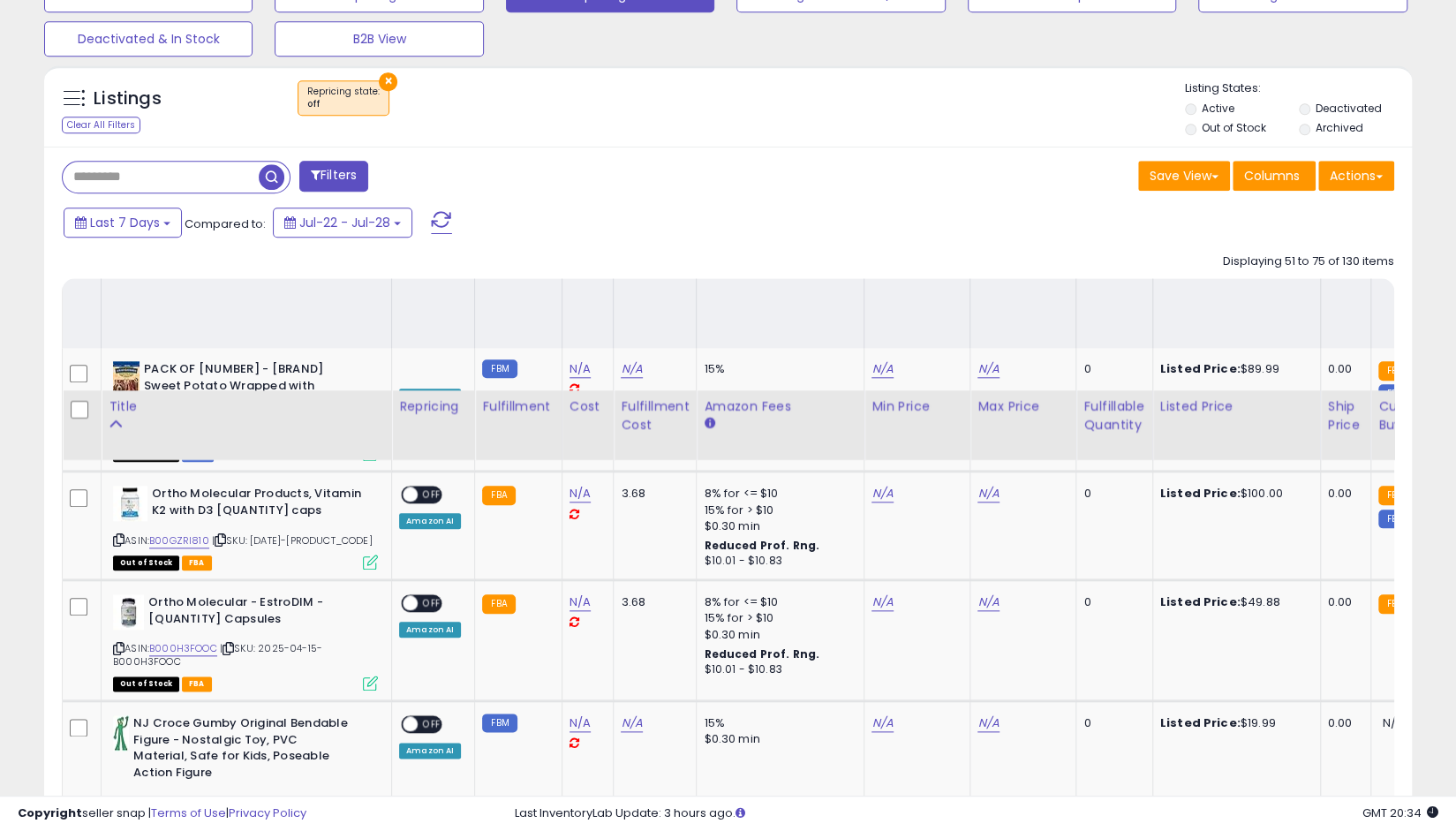 click on "N/A" at bounding box center (580, 369) 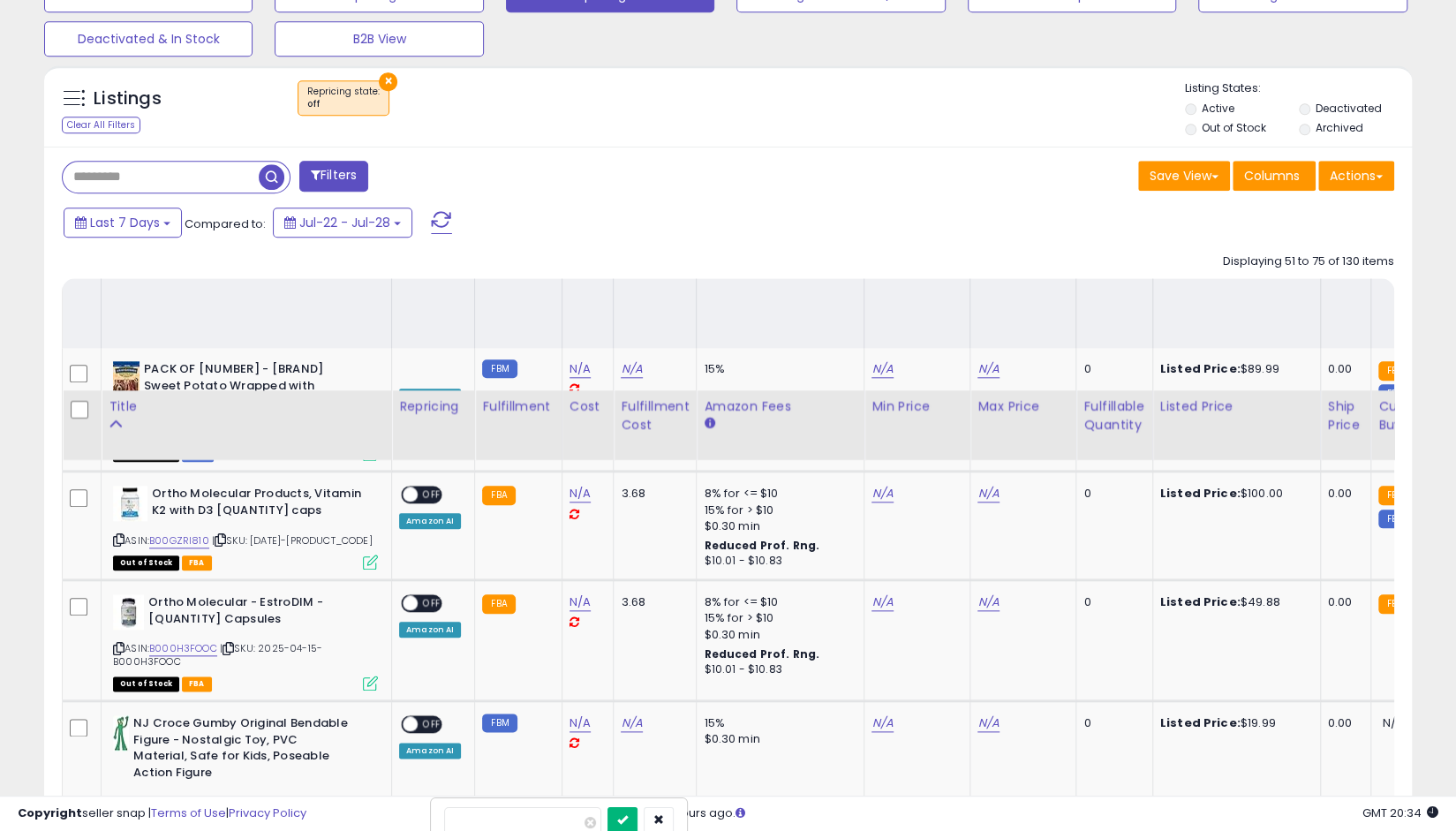 type on "*****" 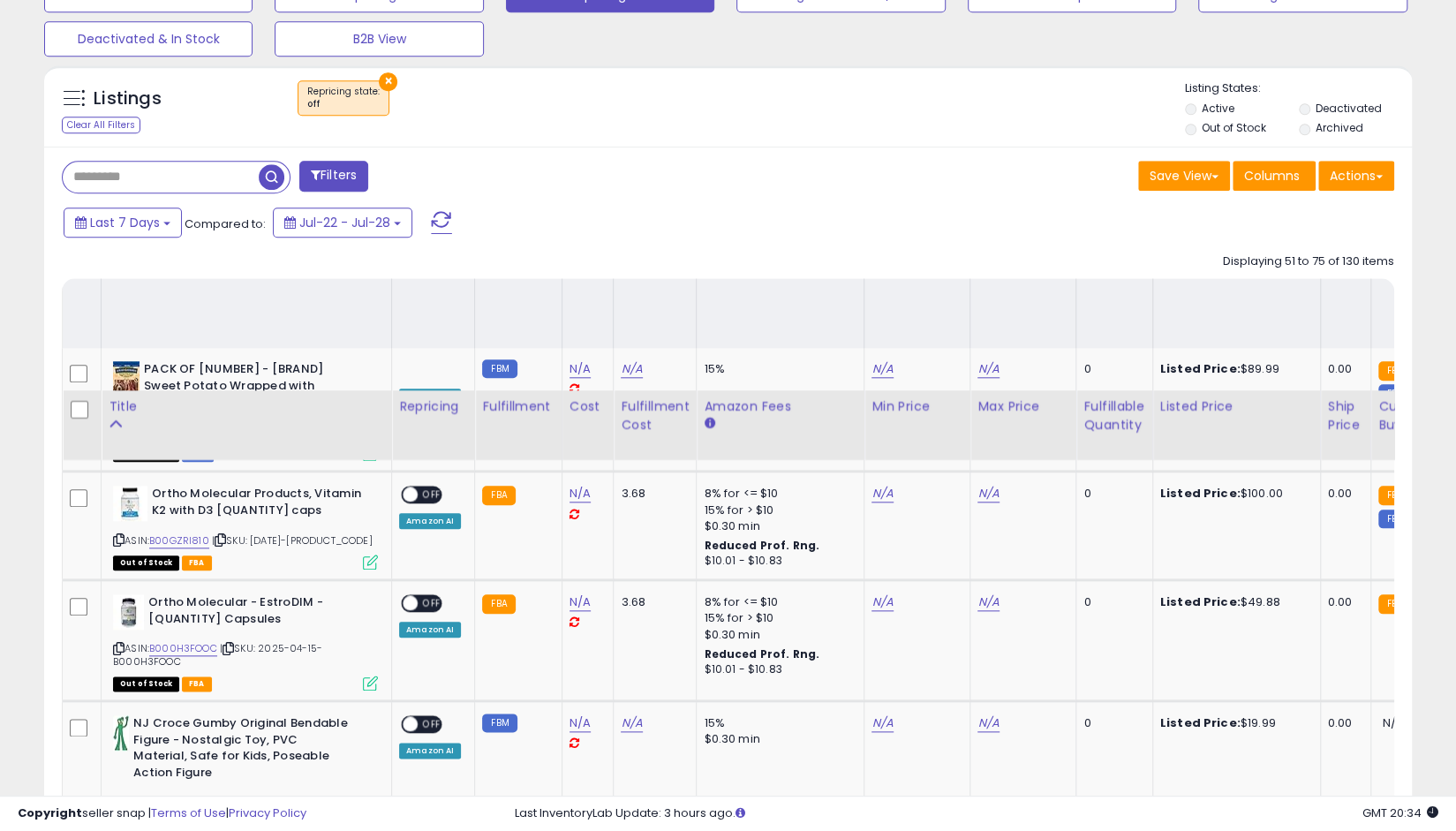 click on "N/A" at bounding box center (631, 369) 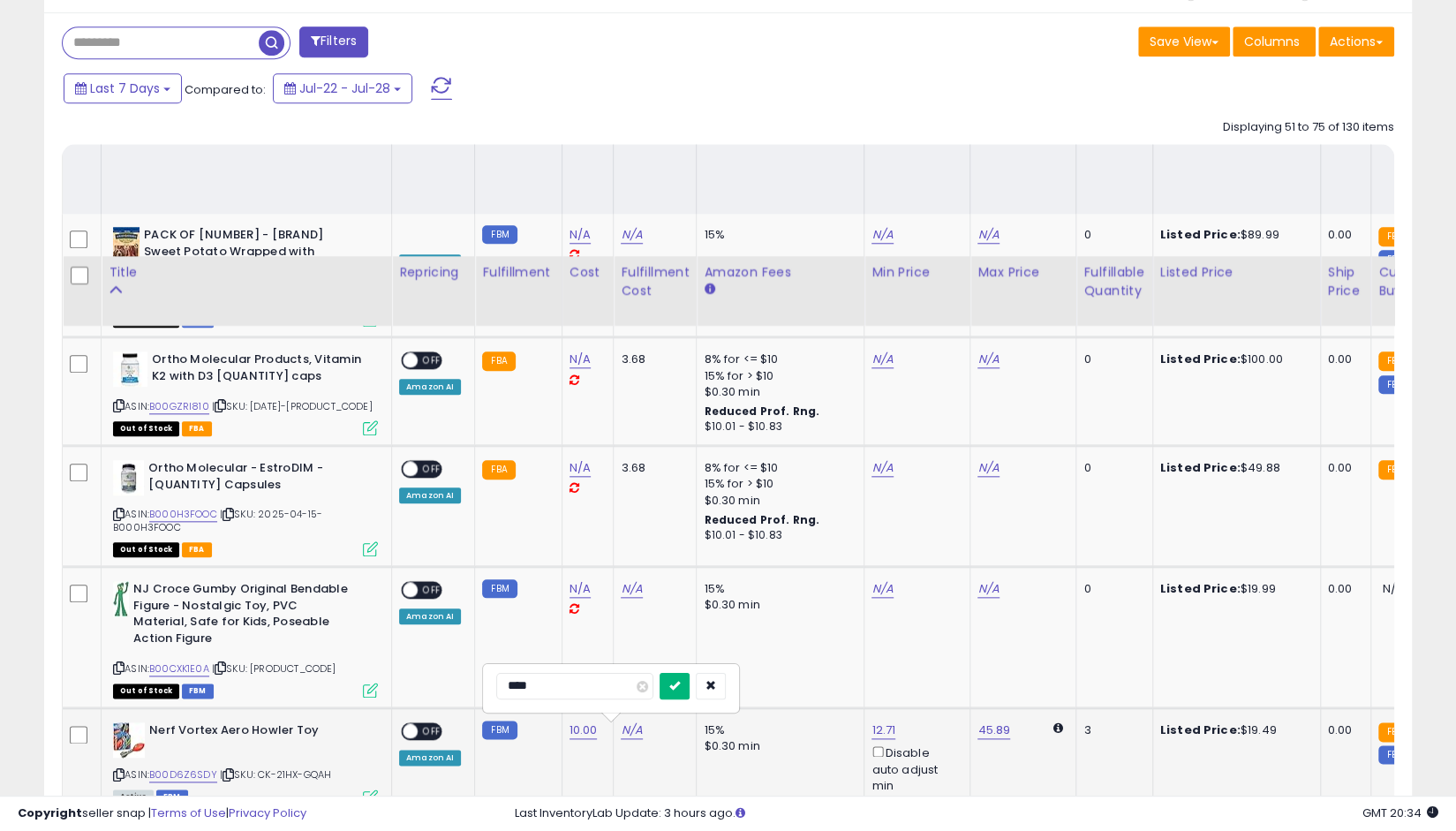 type on "****" 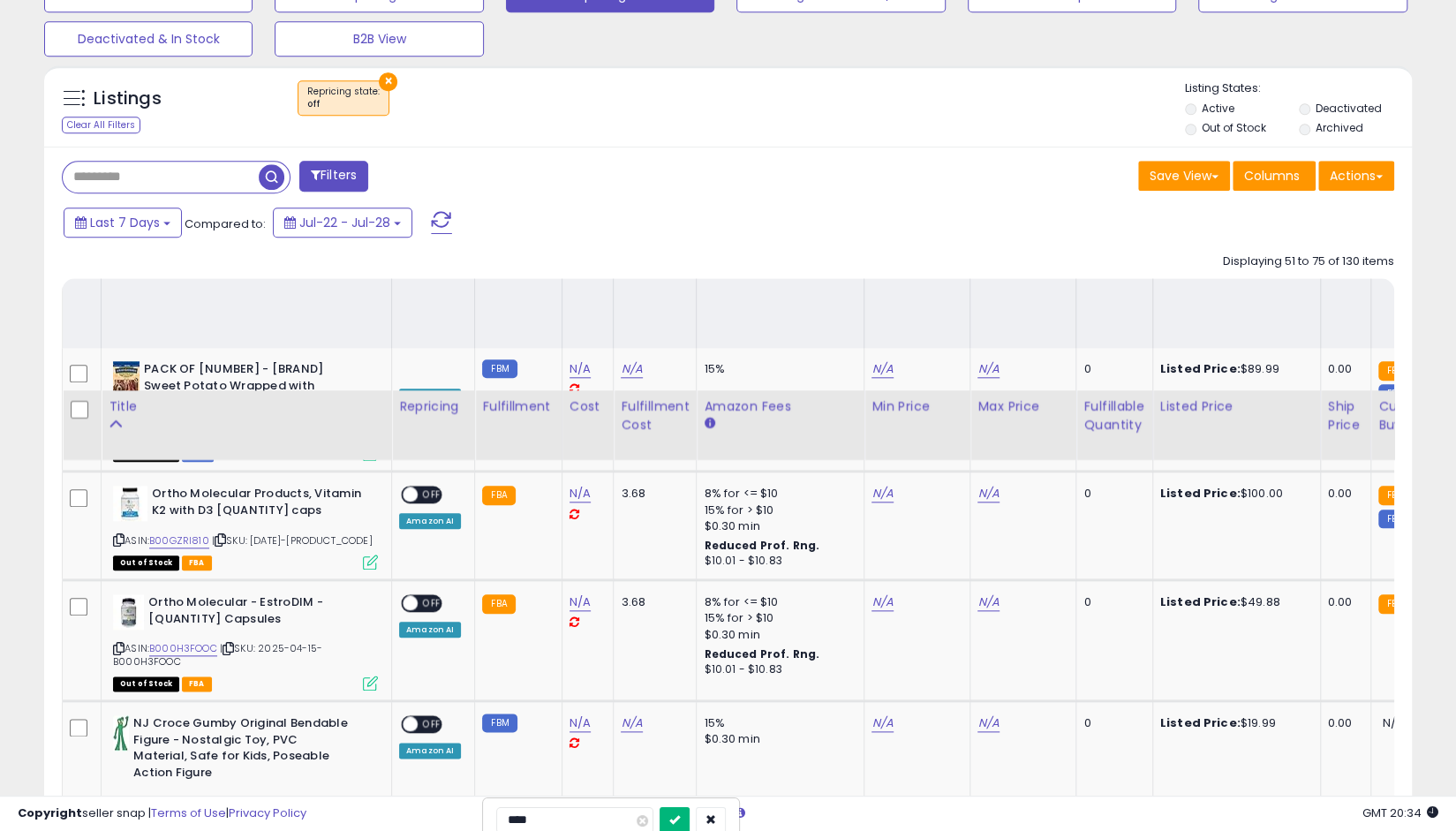 click at bounding box center (675, 820) 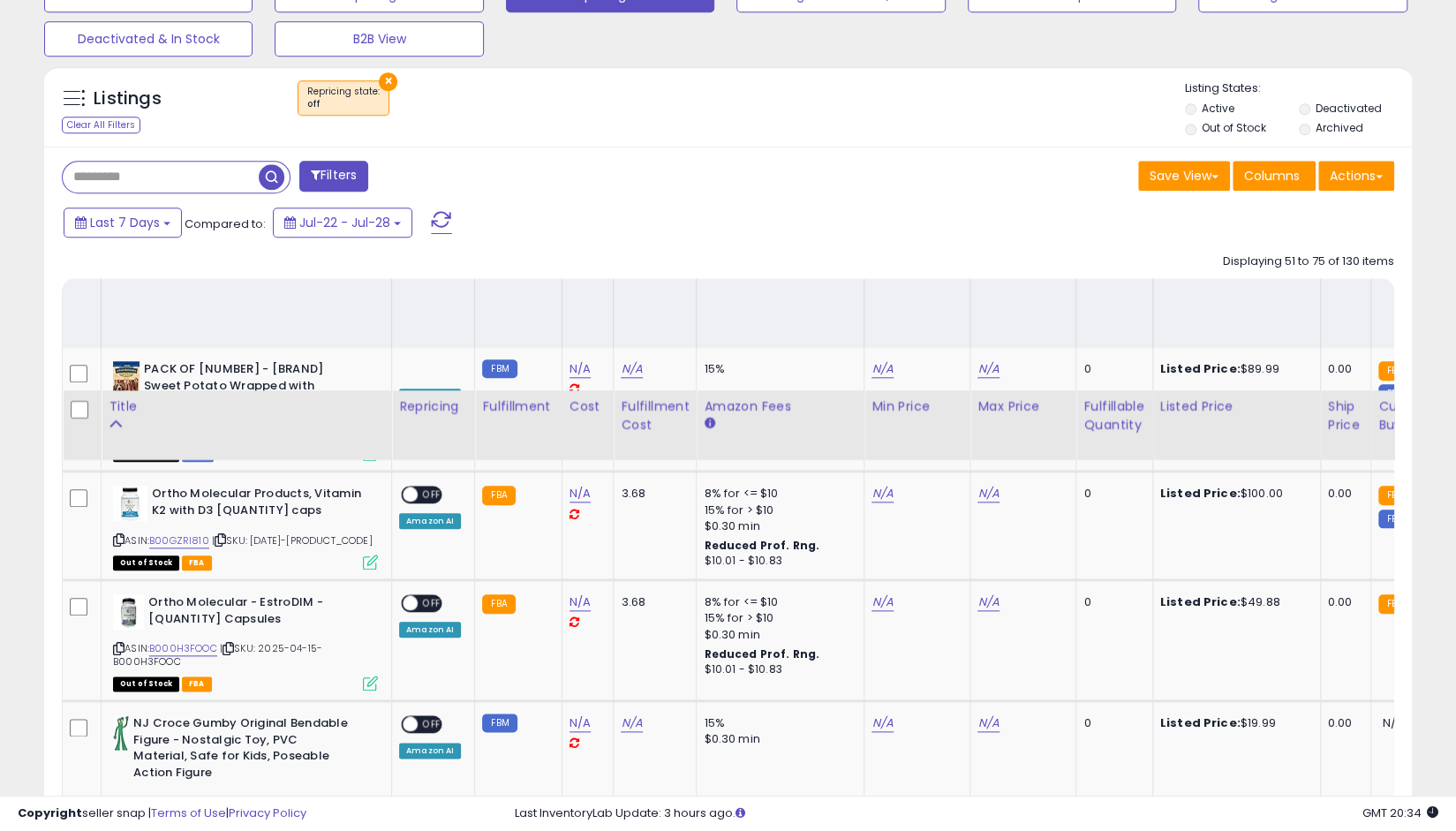 click at bounding box center (410, 865) 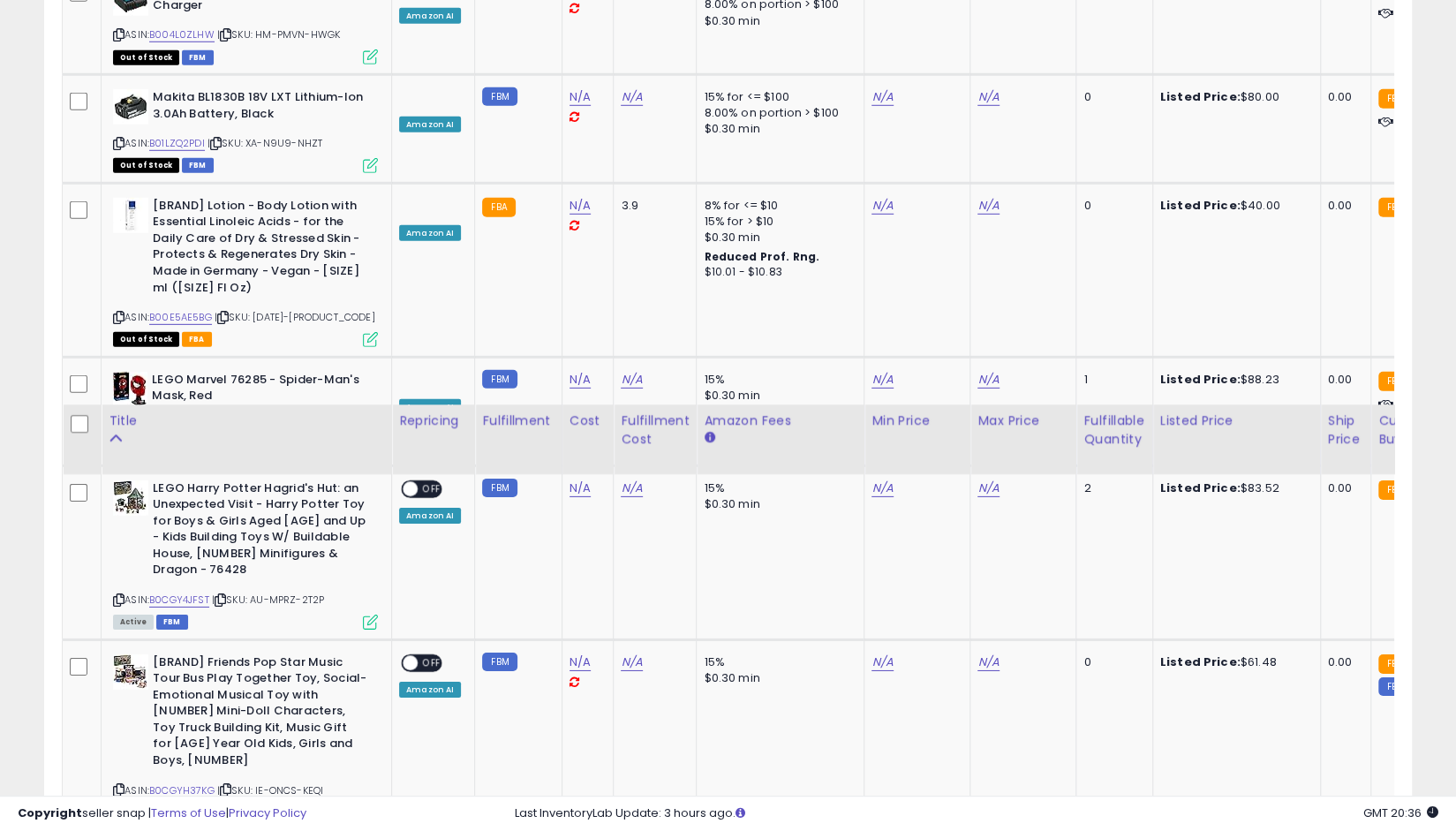 scroll, scrollTop: 3612, scrollLeft: 0, axis: vertical 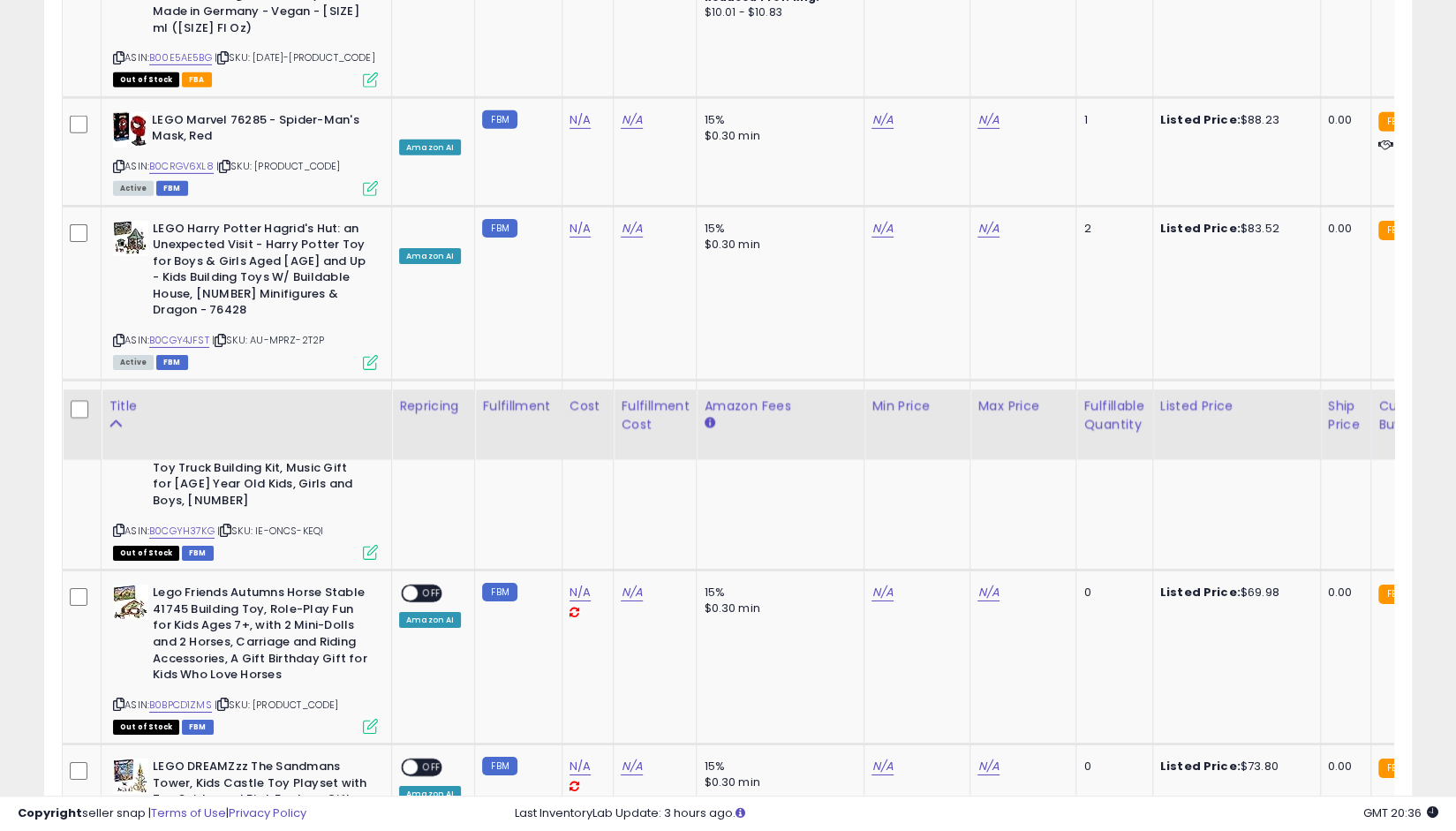 click on "4" 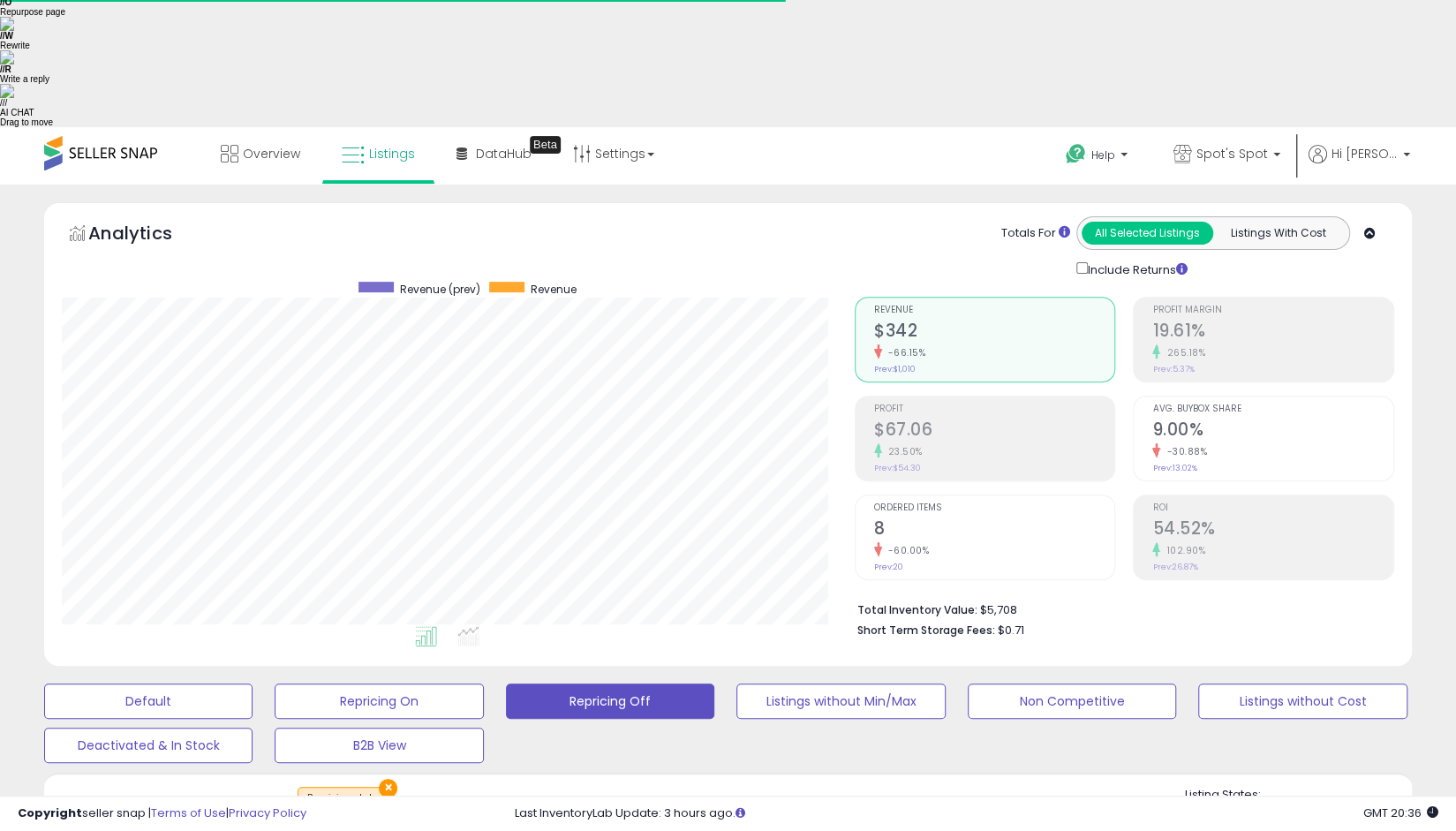 scroll, scrollTop: 526, scrollLeft: 0, axis: vertical 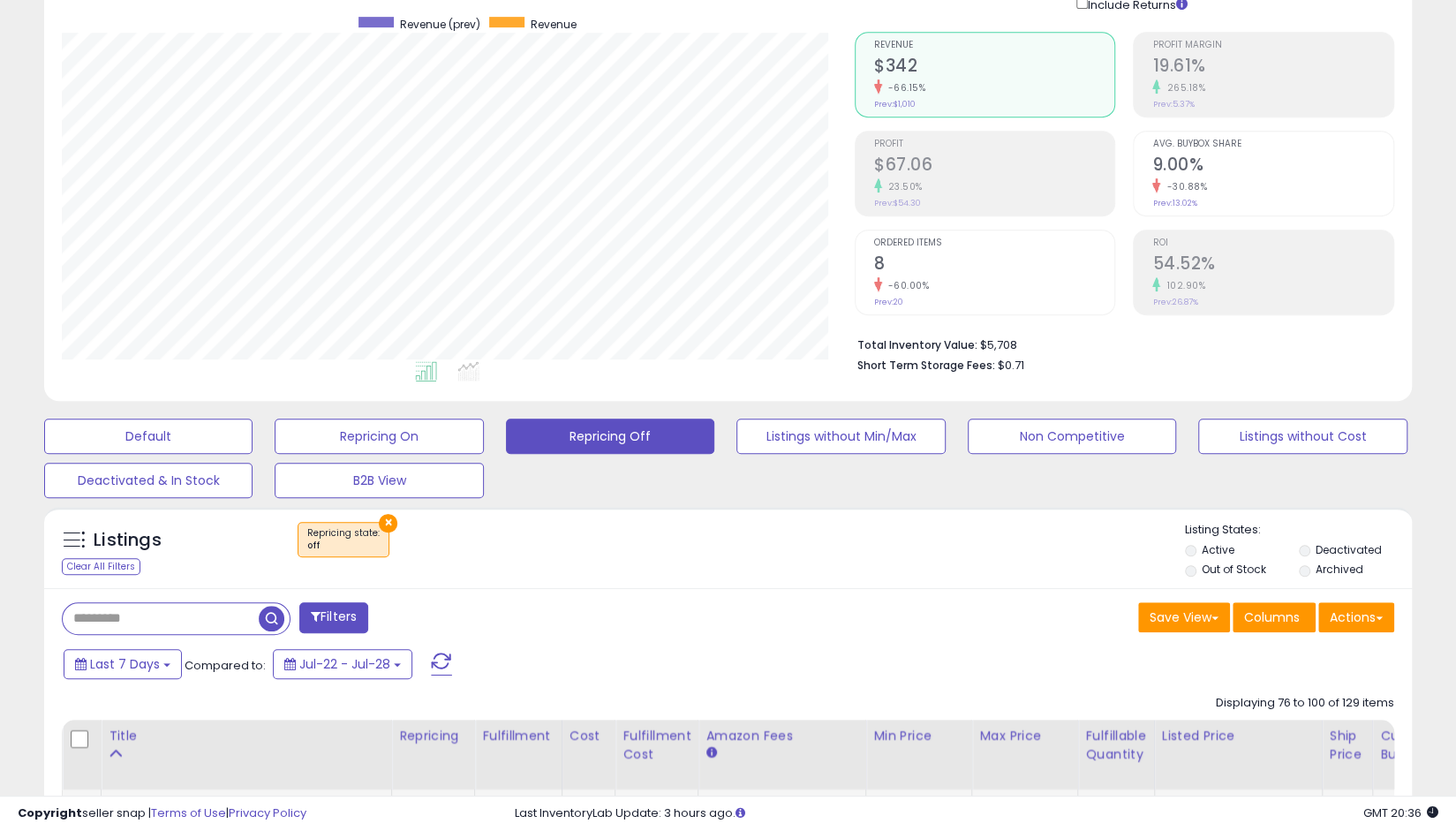click at bounding box center (410, 812) 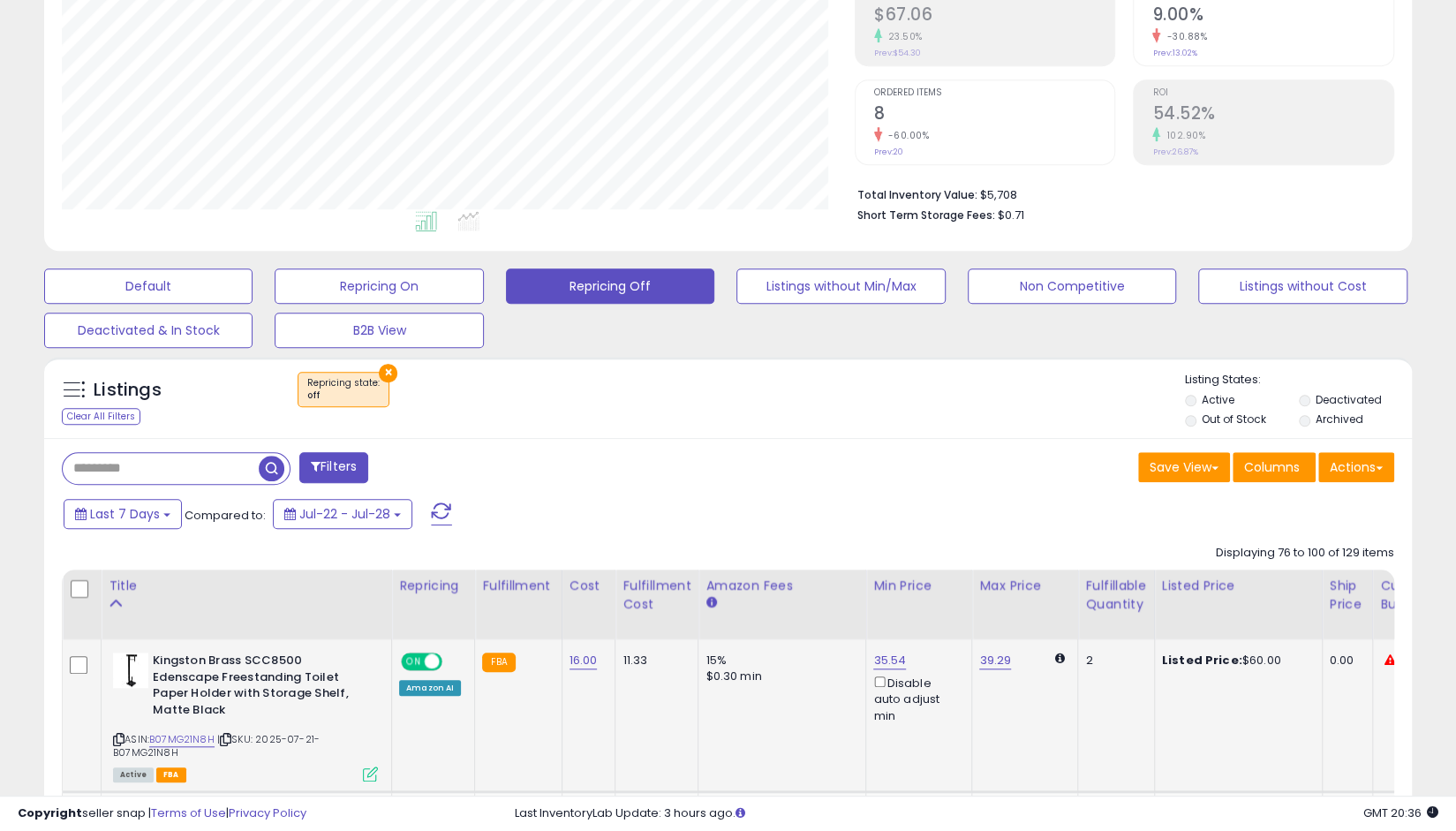 scroll, scrollTop: 703, scrollLeft: 0, axis: vertical 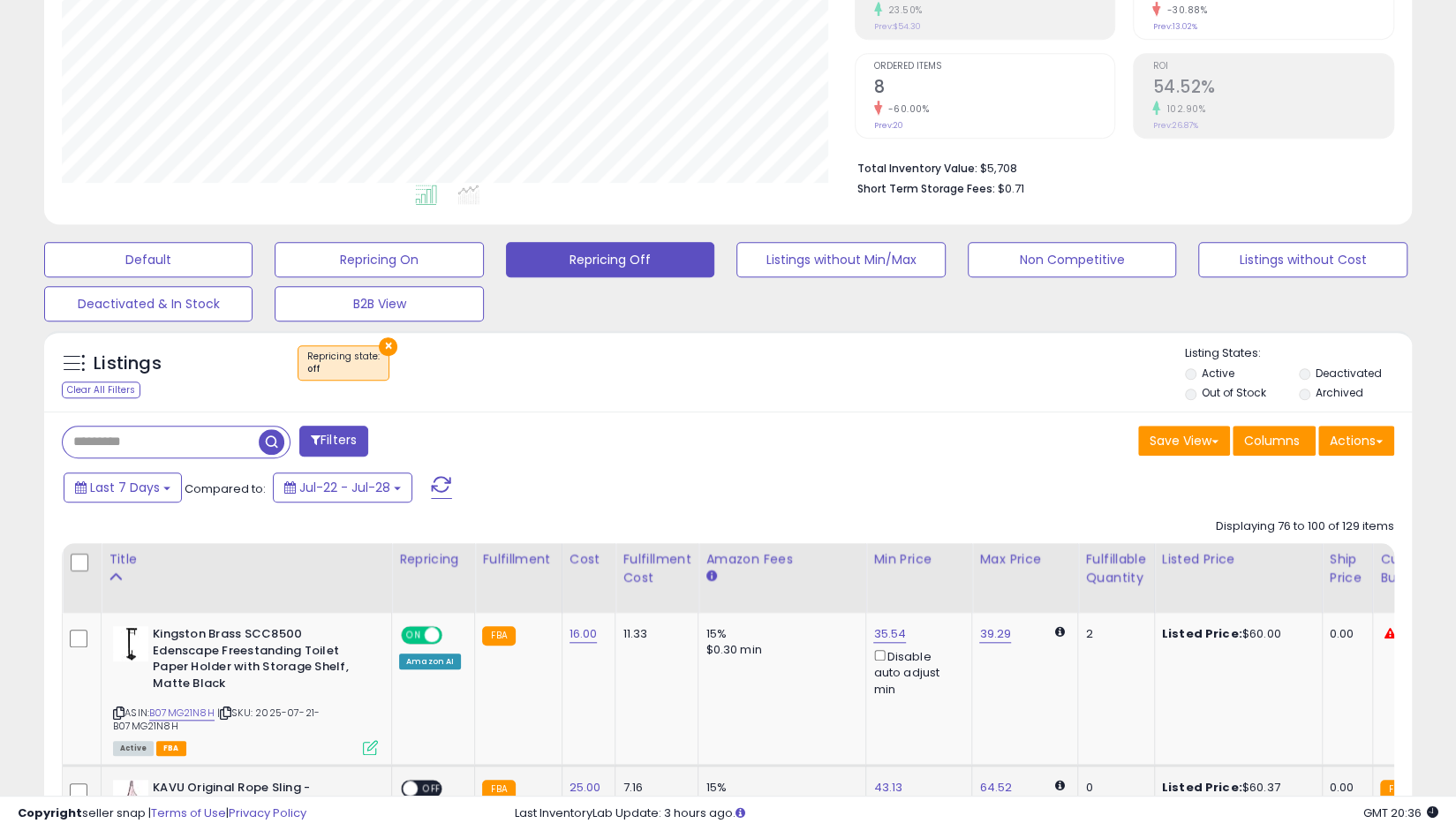 click at bounding box center (410, 789) 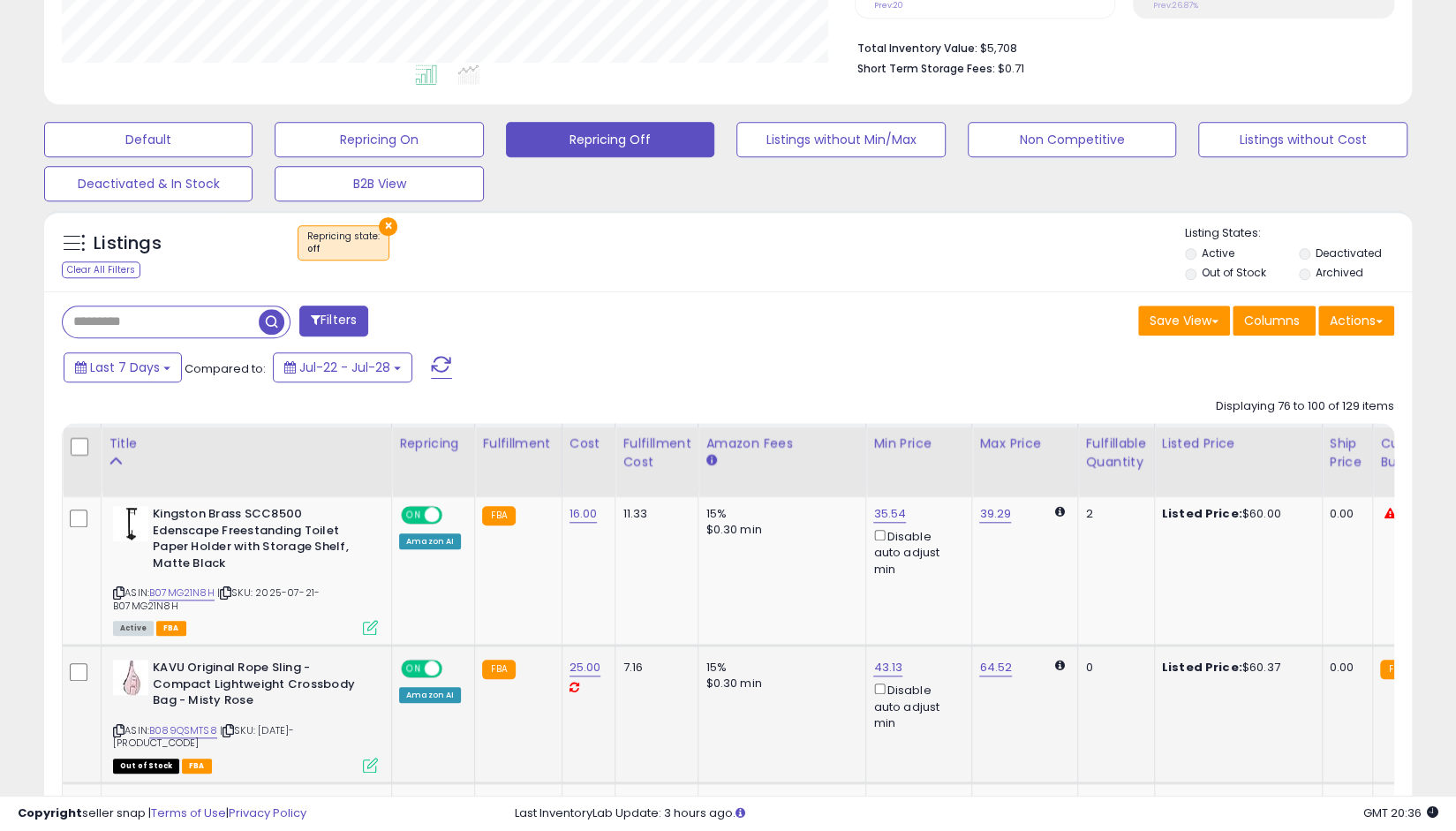scroll, scrollTop: 968, scrollLeft: 0, axis: vertical 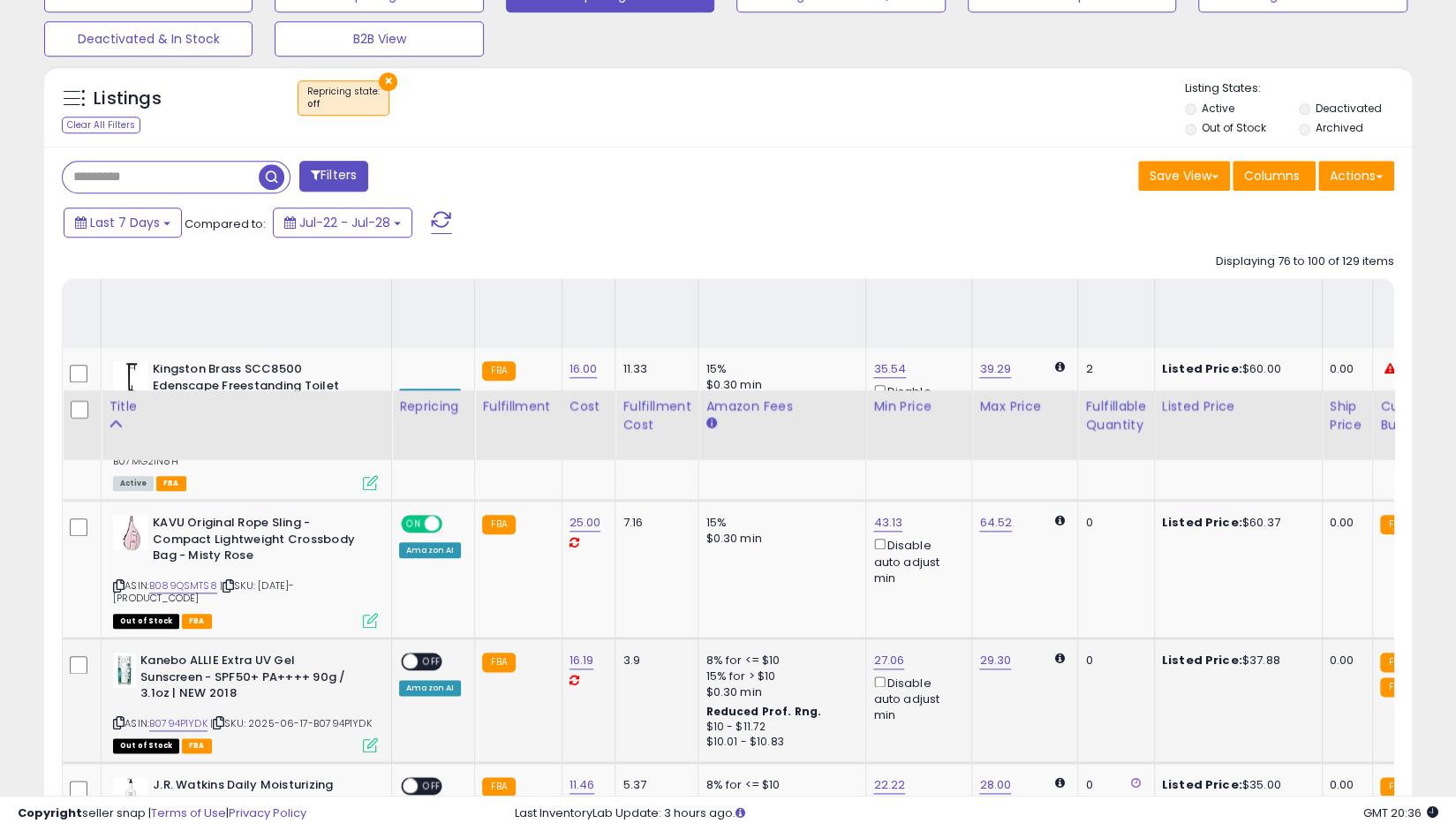 click at bounding box center (410, 661) 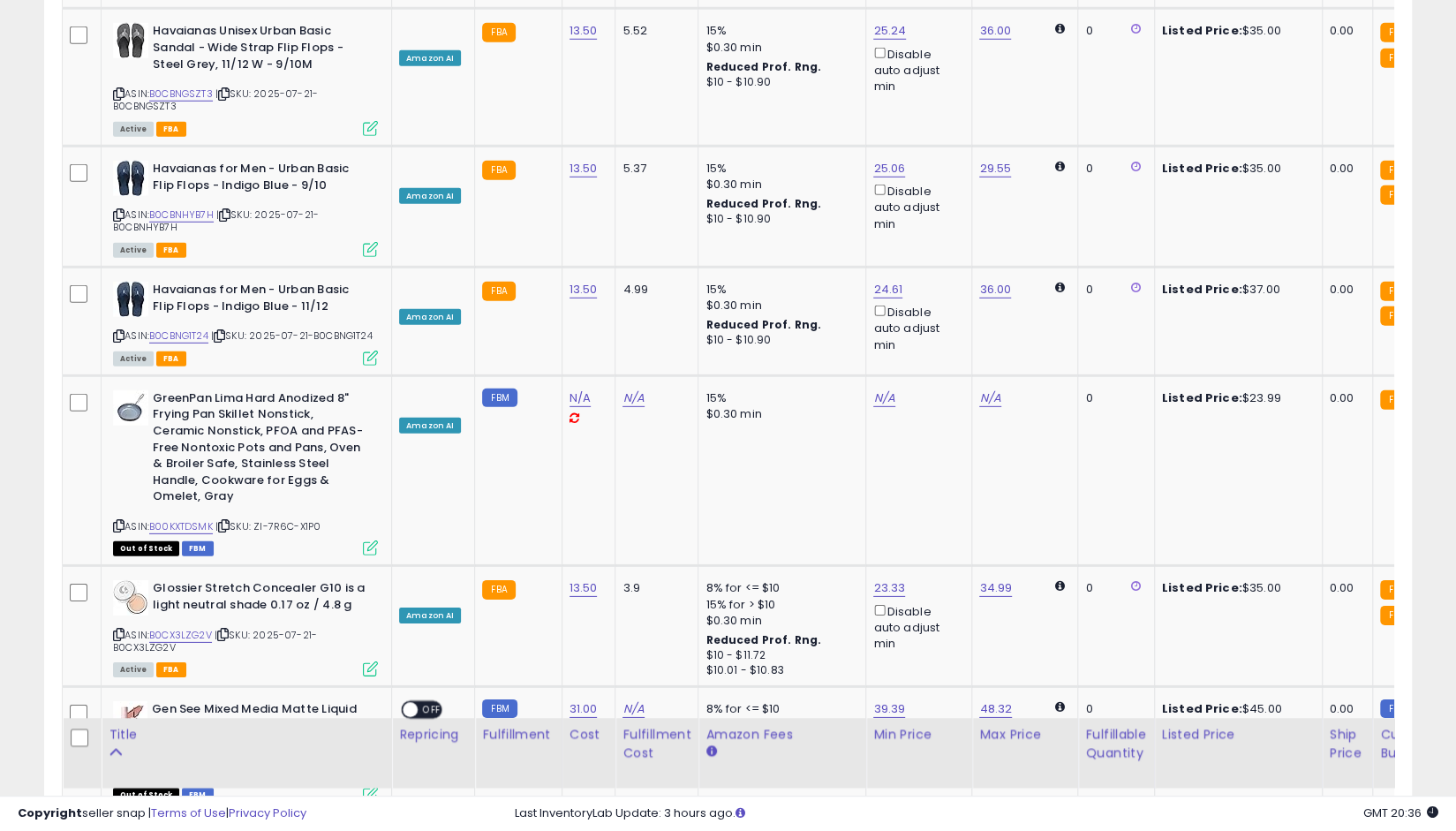 scroll, scrollTop: 3615, scrollLeft: 0, axis: vertical 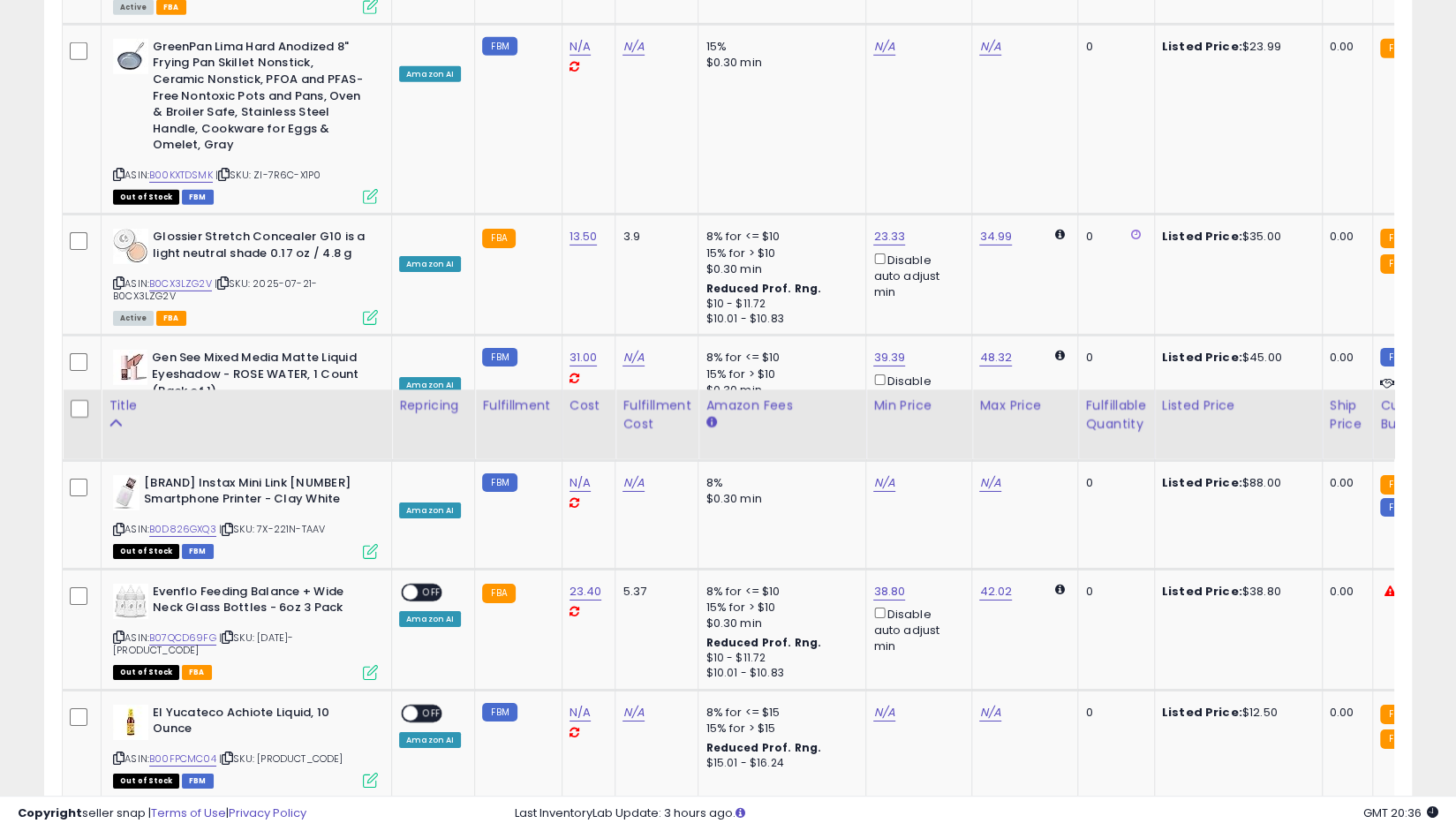click on "5" 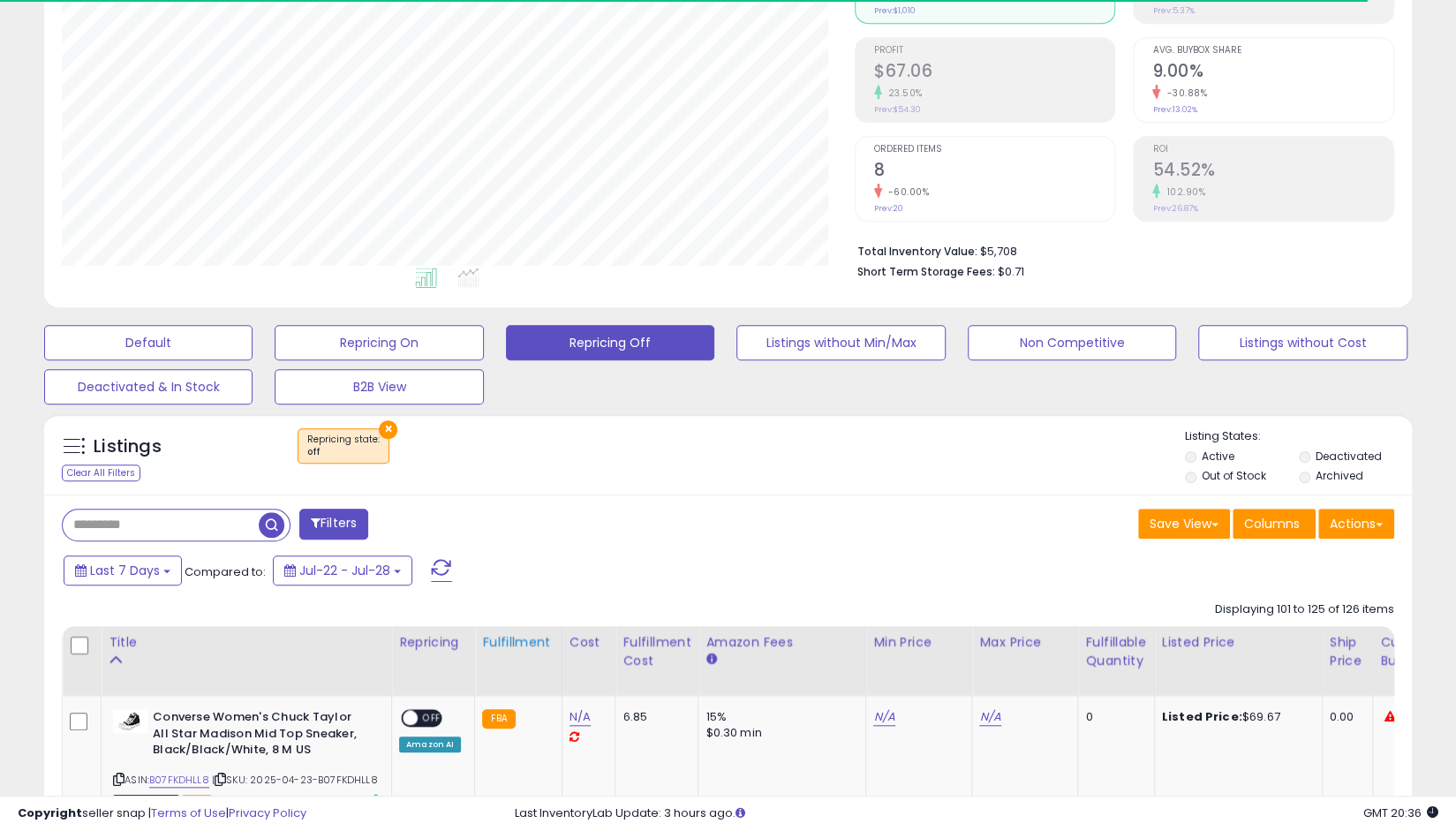 scroll, scrollTop: 703, scrollLeft: 0, axis: vertical 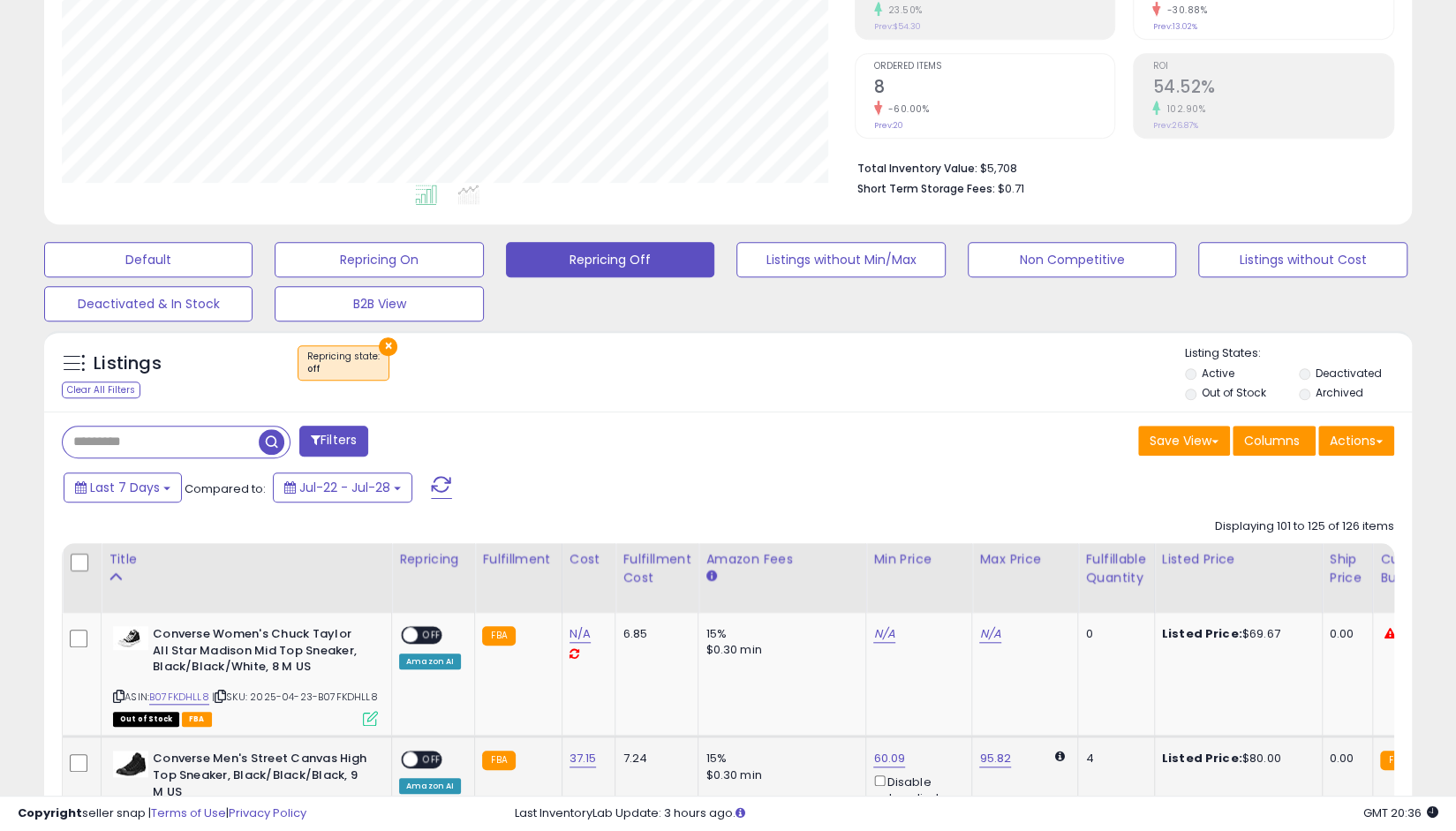 click at bounding box center [410, 759] 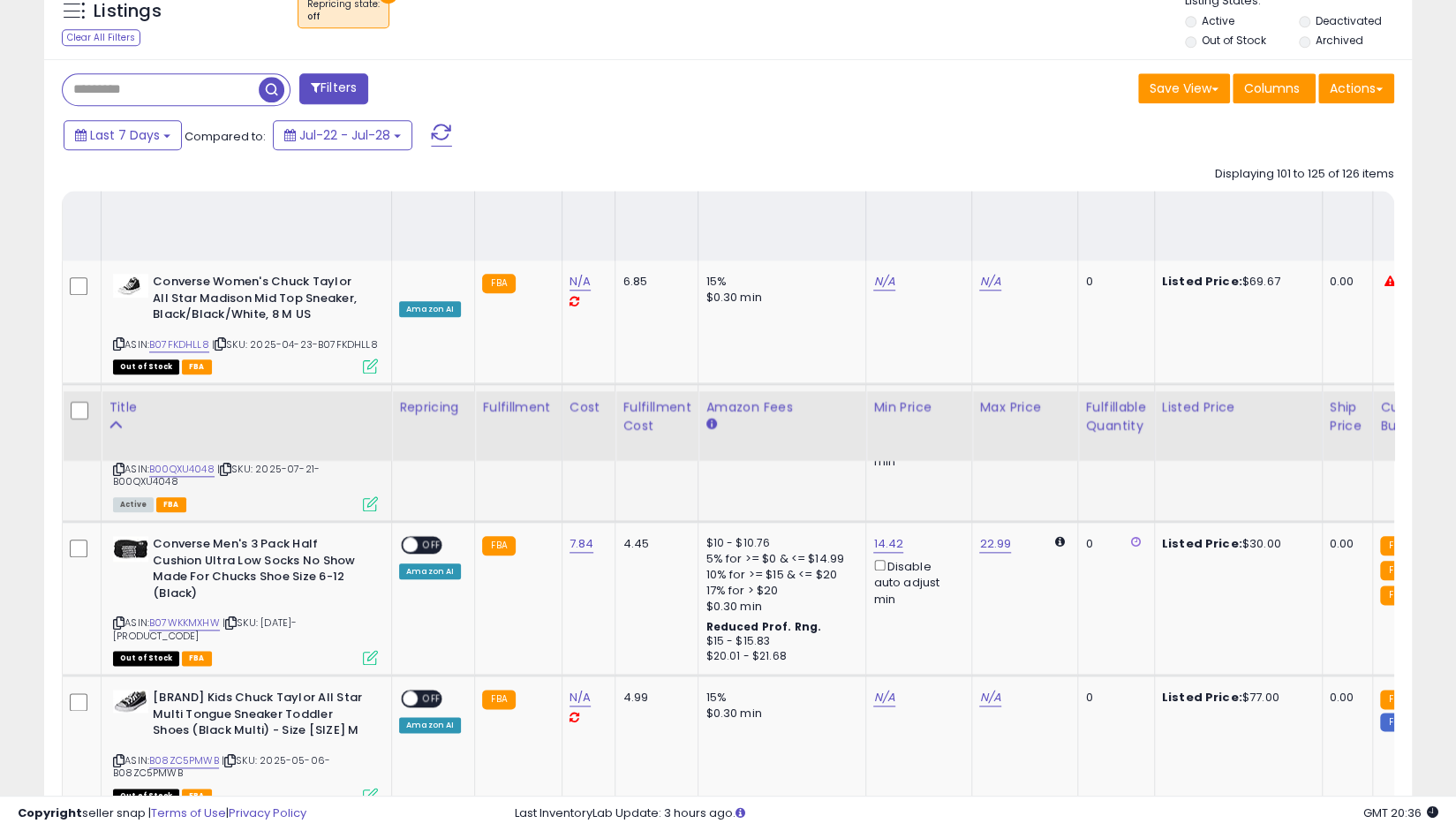 scroll, scrollTop: 1056, scrollLeft: 0, axis: vertical 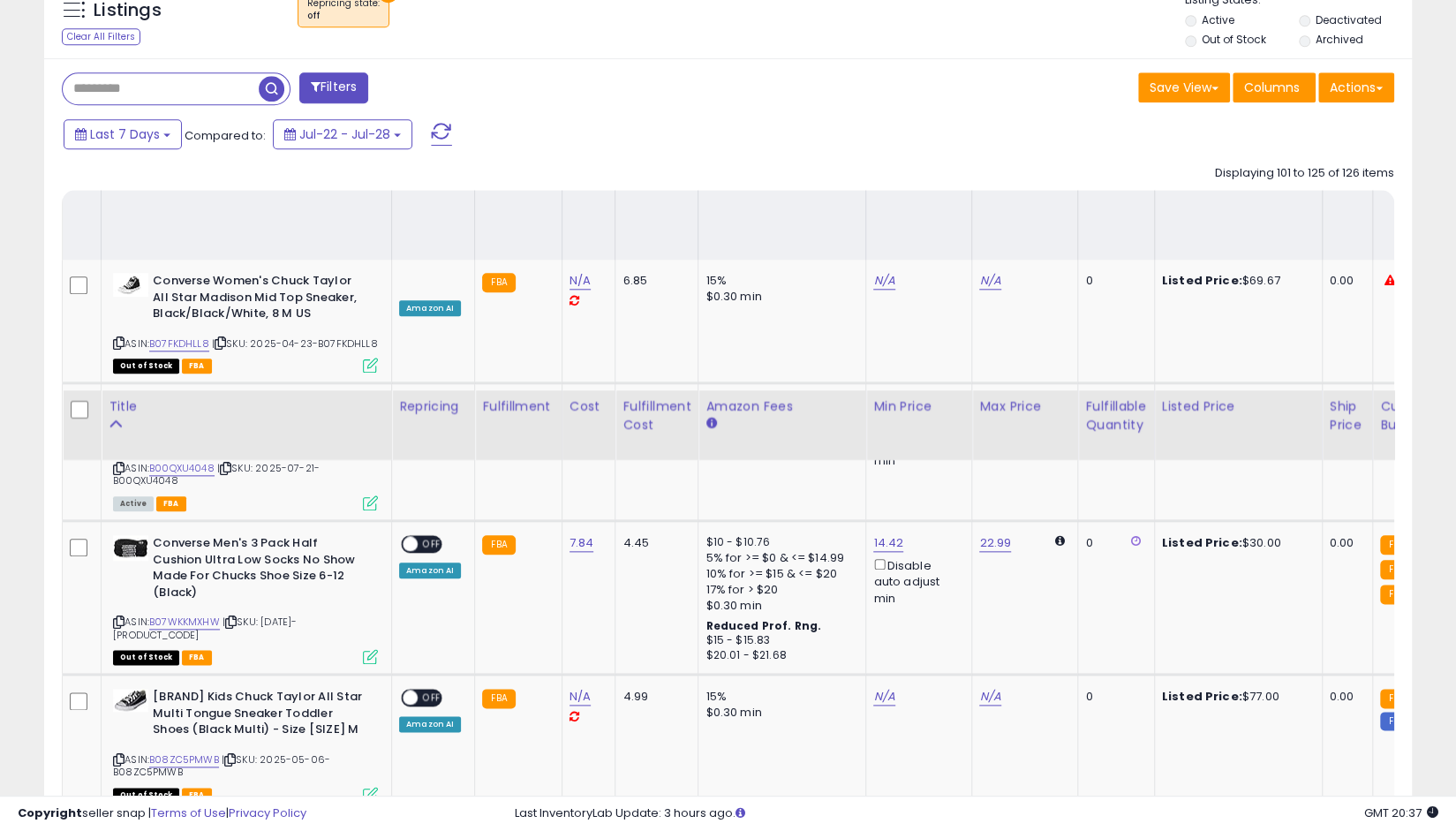click at bounding box center [410, 835] 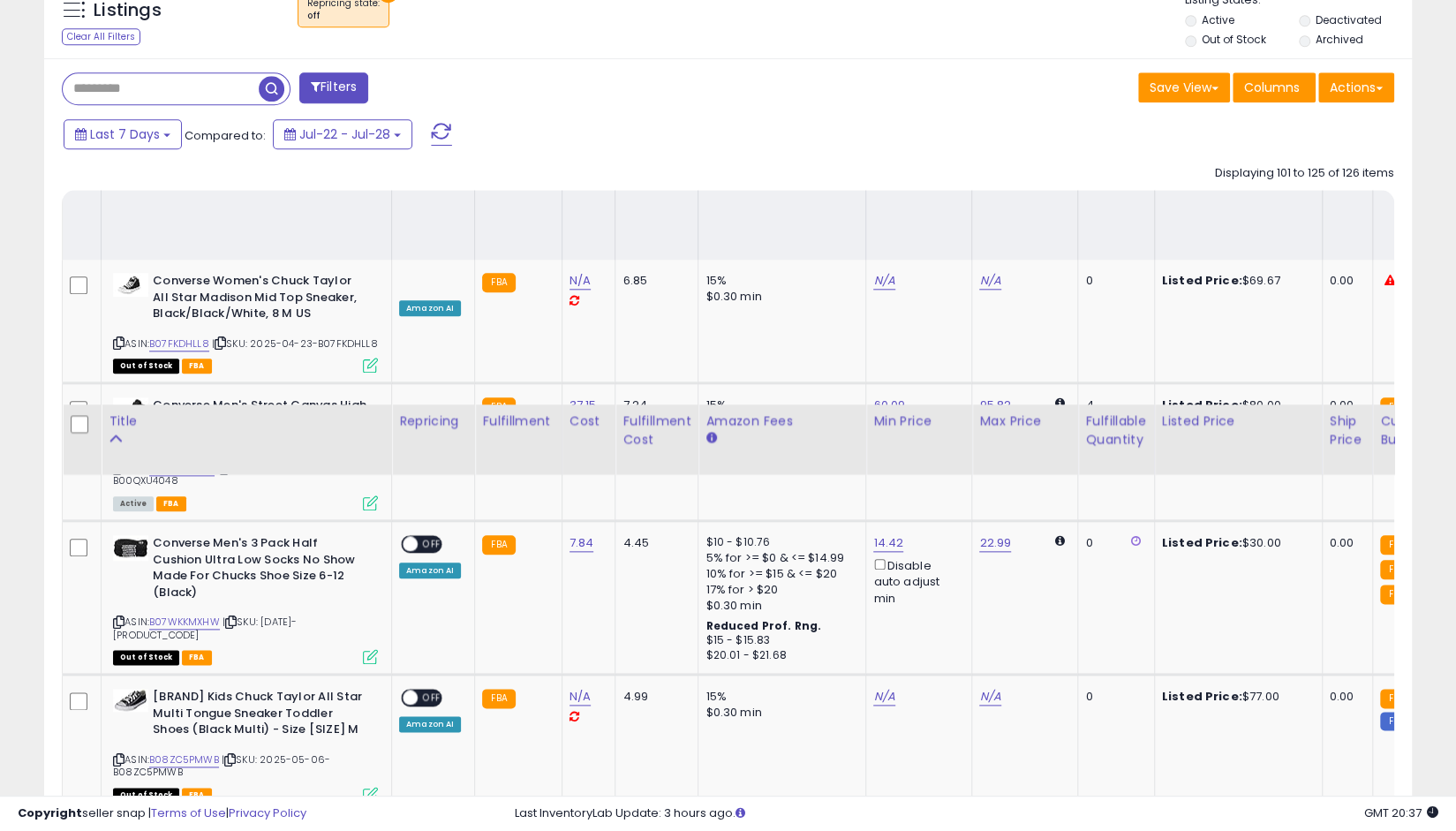 scroll, scrollTop: 1145, scrollLeft: 0, axis: vertical 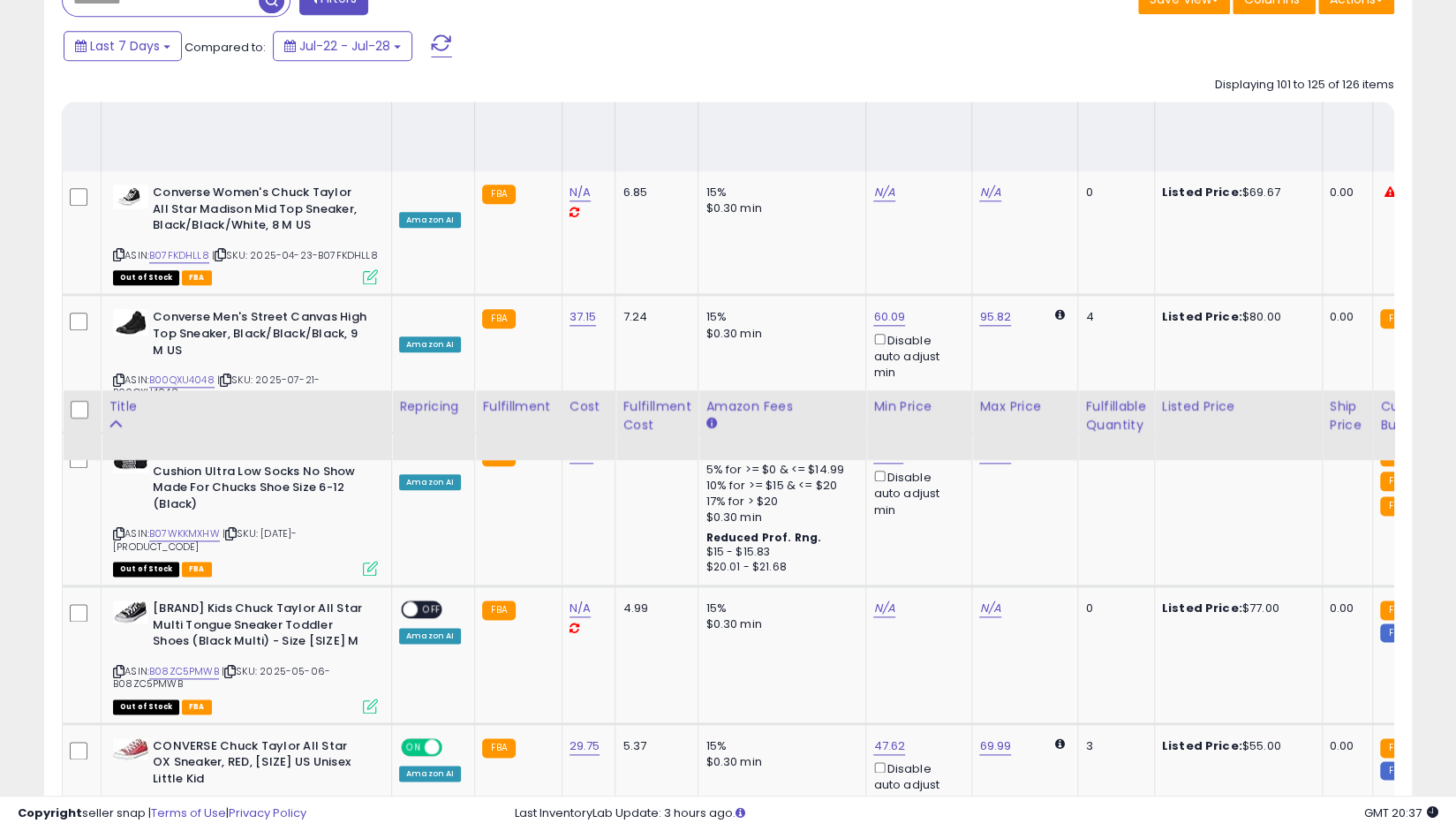 click on "N/A" at bounding box center [580, 193] 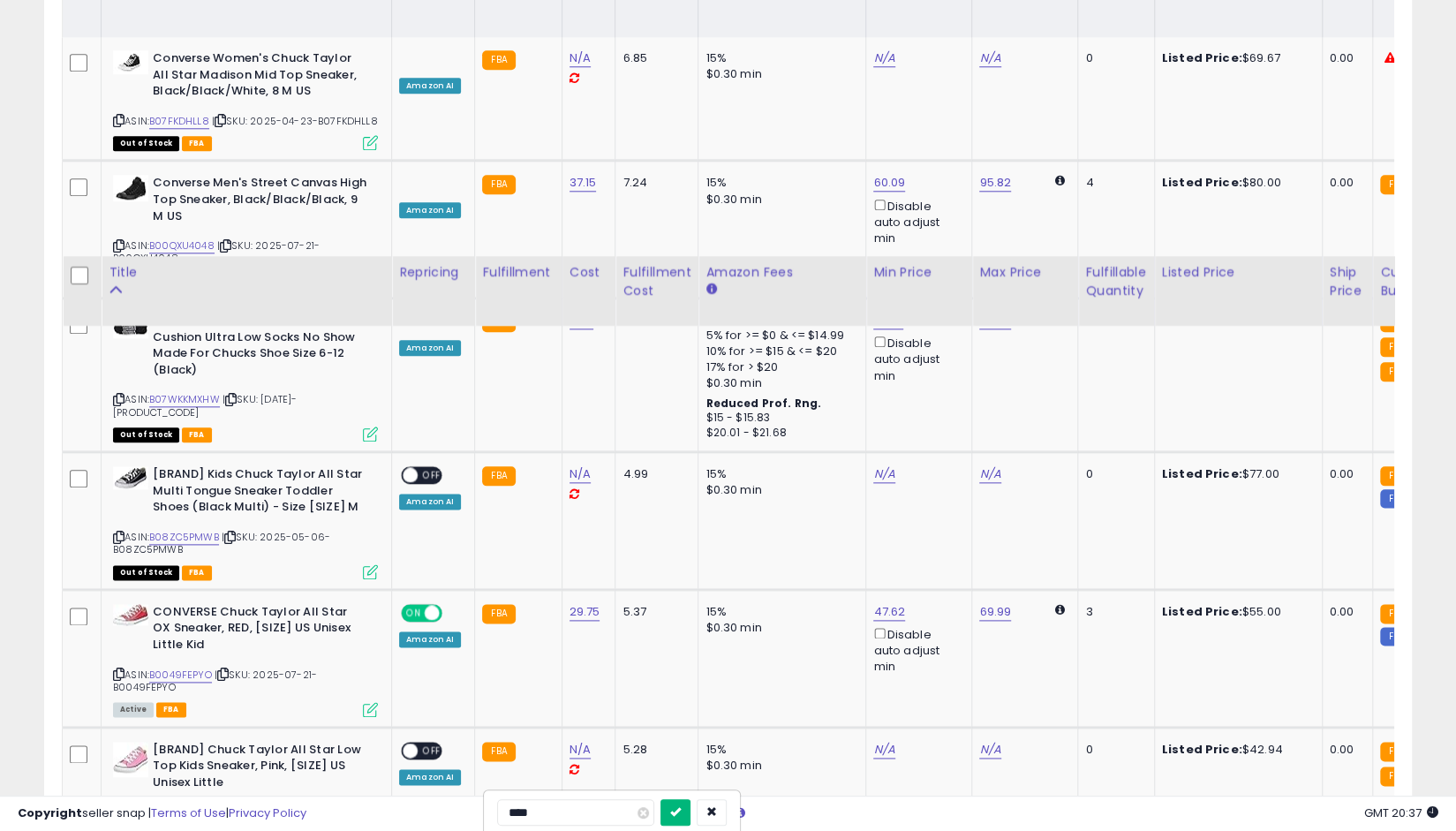 type on "****" 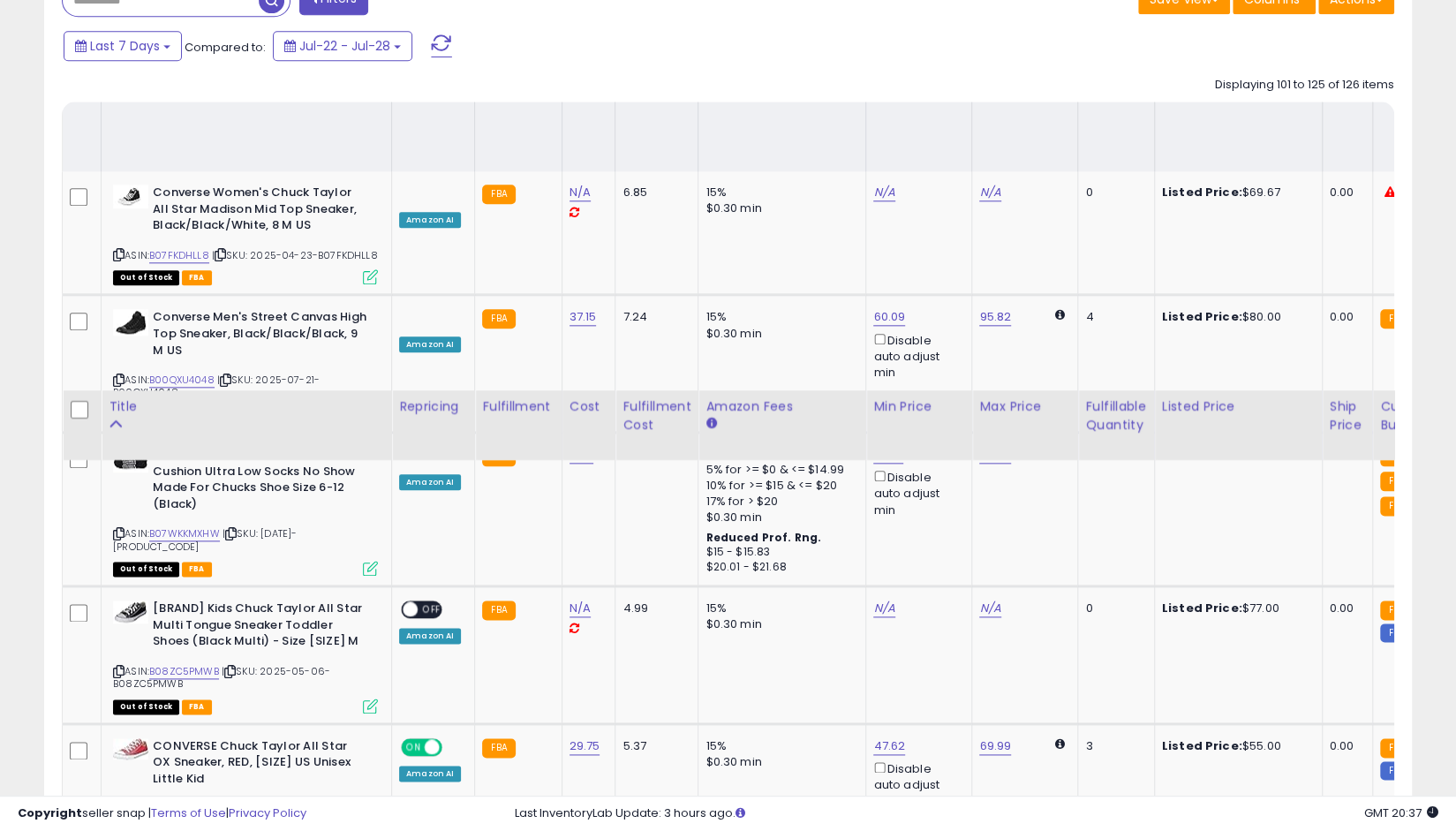 click at bounding box center (675, 946) 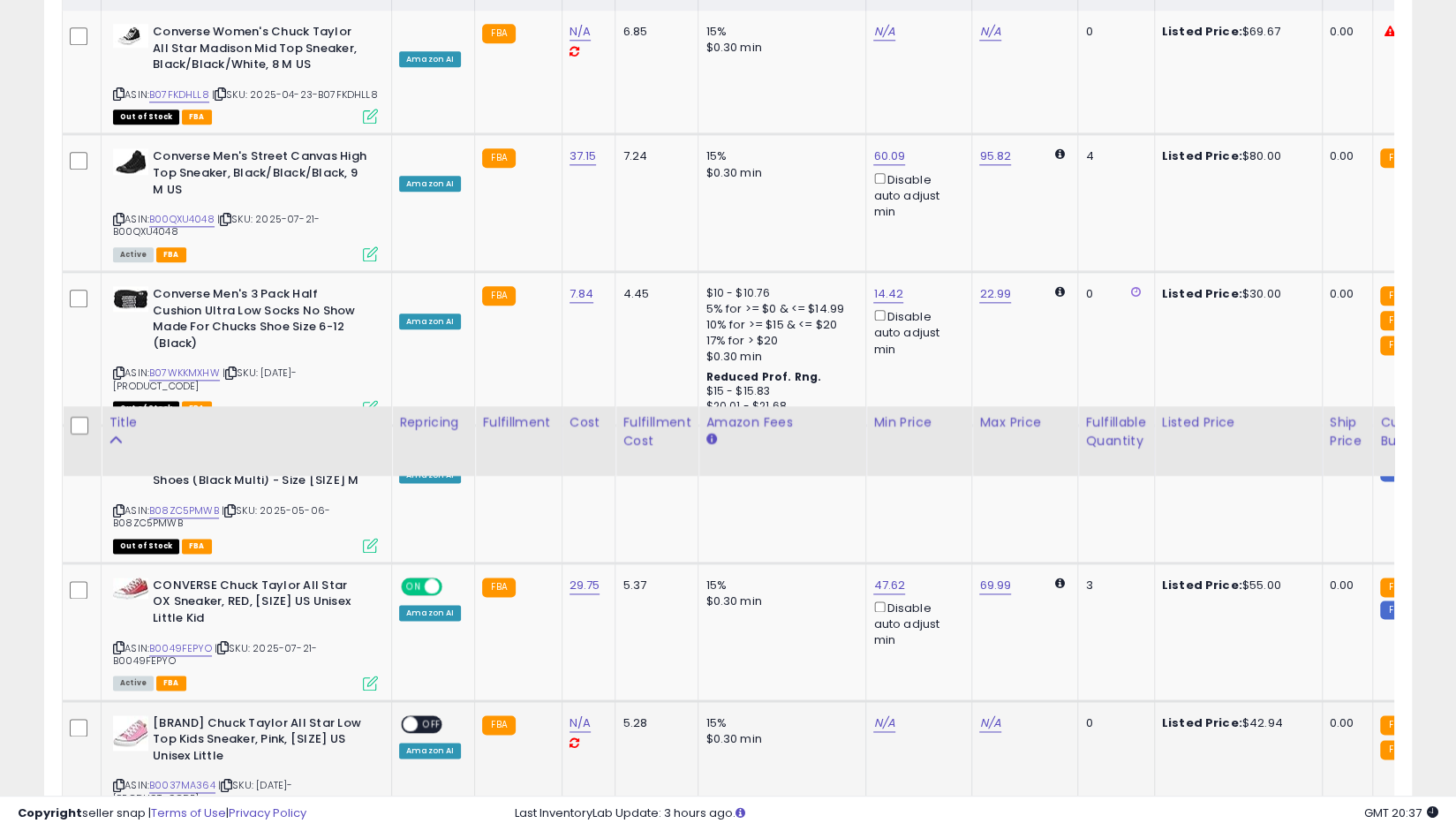 scroll, scrollTop: 1321, scrollLeft: 0, axis: vertical 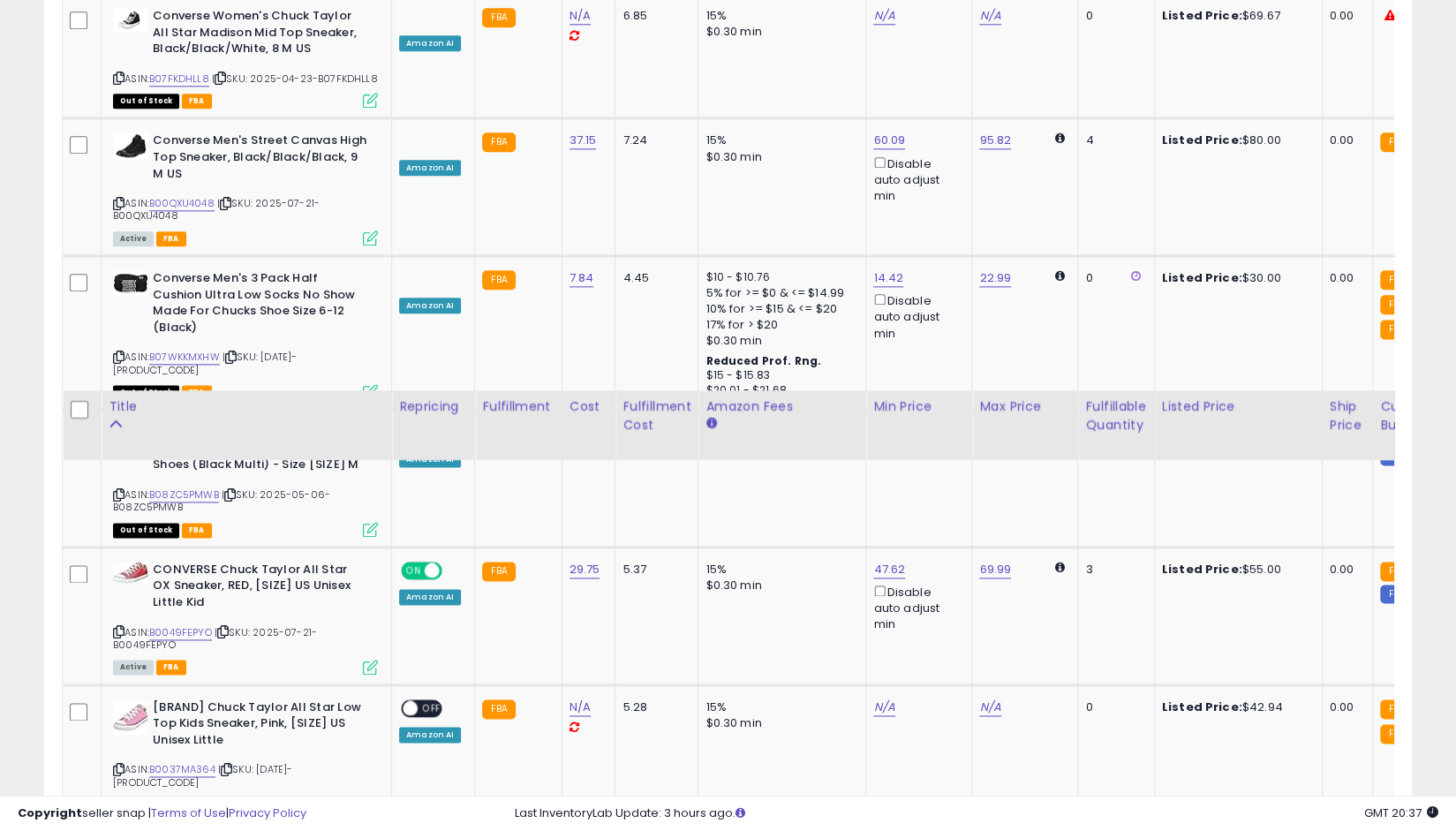 click at bounding box center (410, 845) 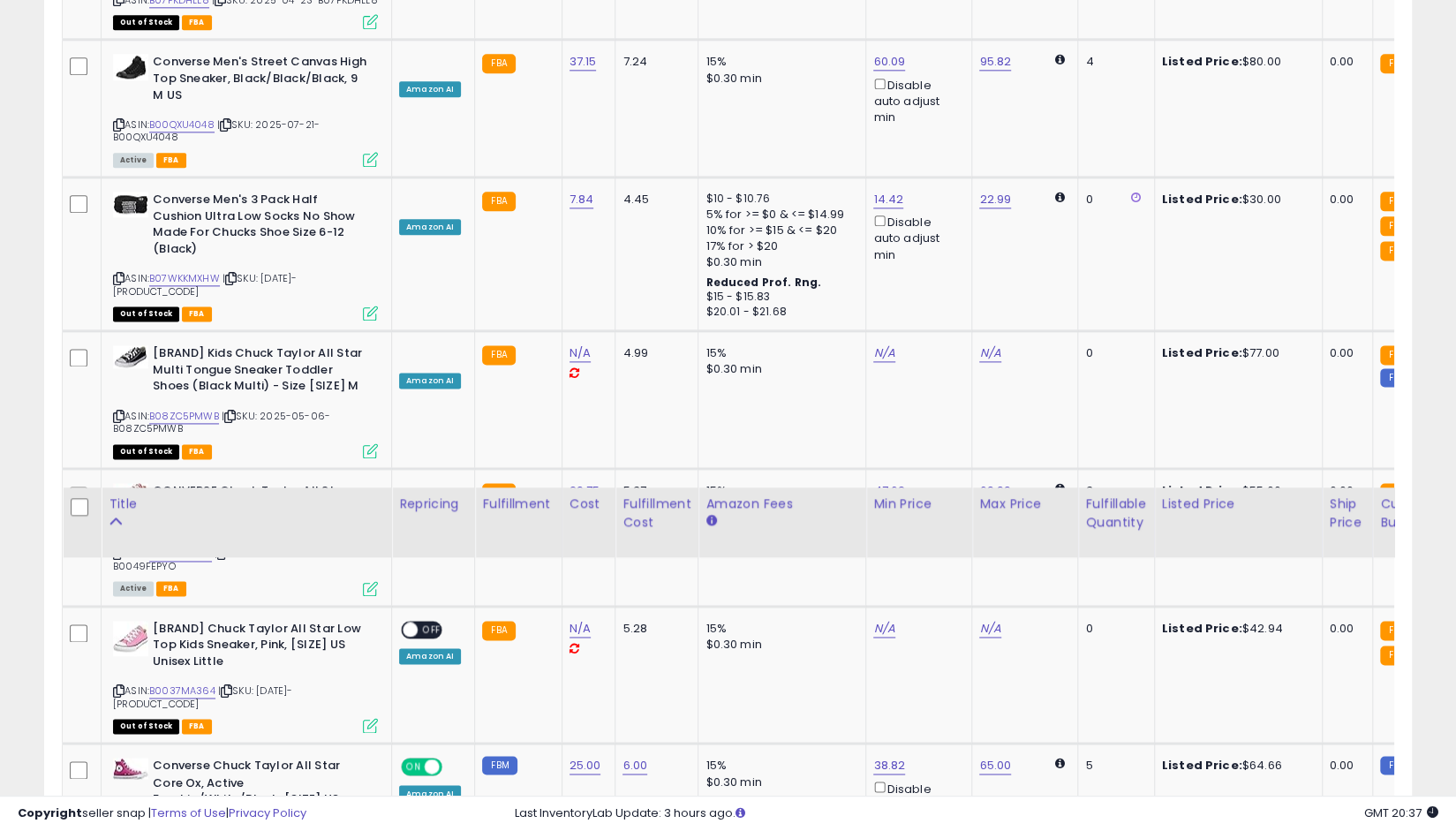 scroll, scrollTop: 1498, scrollLeft: 0, axis: vertical 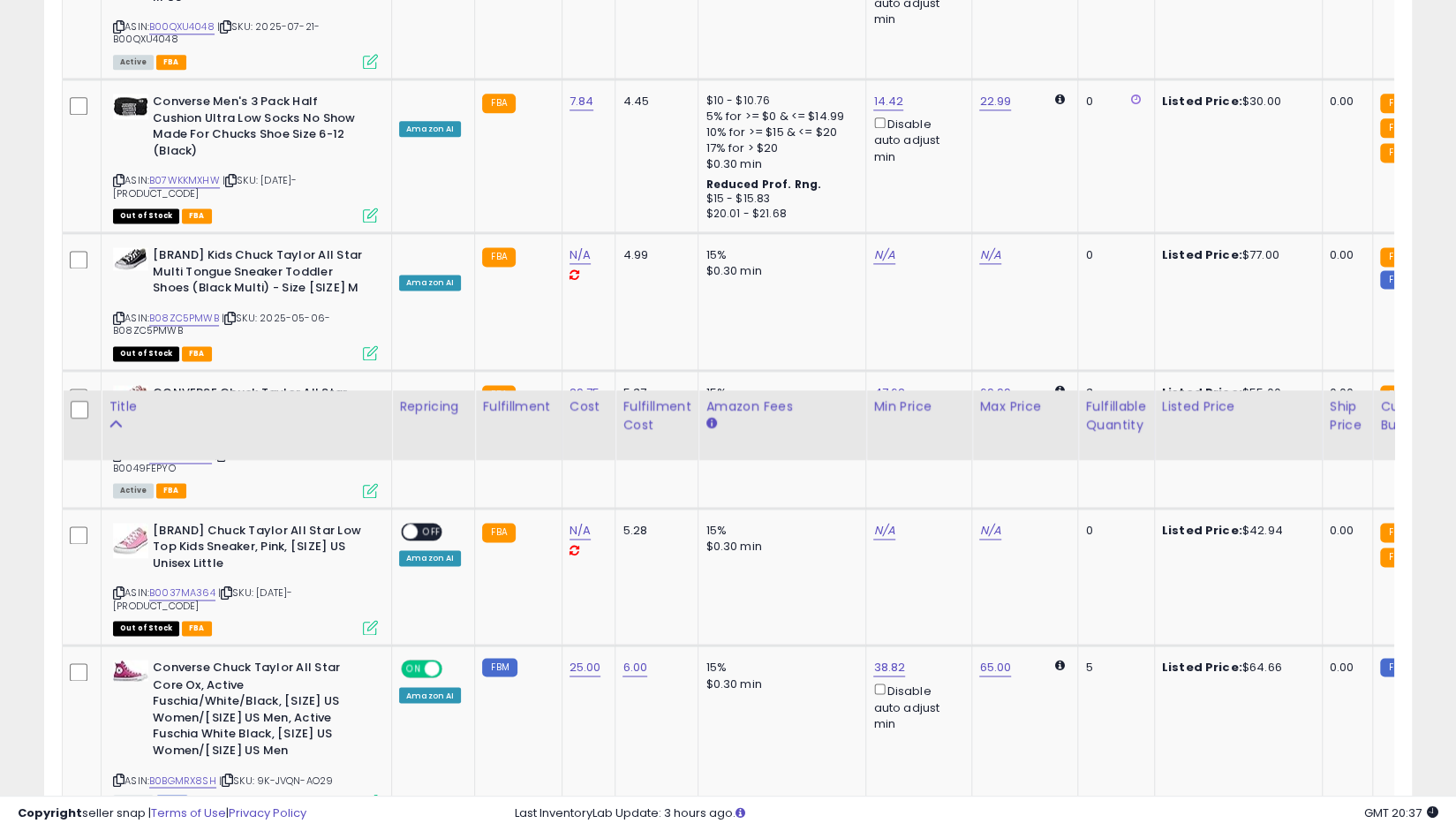 click at bounding box center [410, 979] 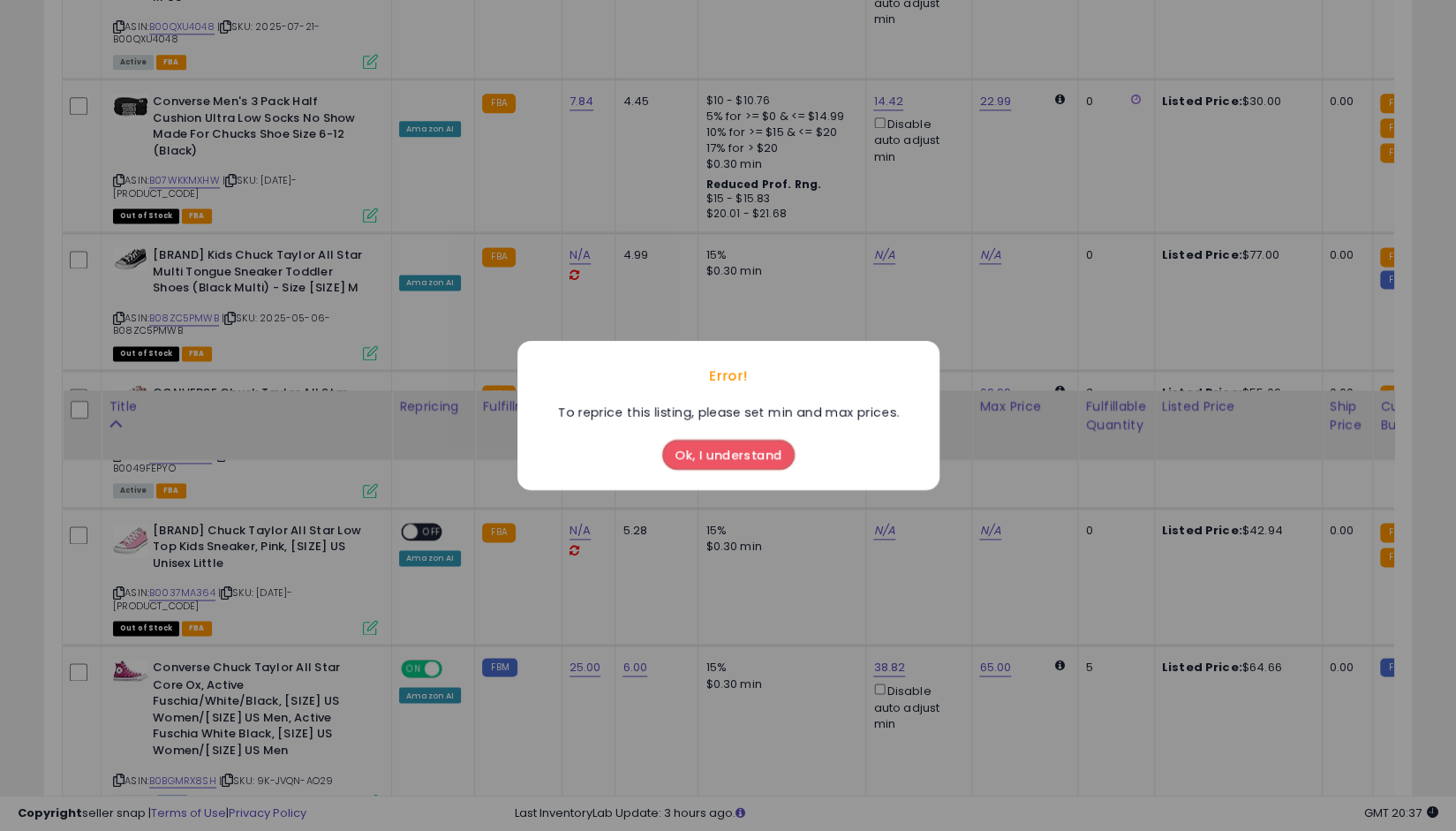 click on "Ok, I understand" at bounding box center [728, 455] 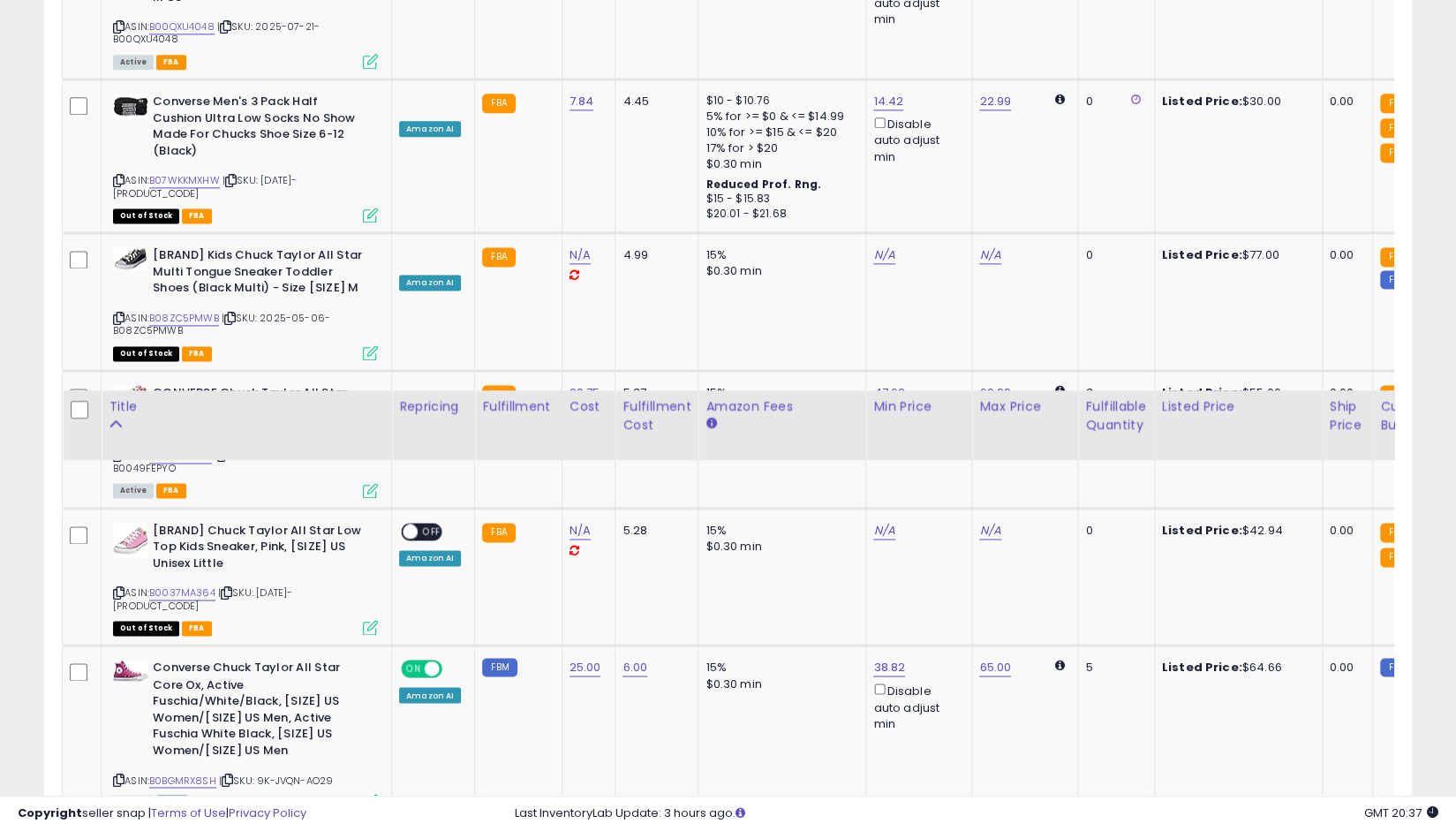 click on "N/A" at bounding box center (580, -161) 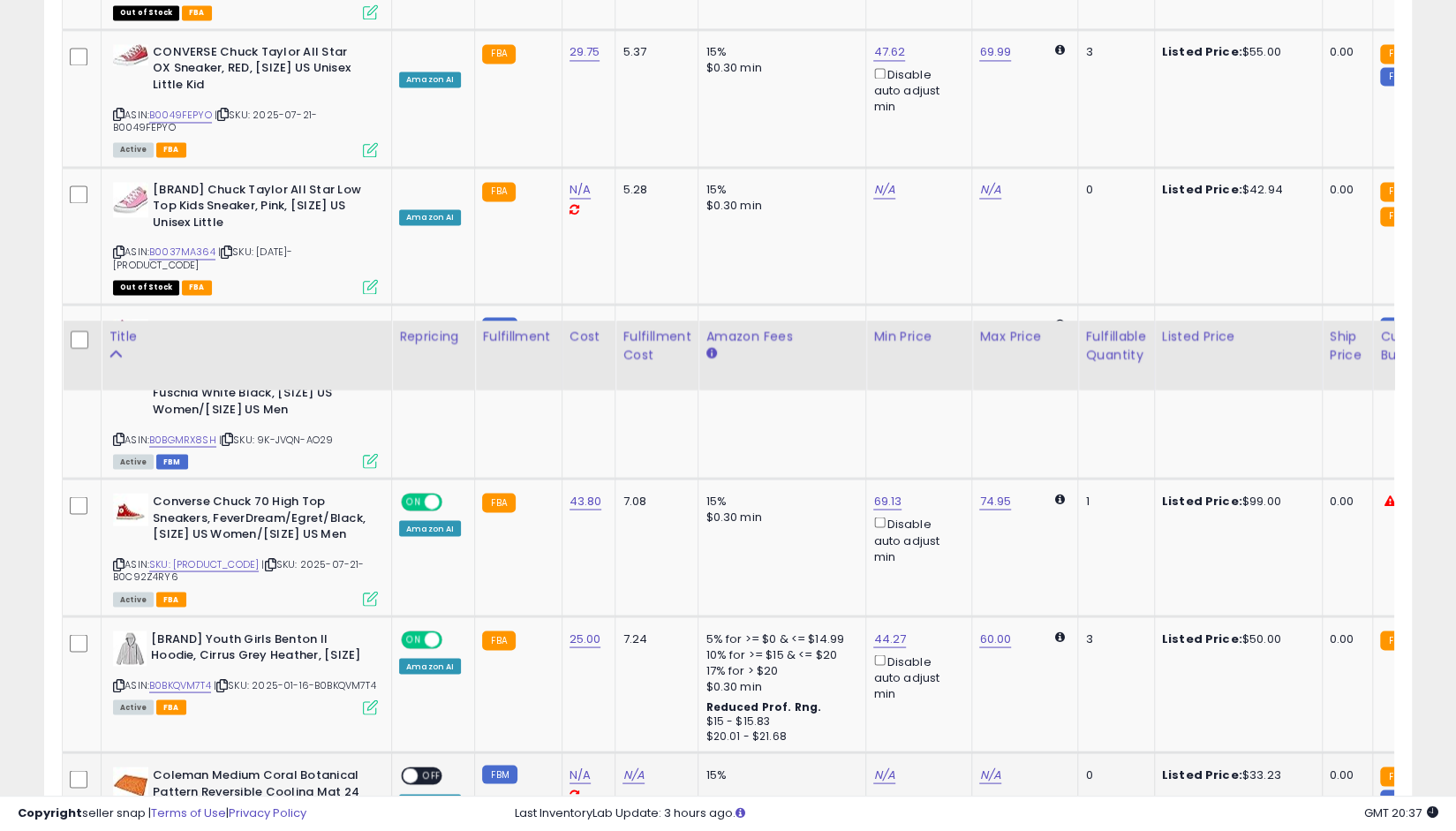 scroll, scrollTop: 1851, scrollLeft: 0, axis: vertical 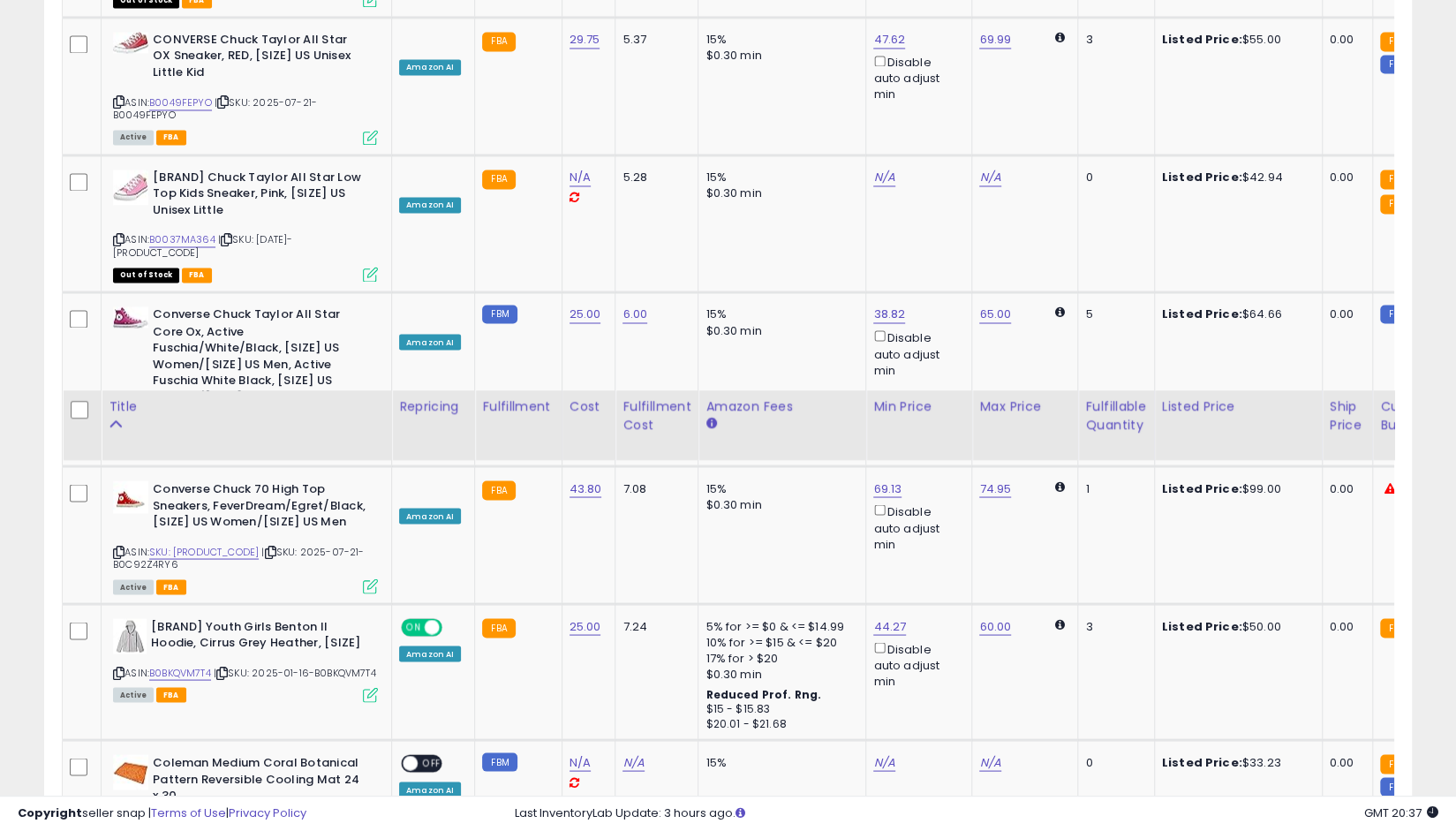 click on "N/A" at bounding box center [633, 762] 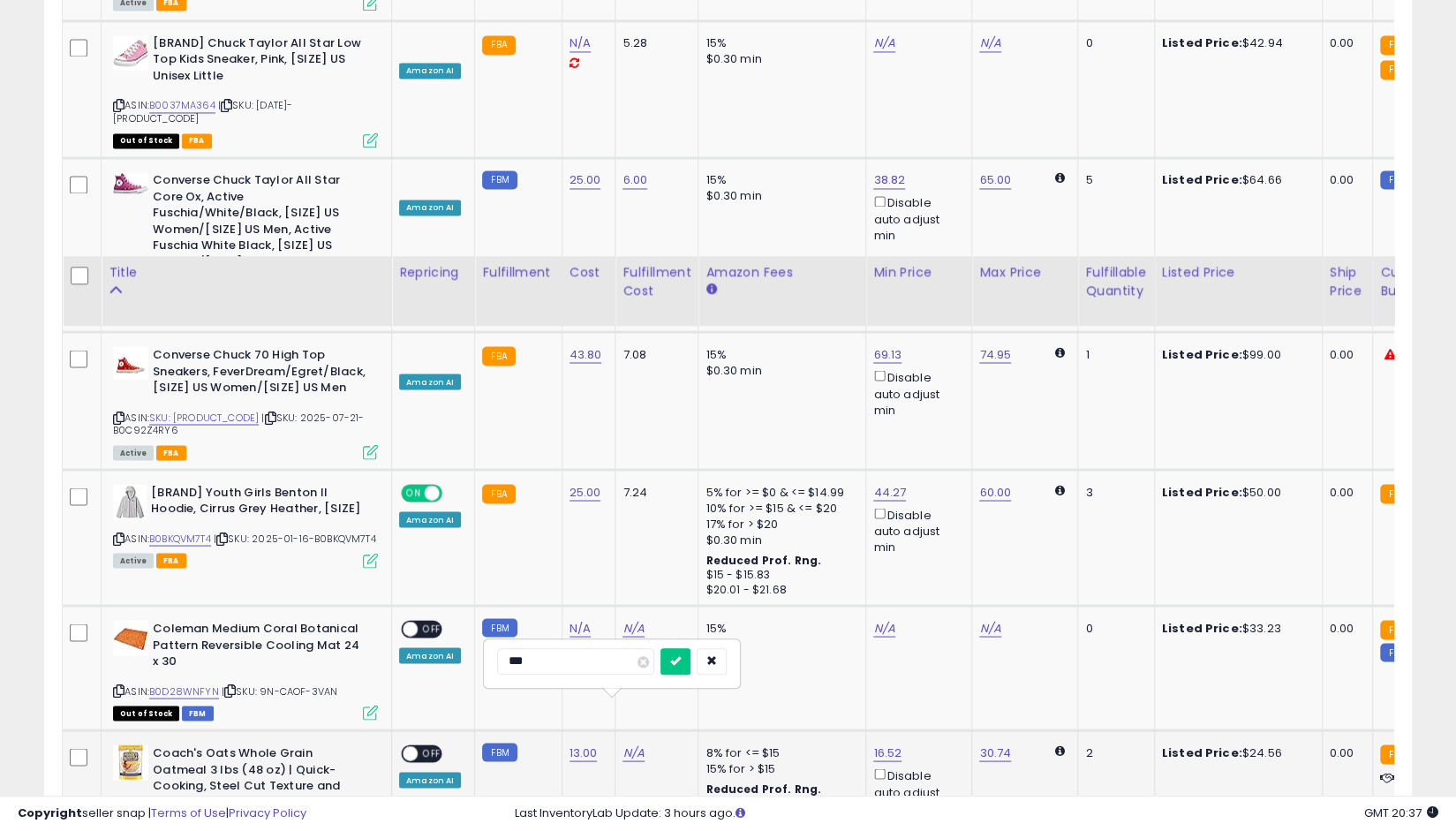 type on "****" 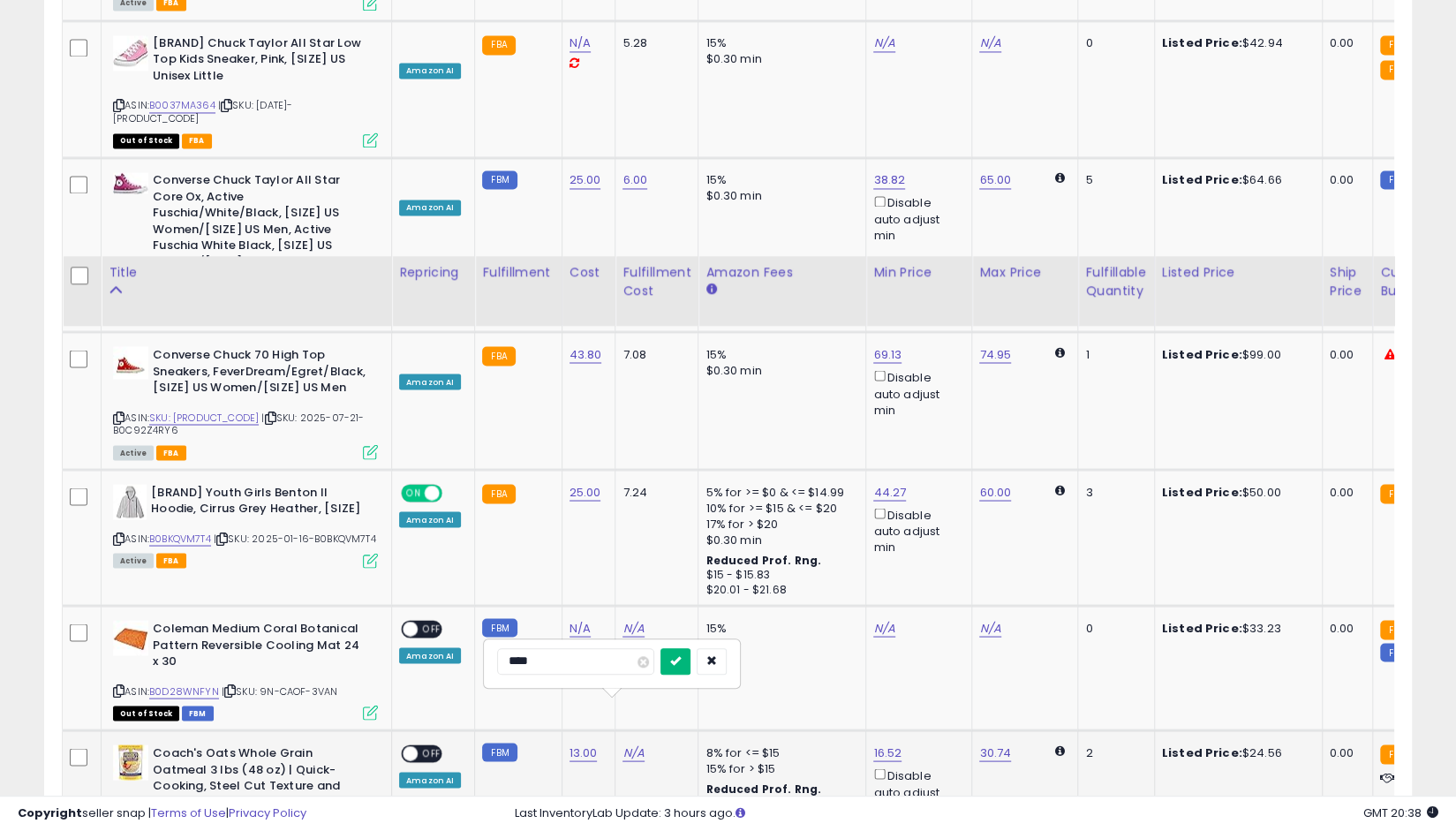 click at bounding box center [675, 661] 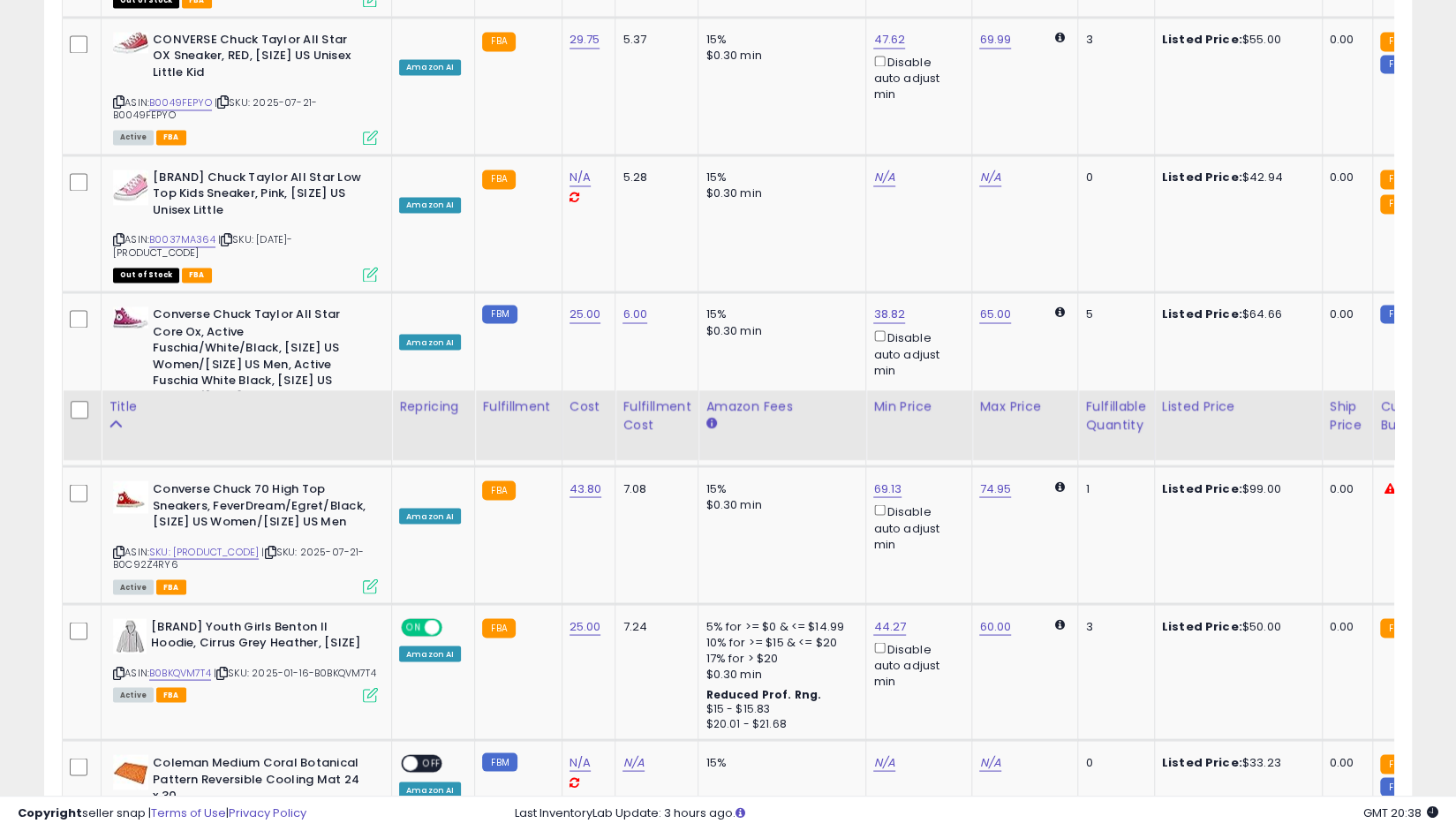 click at bounding box center [410, 888] 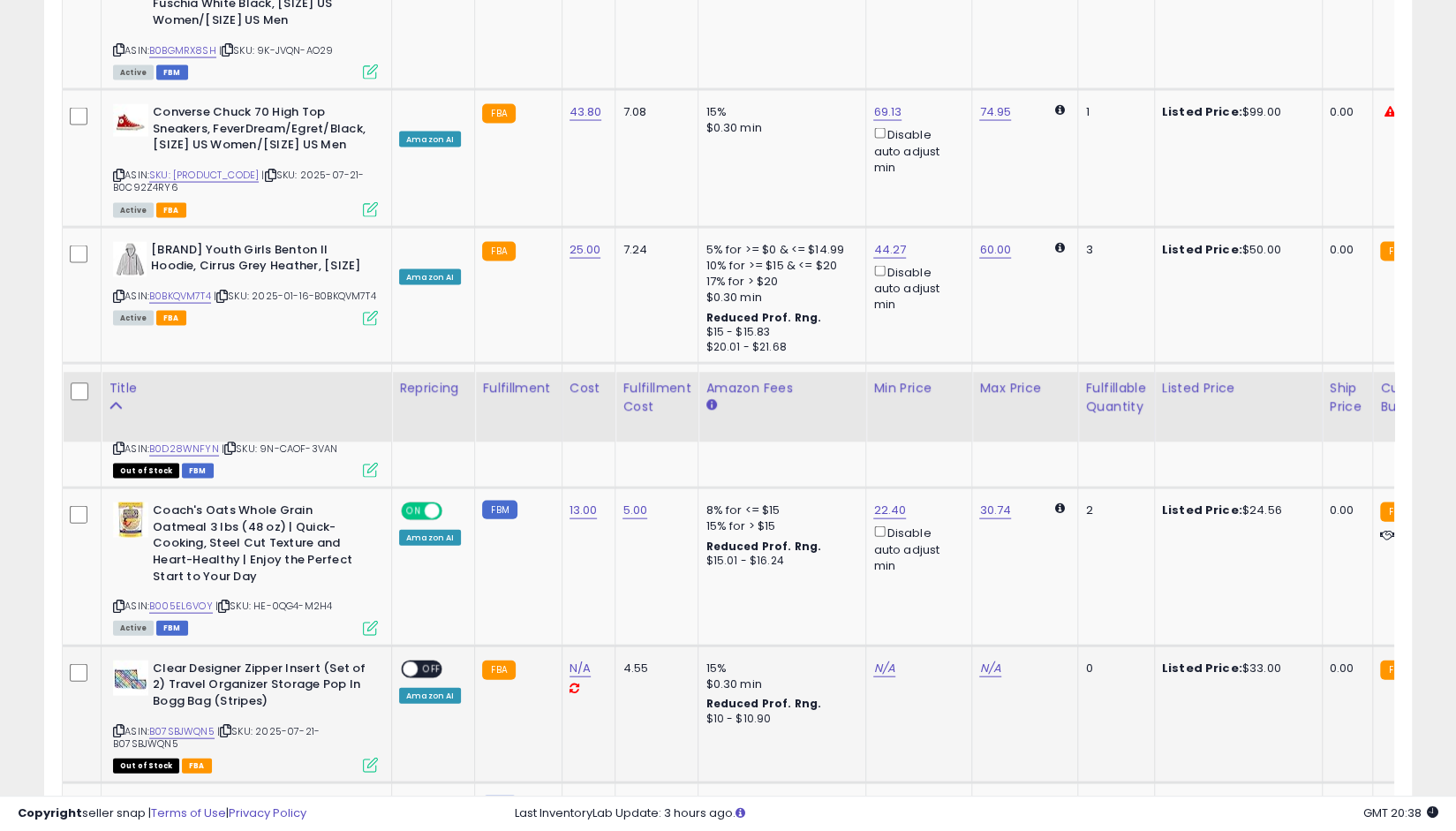scroll, scrollTop: 2293, scrollLeft: 0, axis: vertical 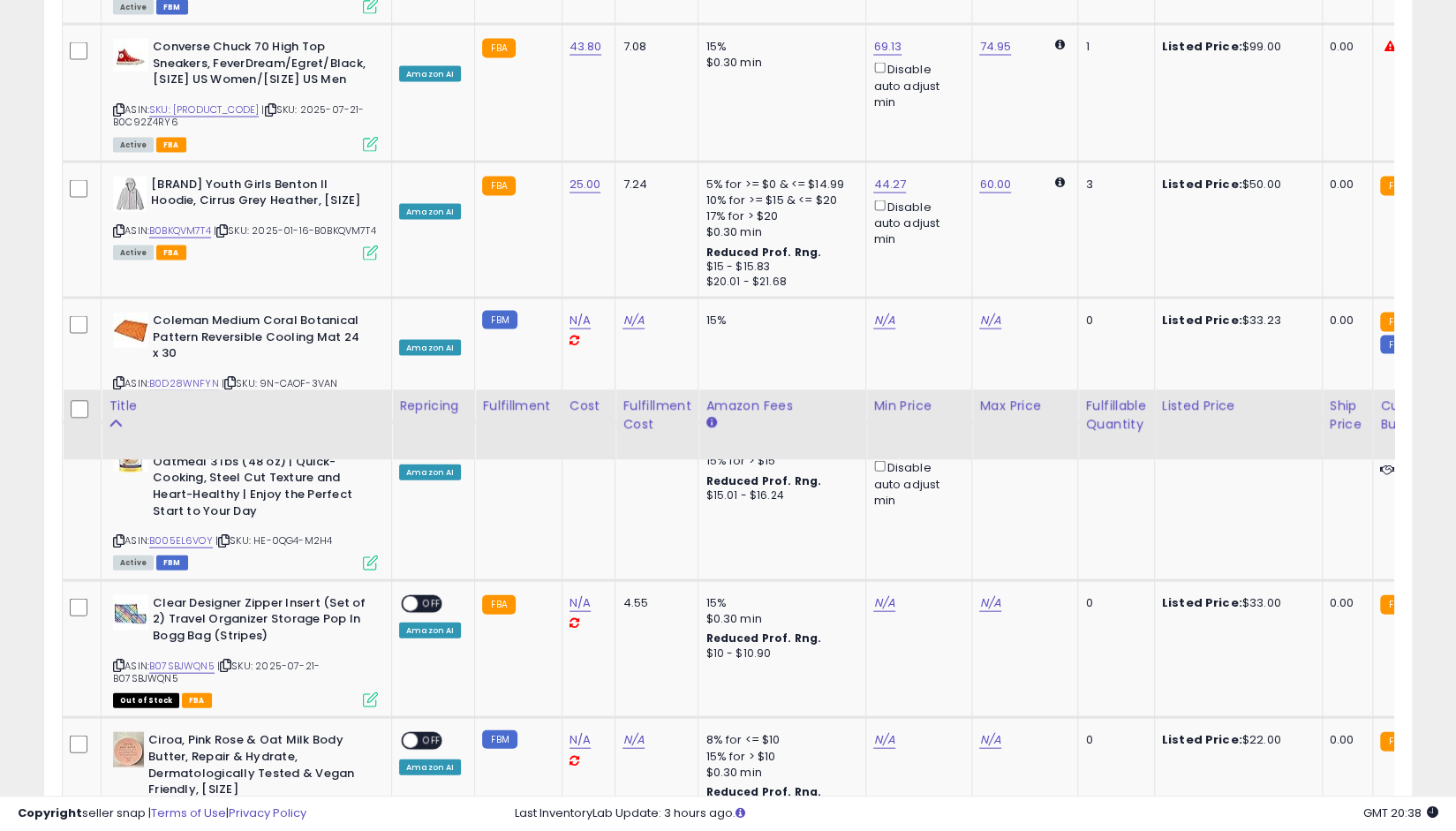 click on "N/A" at bounding box center [633, 321] 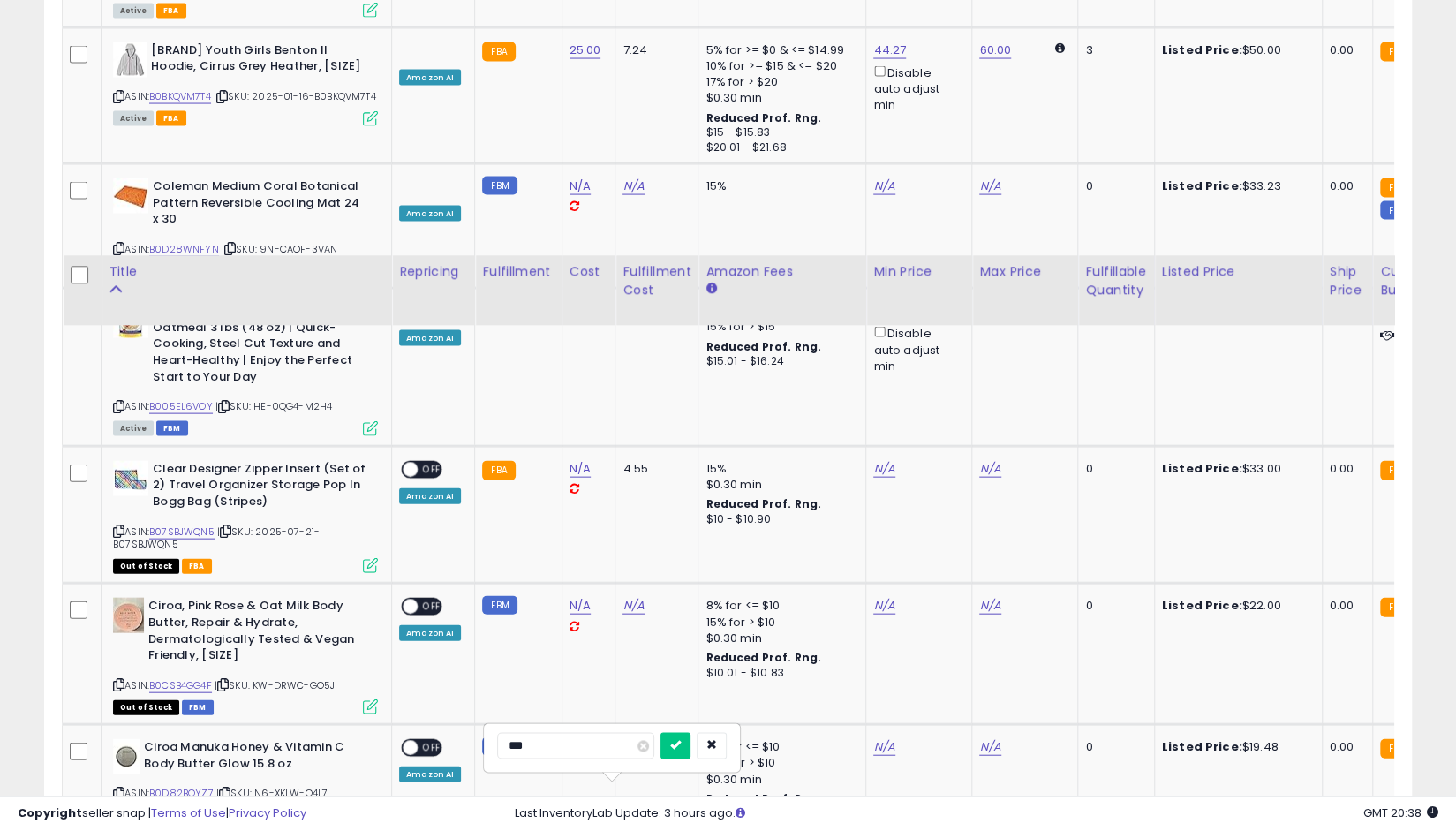 type on "****" 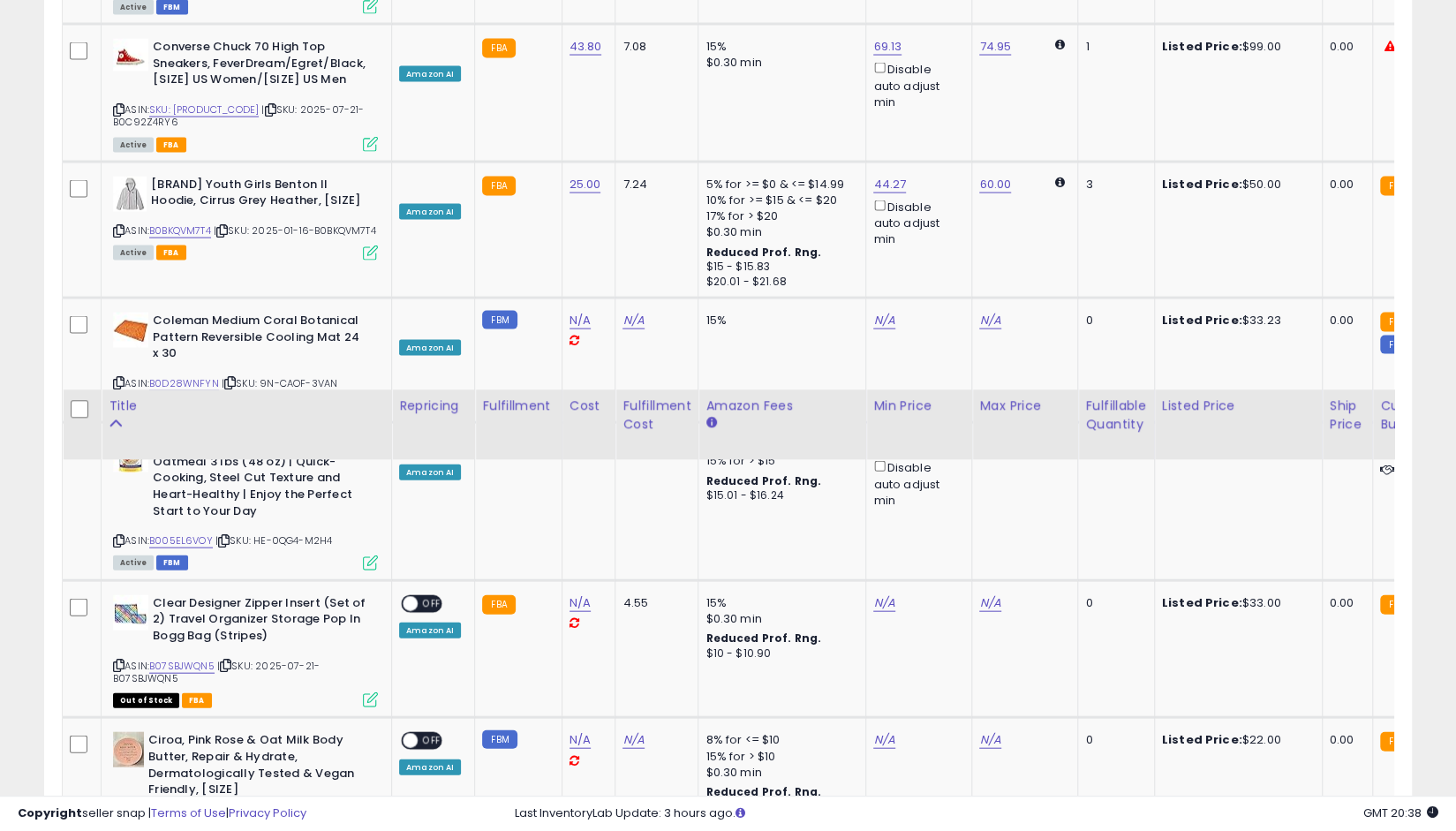 click at bounding box center (675, 880) 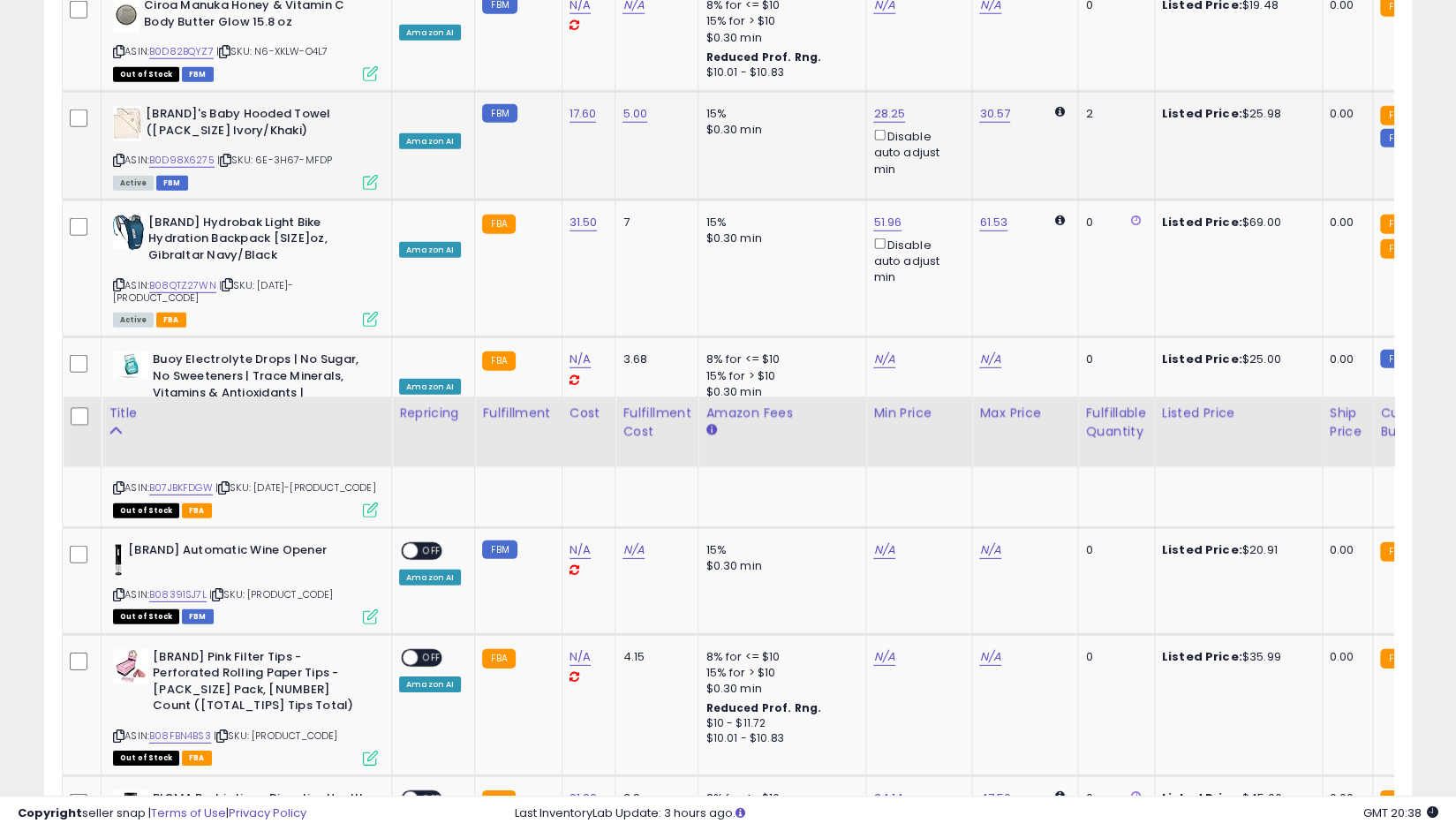 scroll, scrollTop: 3176, scrollLeft: 0, axis: vertical 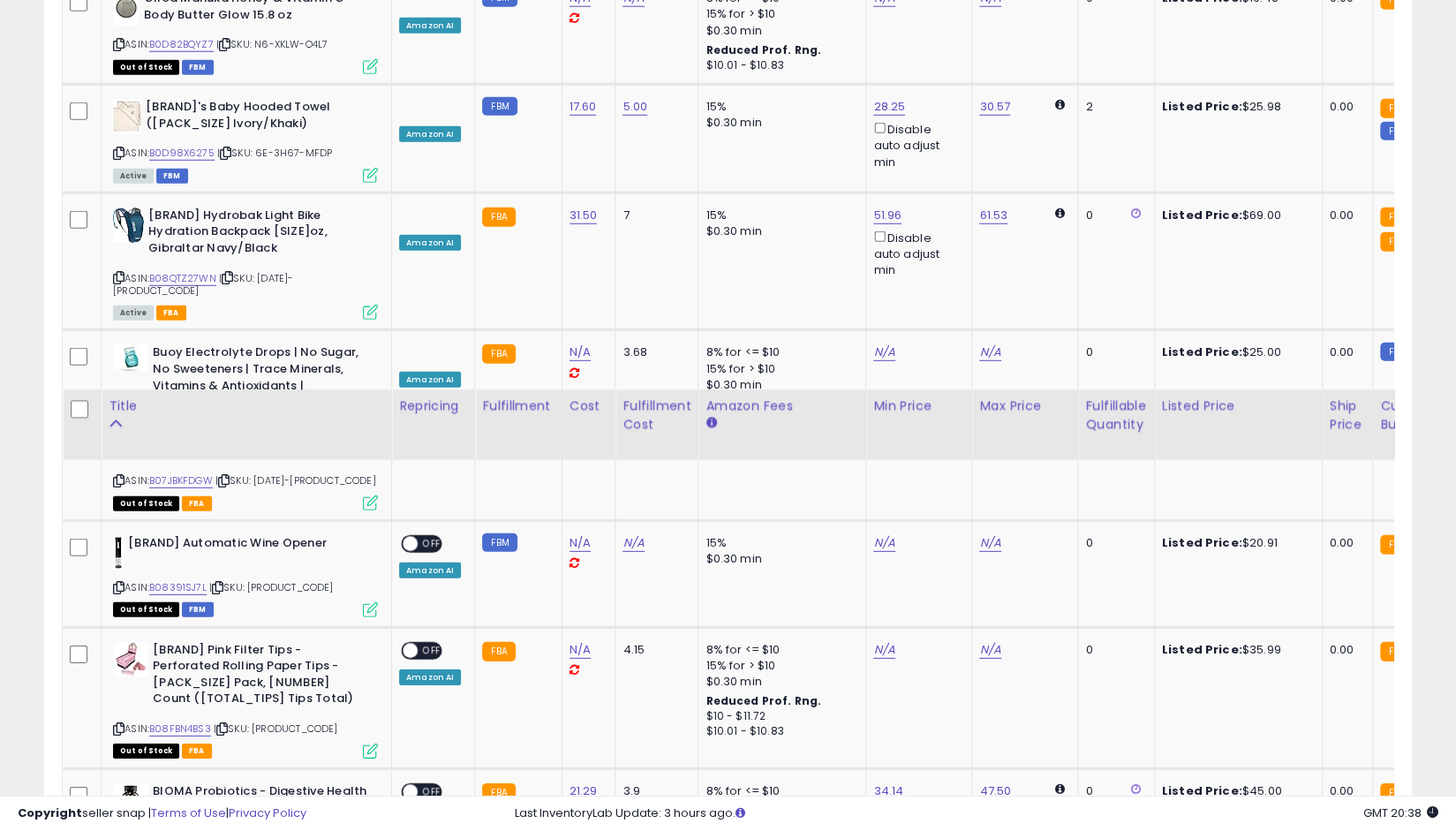 click on "N/A" at bounding box center [580, -1839] 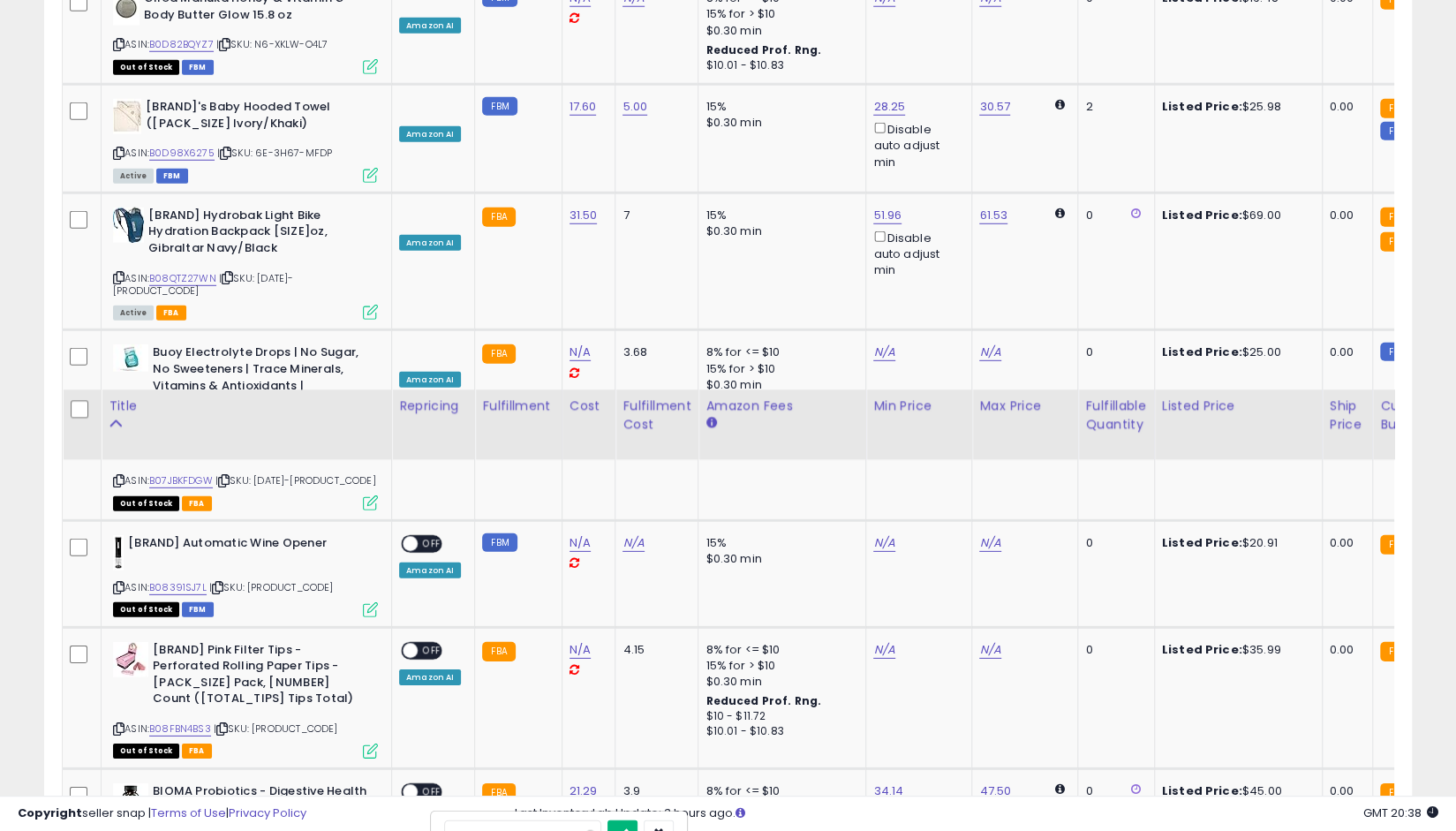 type on "****" 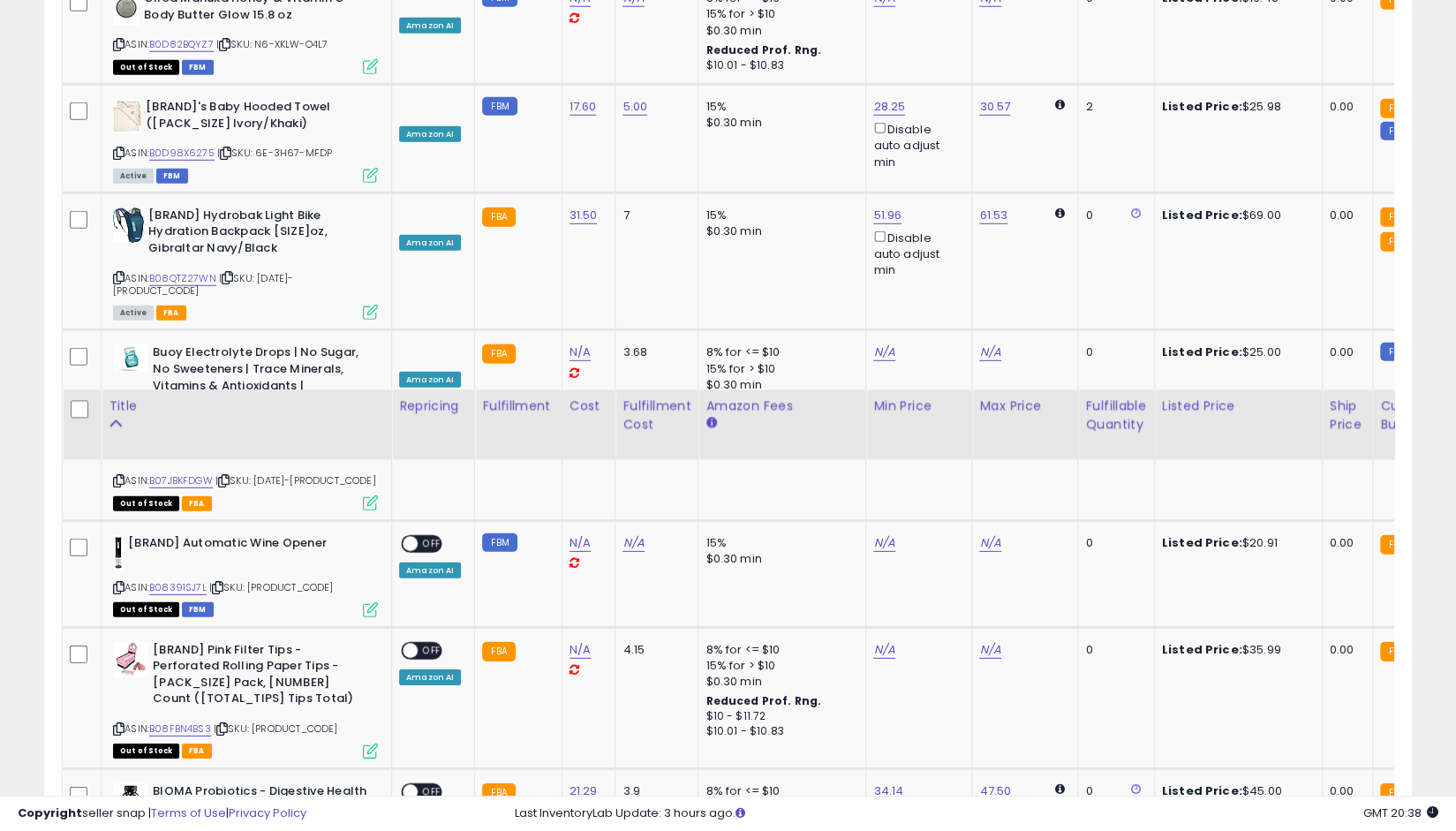 click at bounding box center [410, 965] 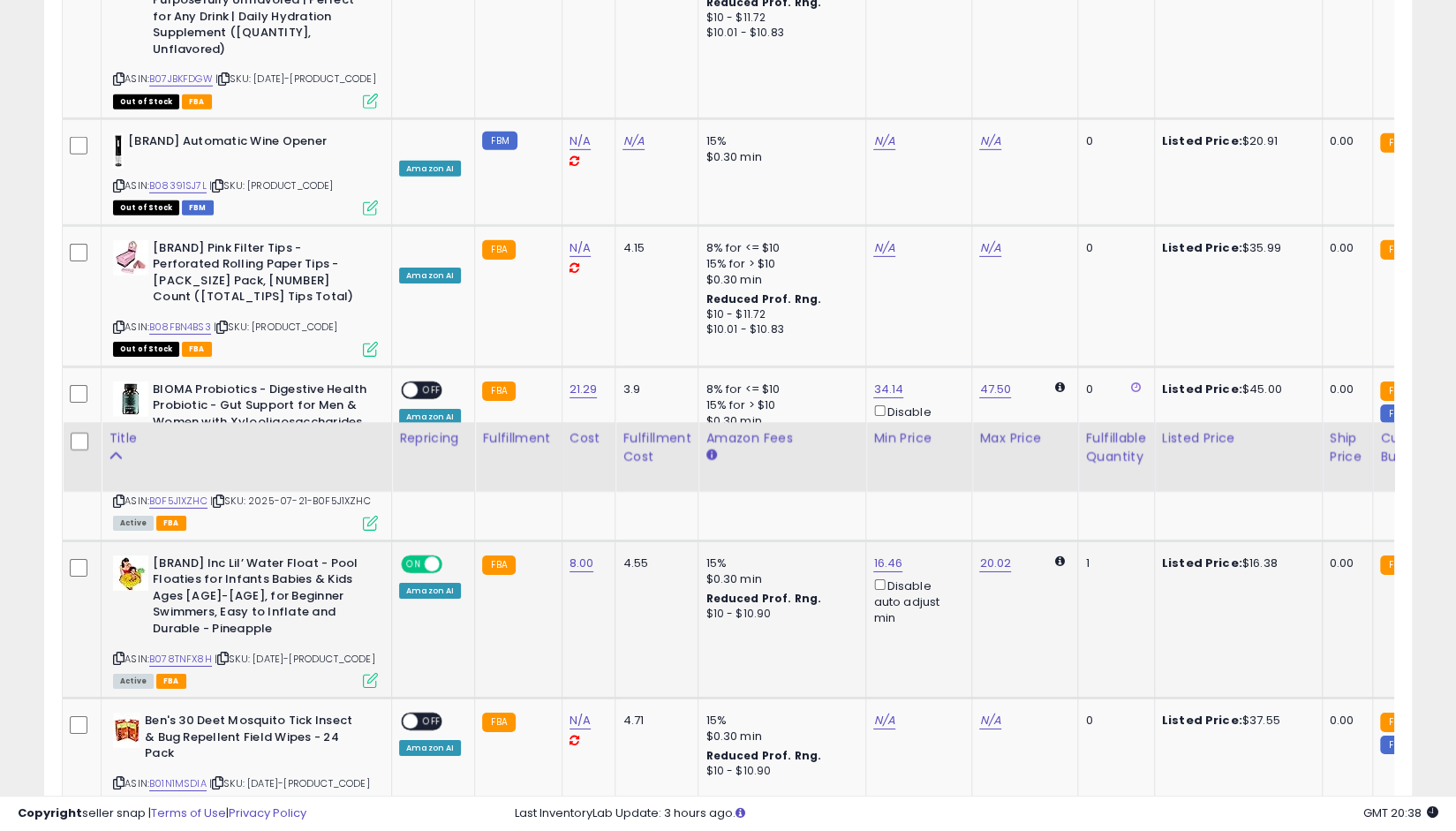 scroll, scrollTop: 3617, scrollLeft: 0, axis: vertical 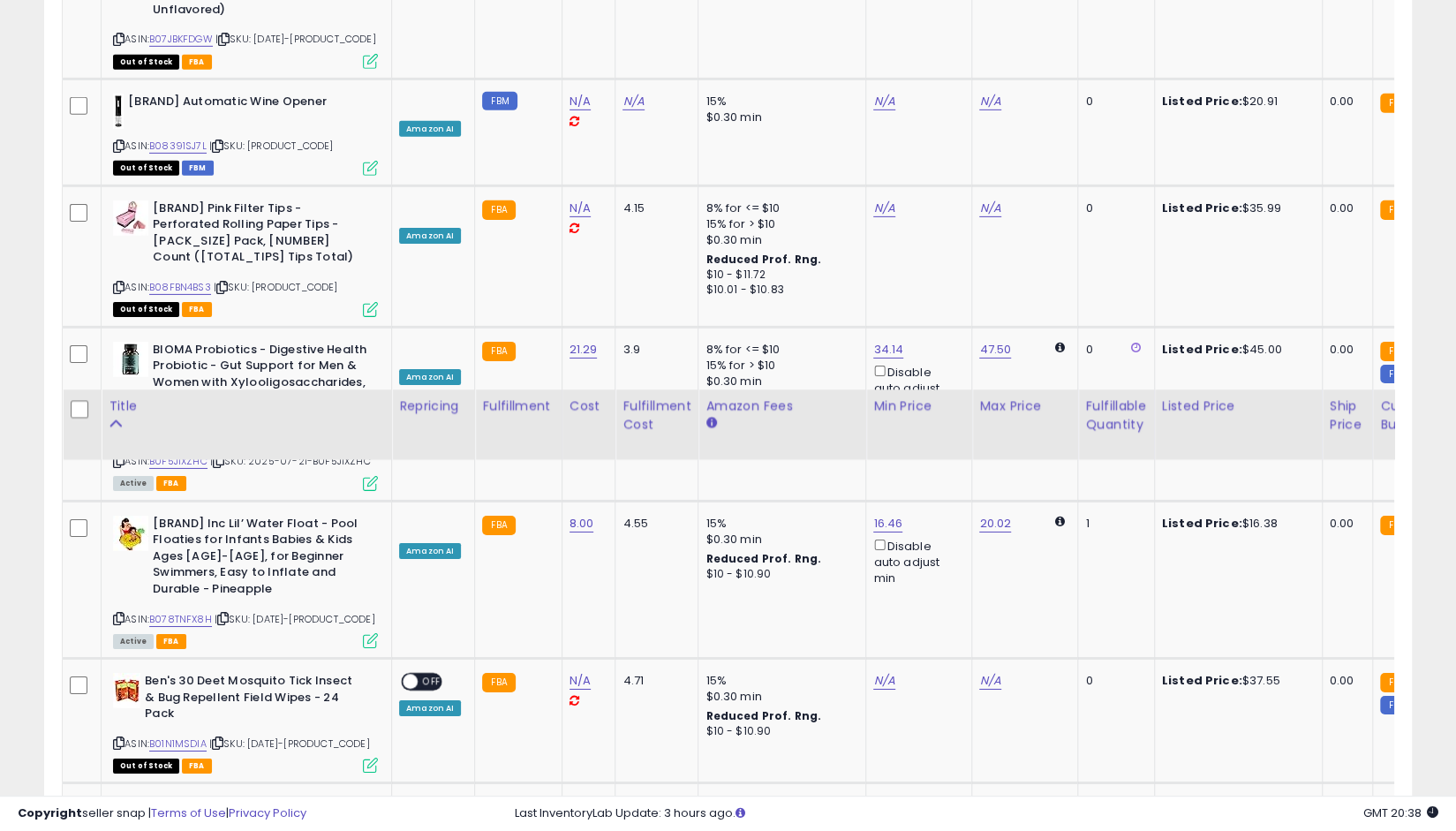 click on "N/A" at bounding box center (633, -1004) 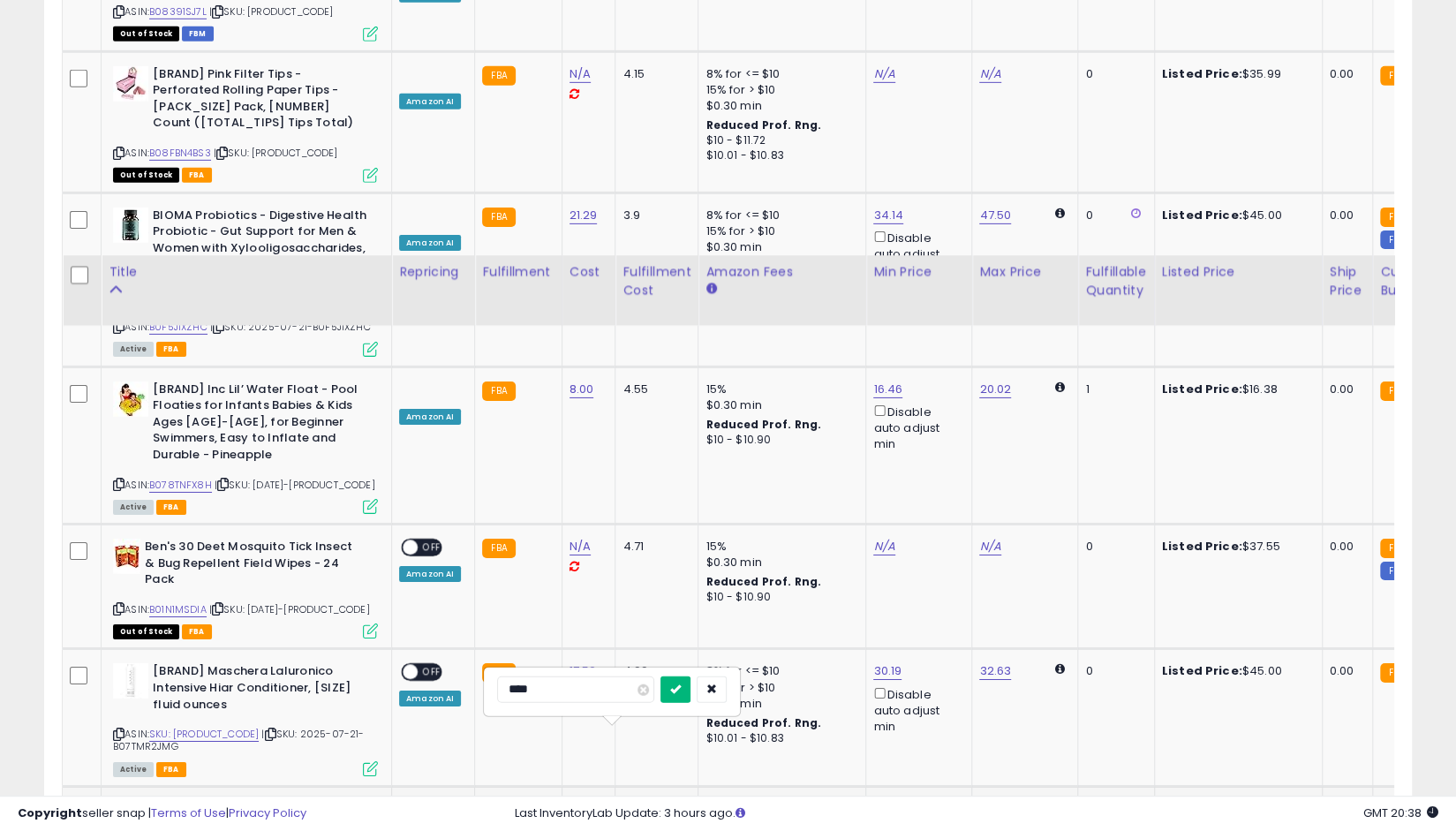 type on "****" 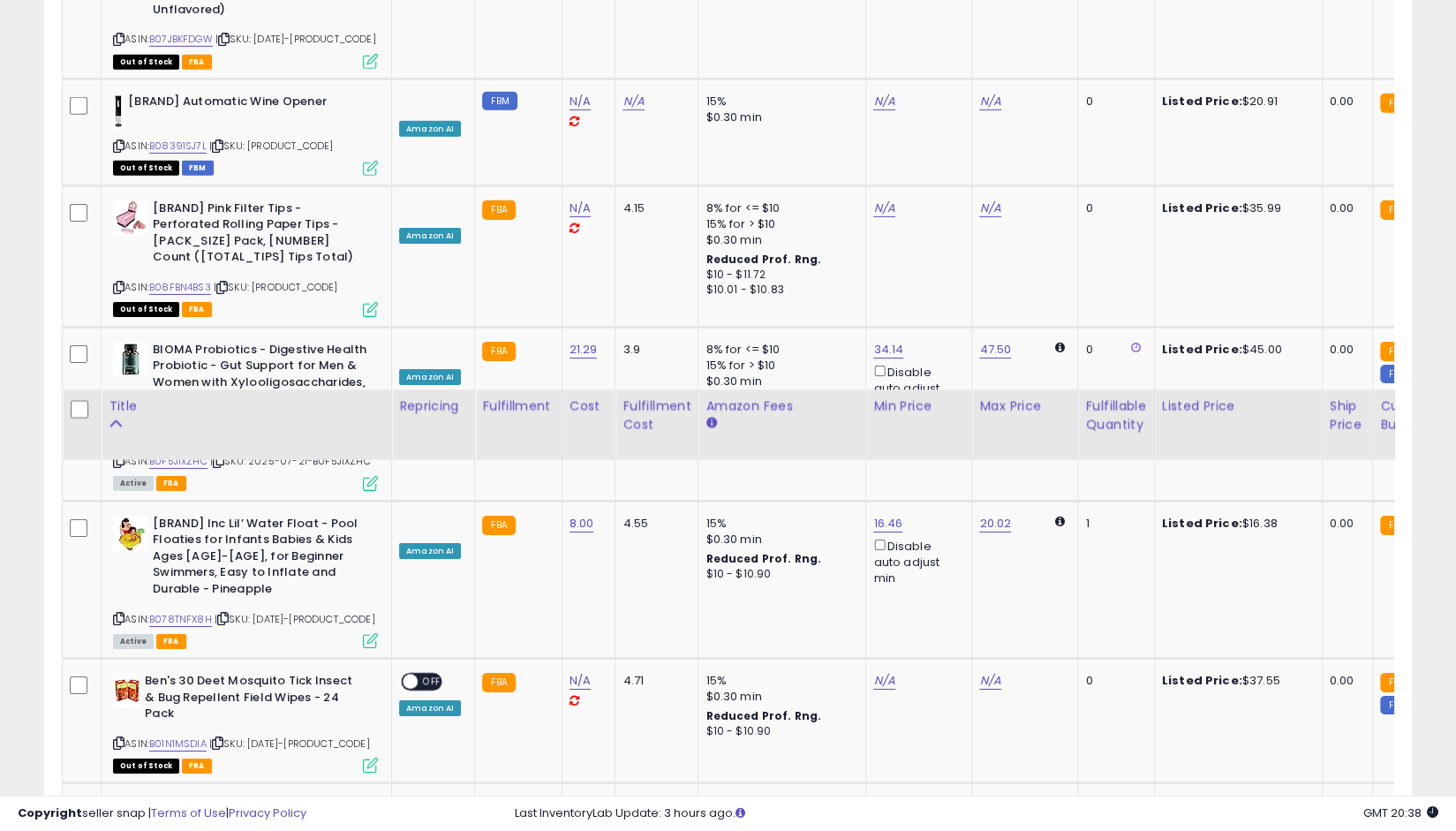click at bounding box center [410, 944] 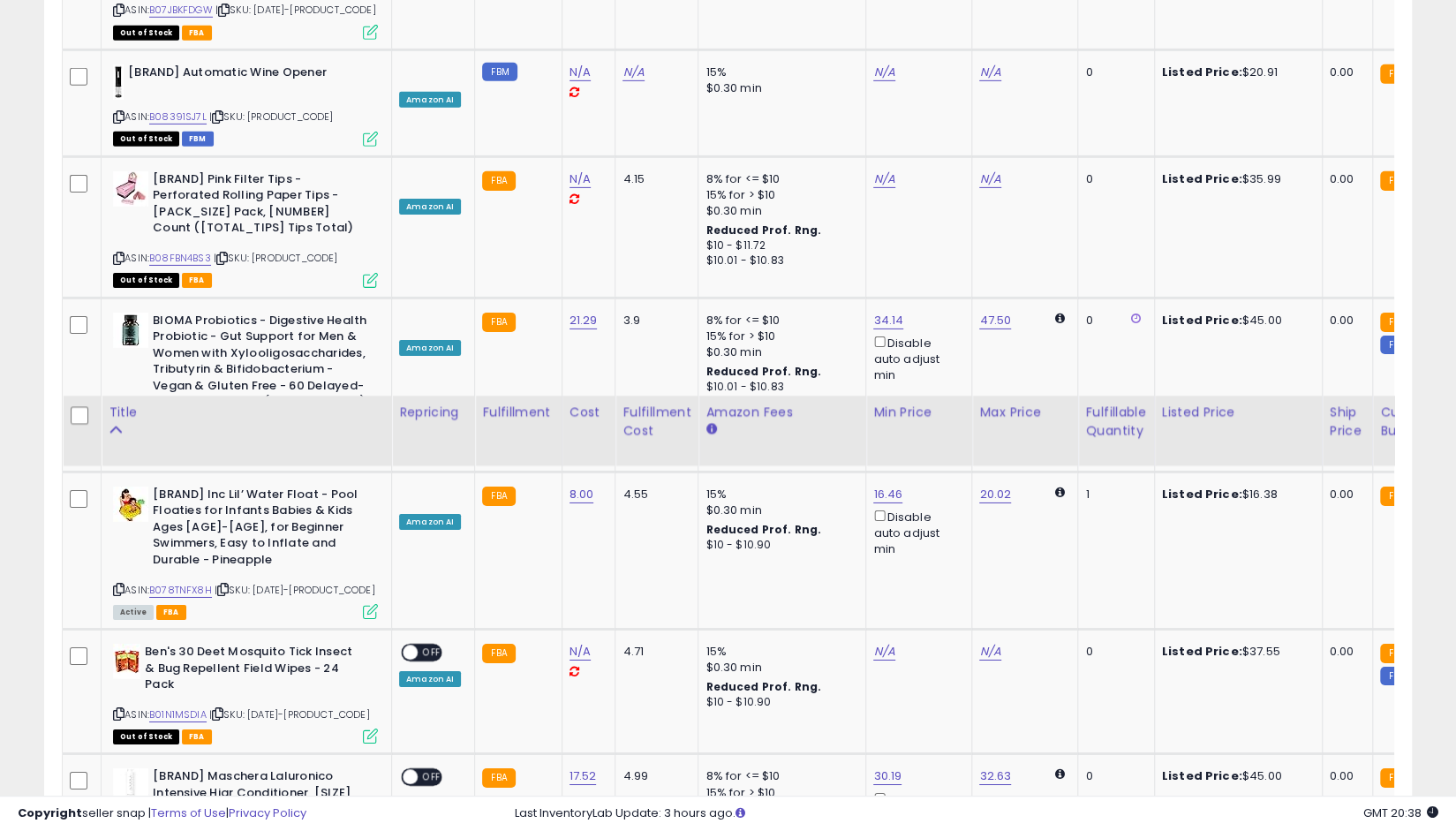 scroll, scrollTop: 3653, scrollLeft: 0, axis: vertical 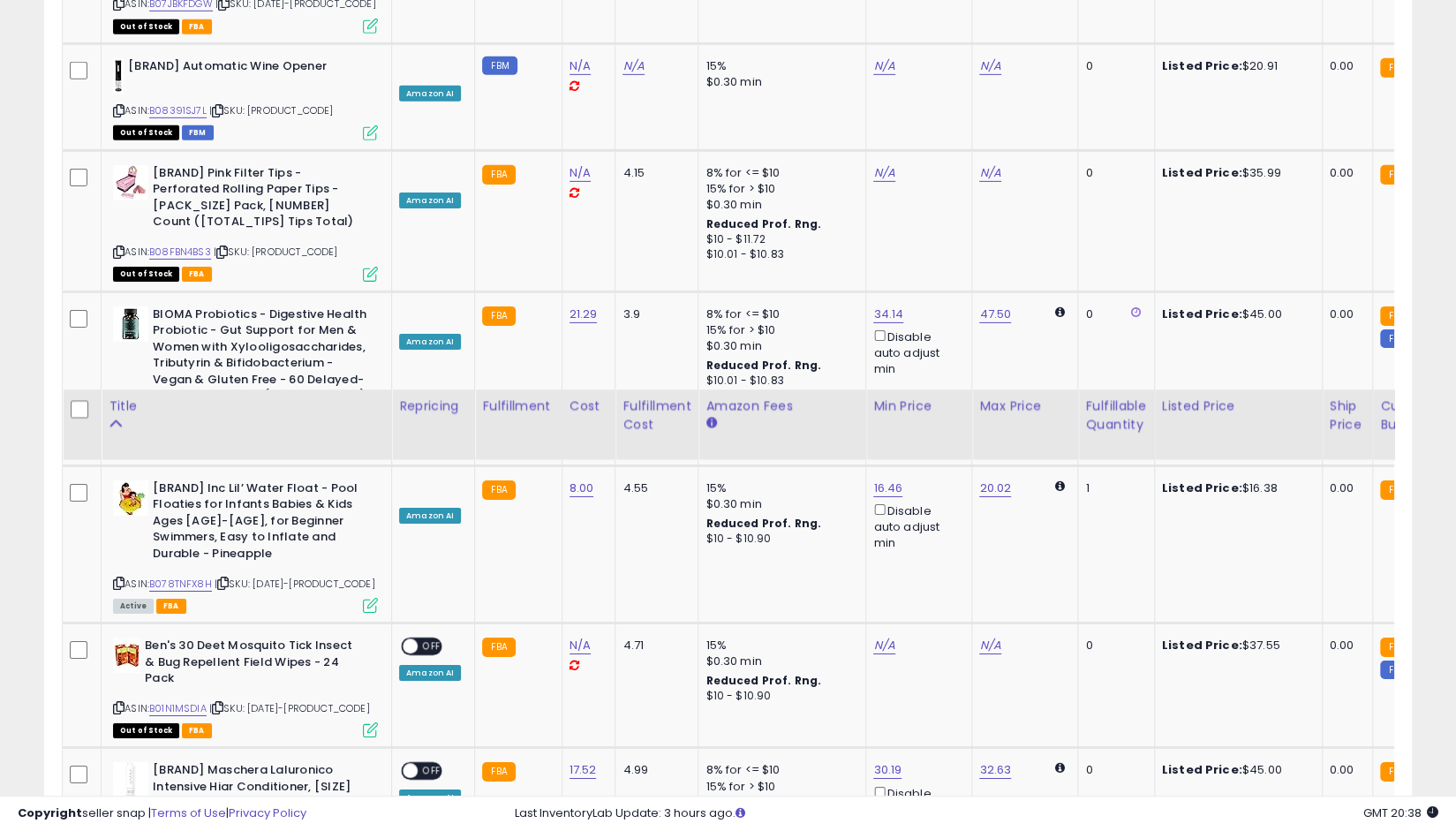click on "6" 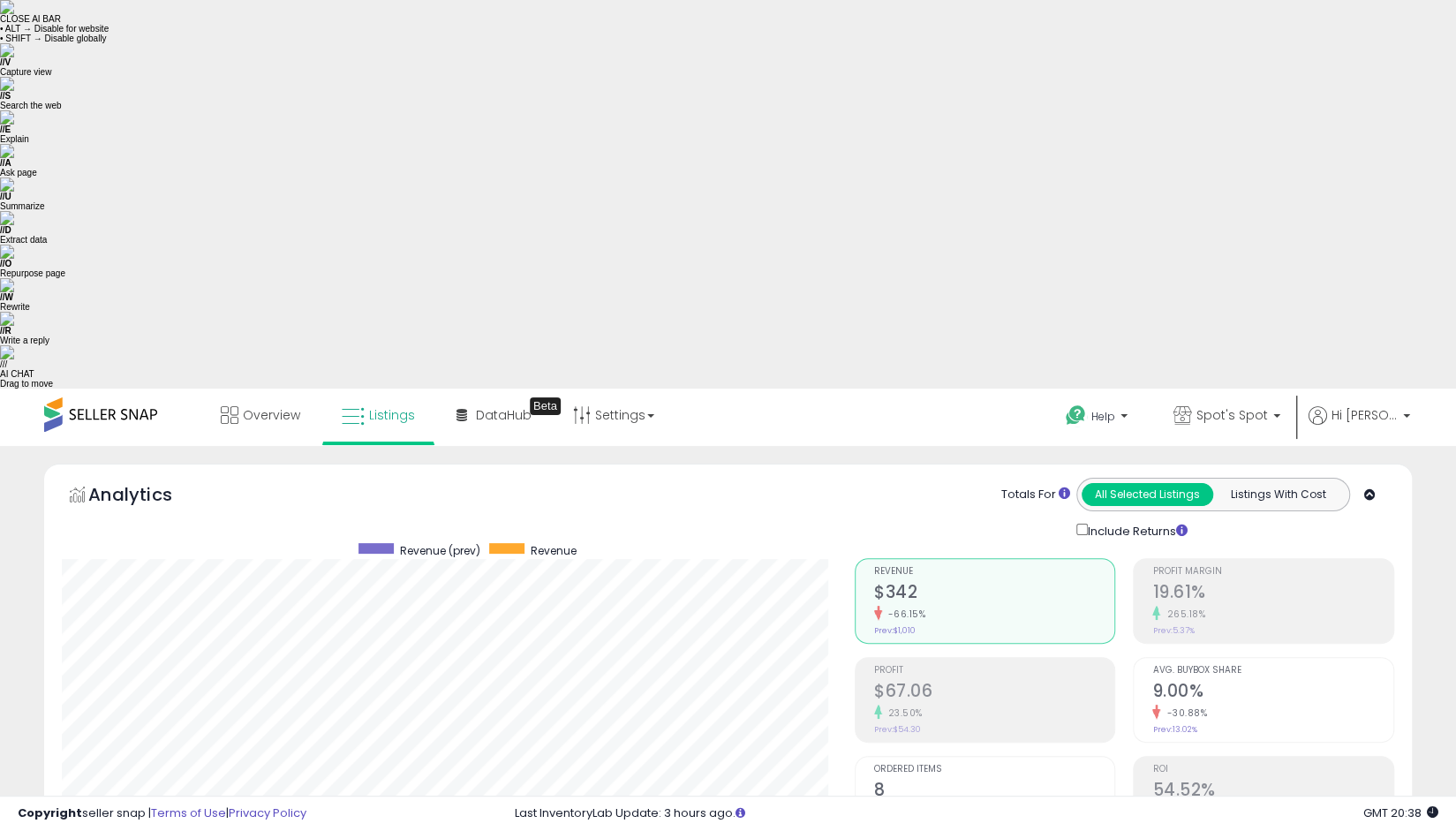 scroll, scrollTop: 261, scrollLeft: 0, axis: vertical 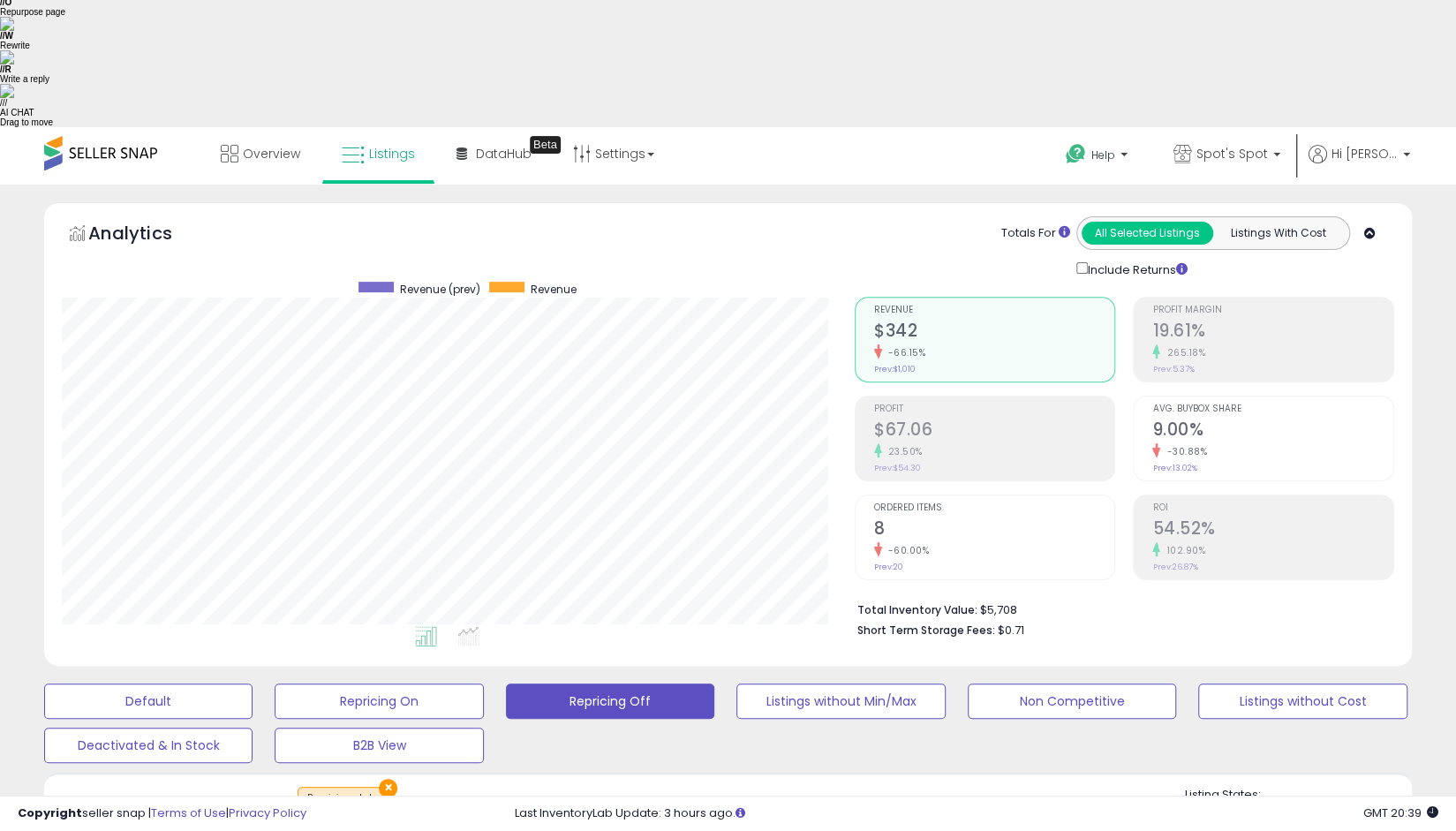 click on "1" 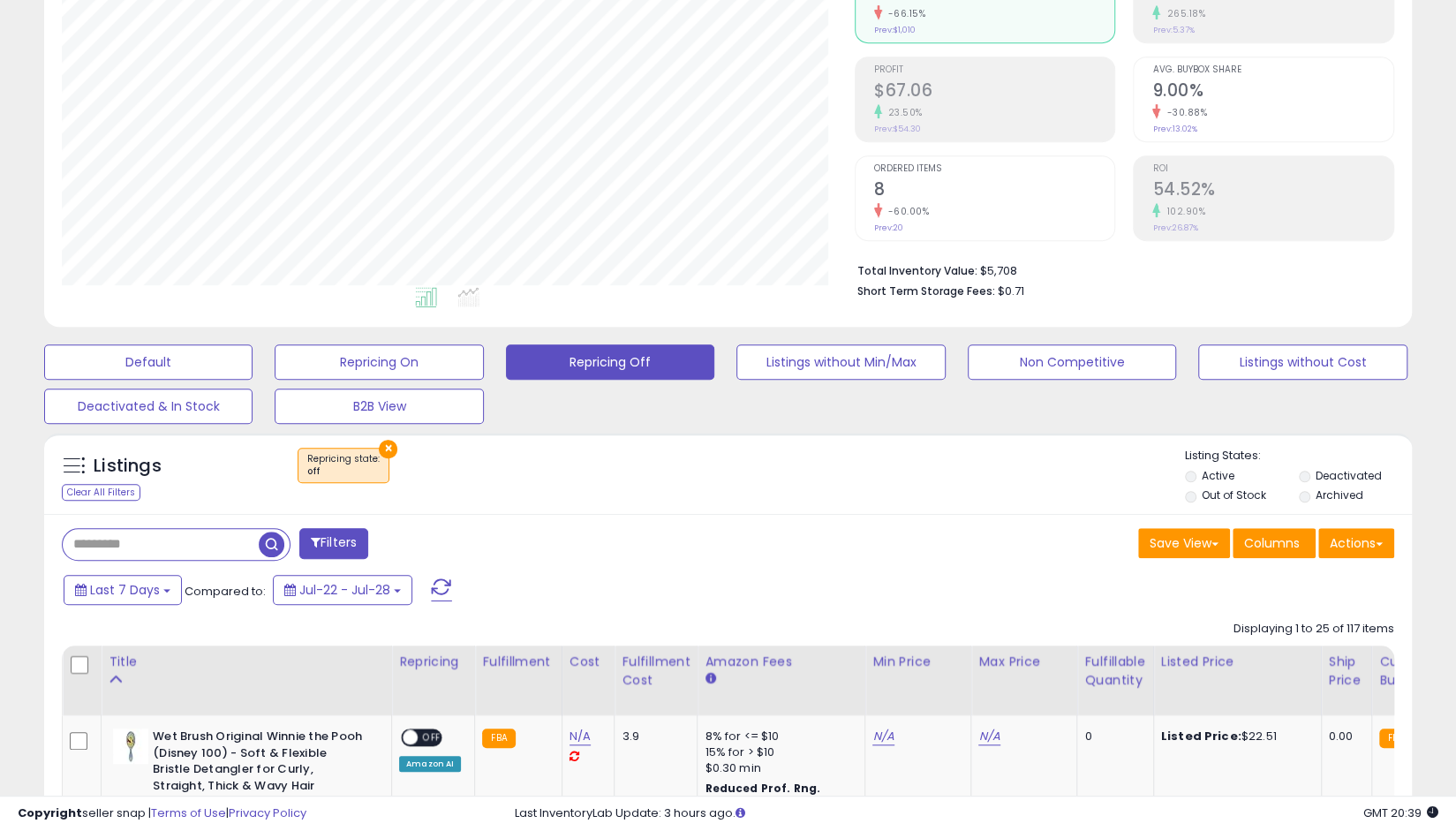 scroll, scrollTop: 615, scrollLeft: 0, axis: vertical 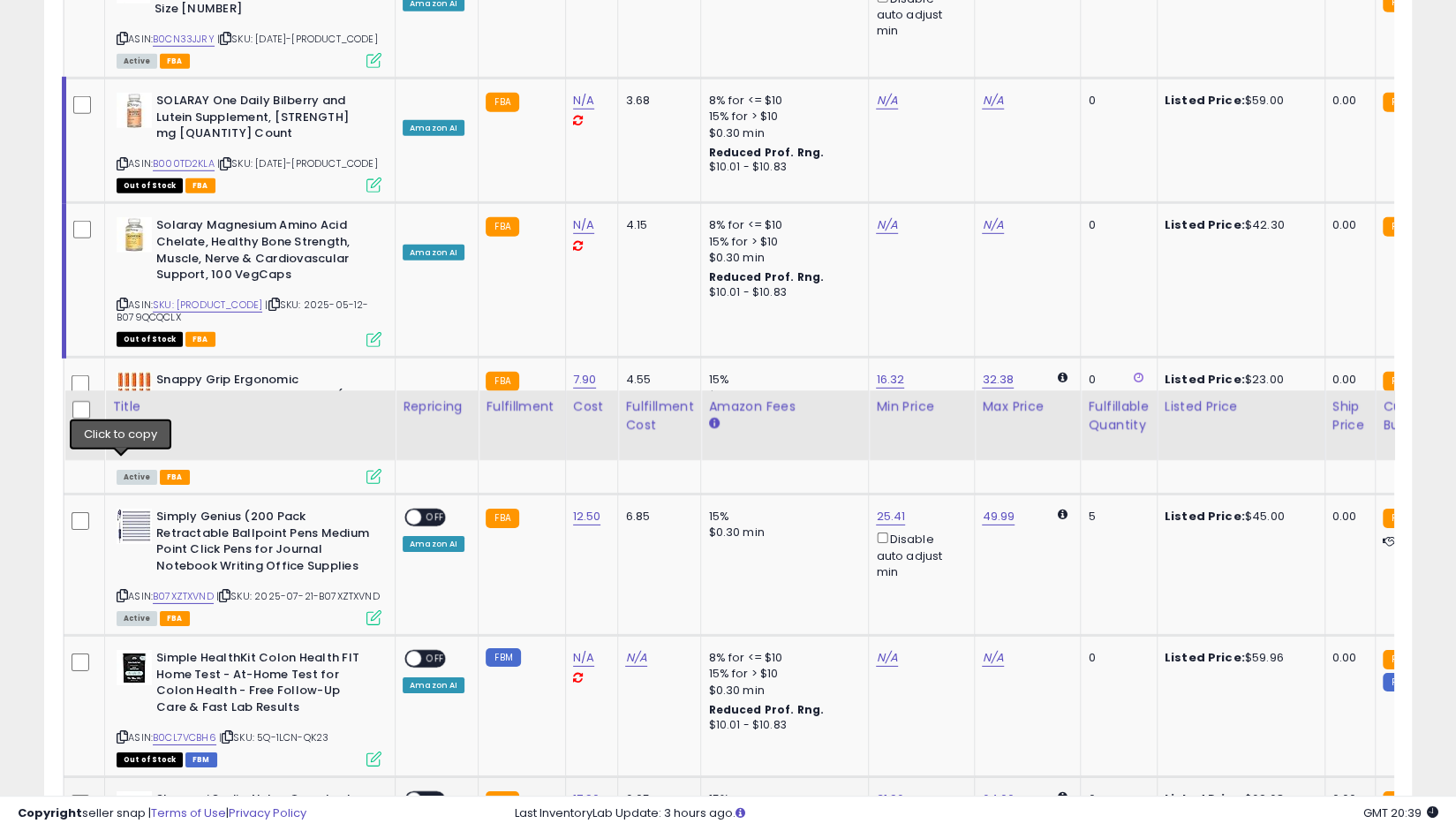 click at bounding box center (122, 910) 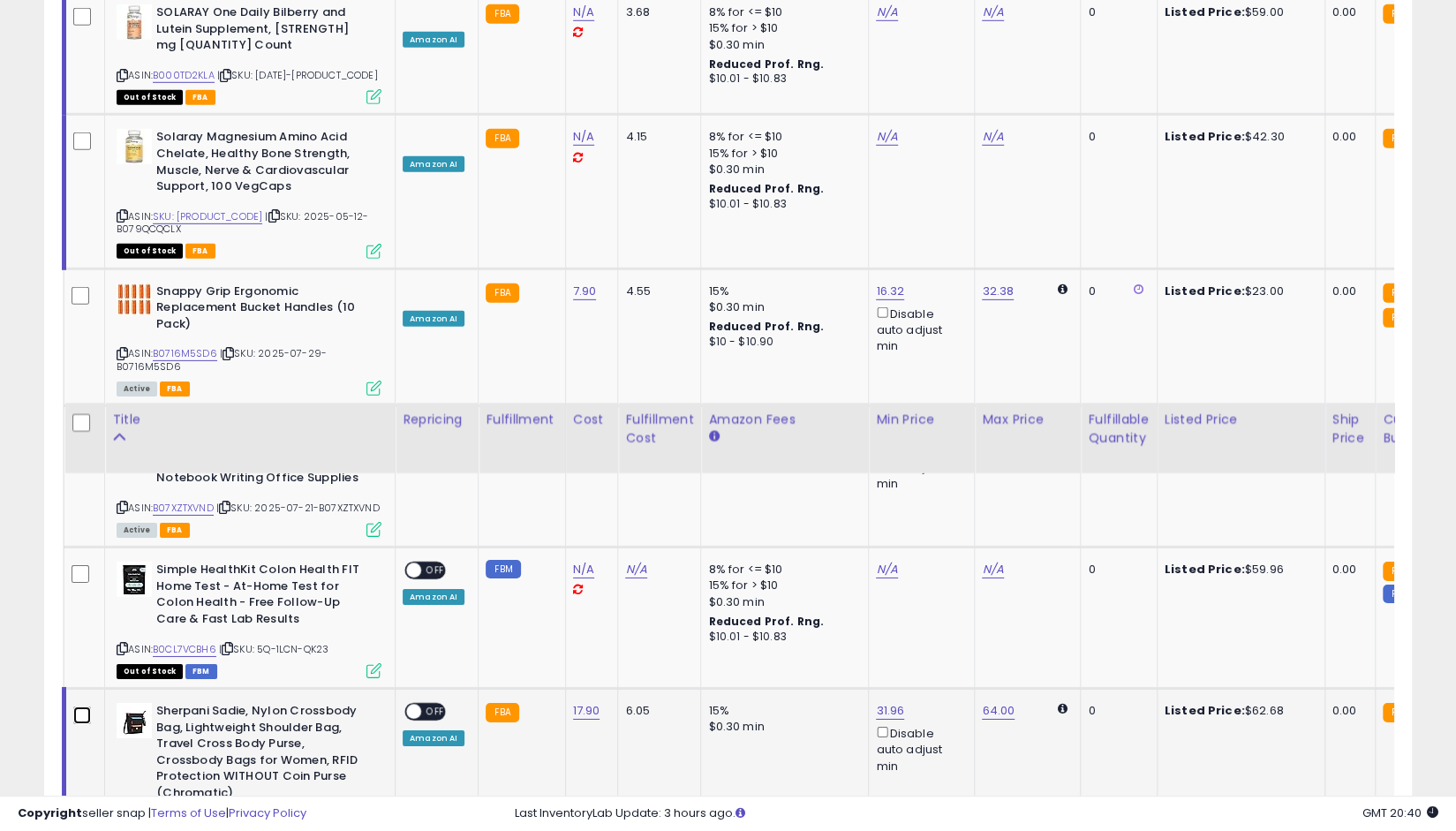 scroll, scrollTop: 3529, scrollLeft: 0, axis: vertical 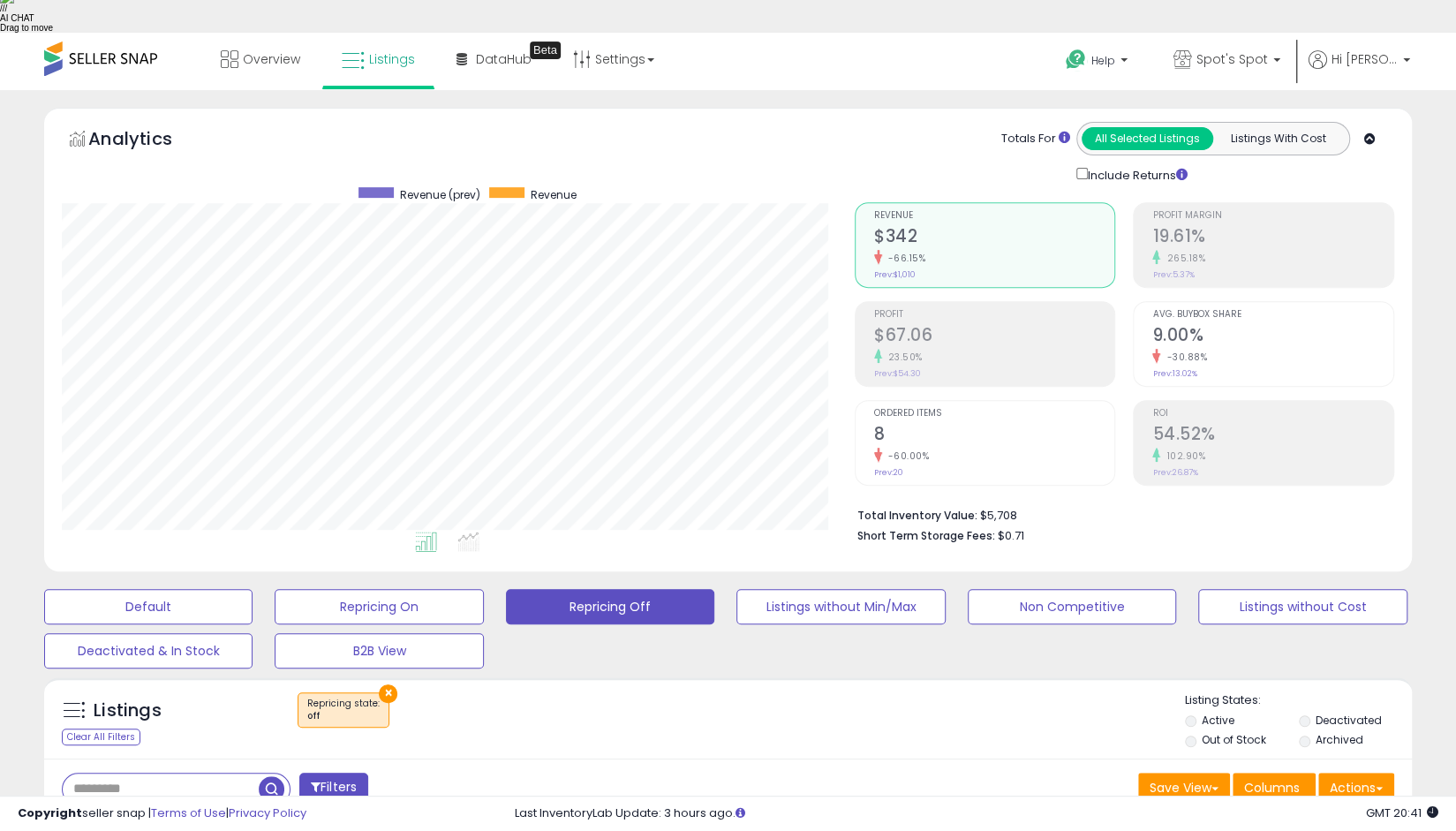 click on "Clear all" at bounding box center (315, 874) 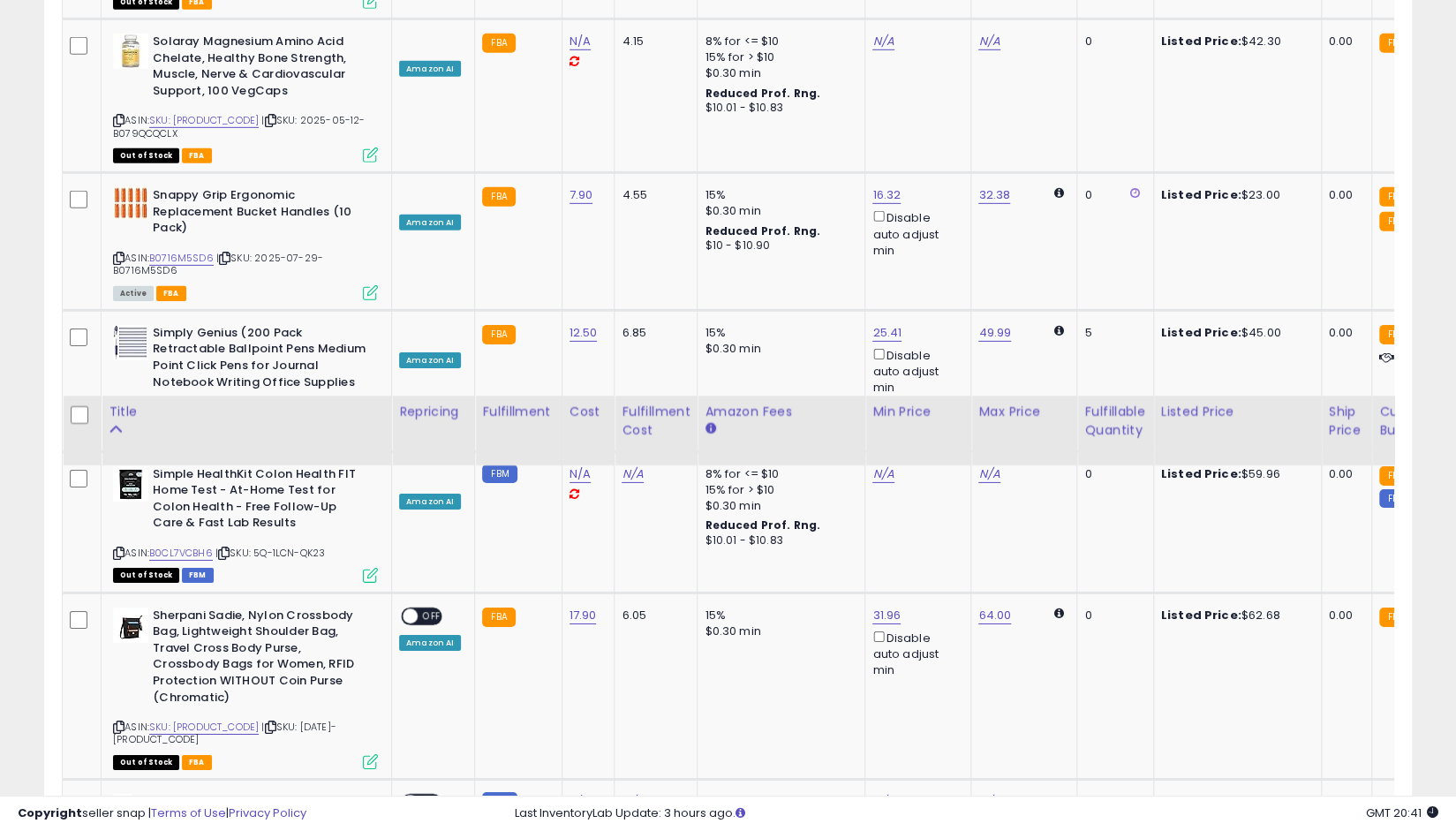 scroll, scrollTop: 3798, scrollLeft: 0, axis: vertical 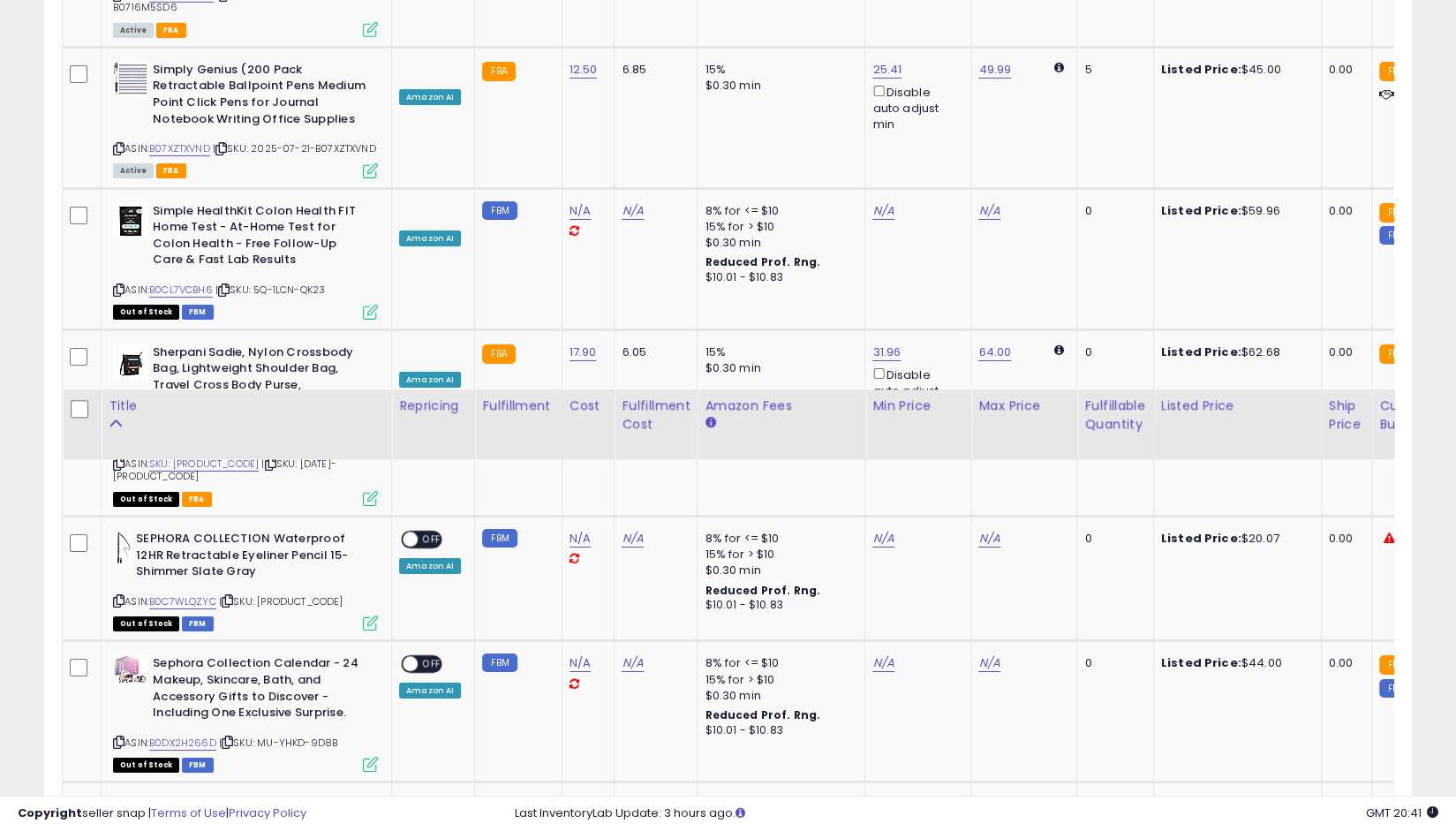 click on "2" 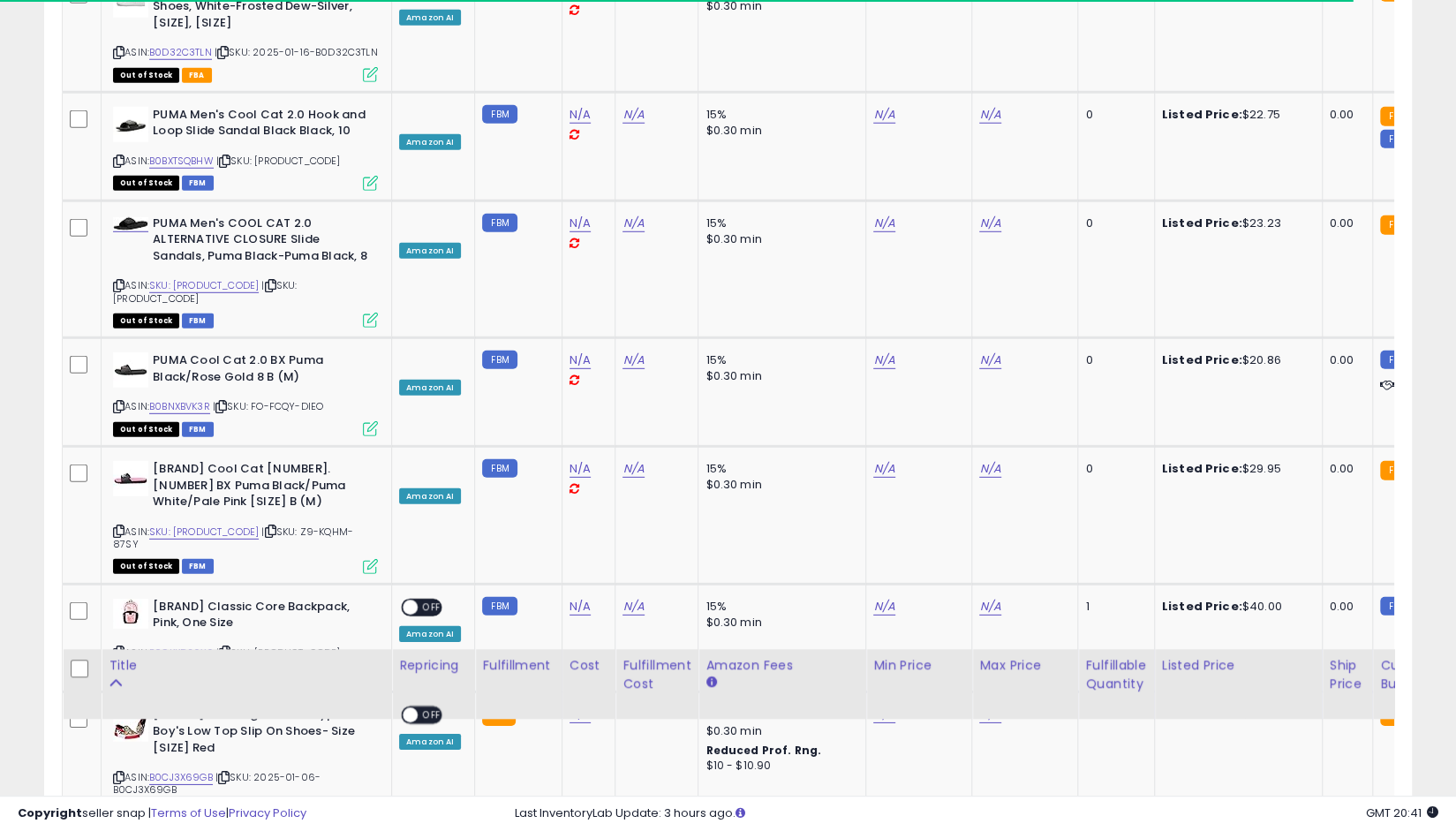 scroll, scrollTop: 3445, scrollLeft: 0, axis: vertical 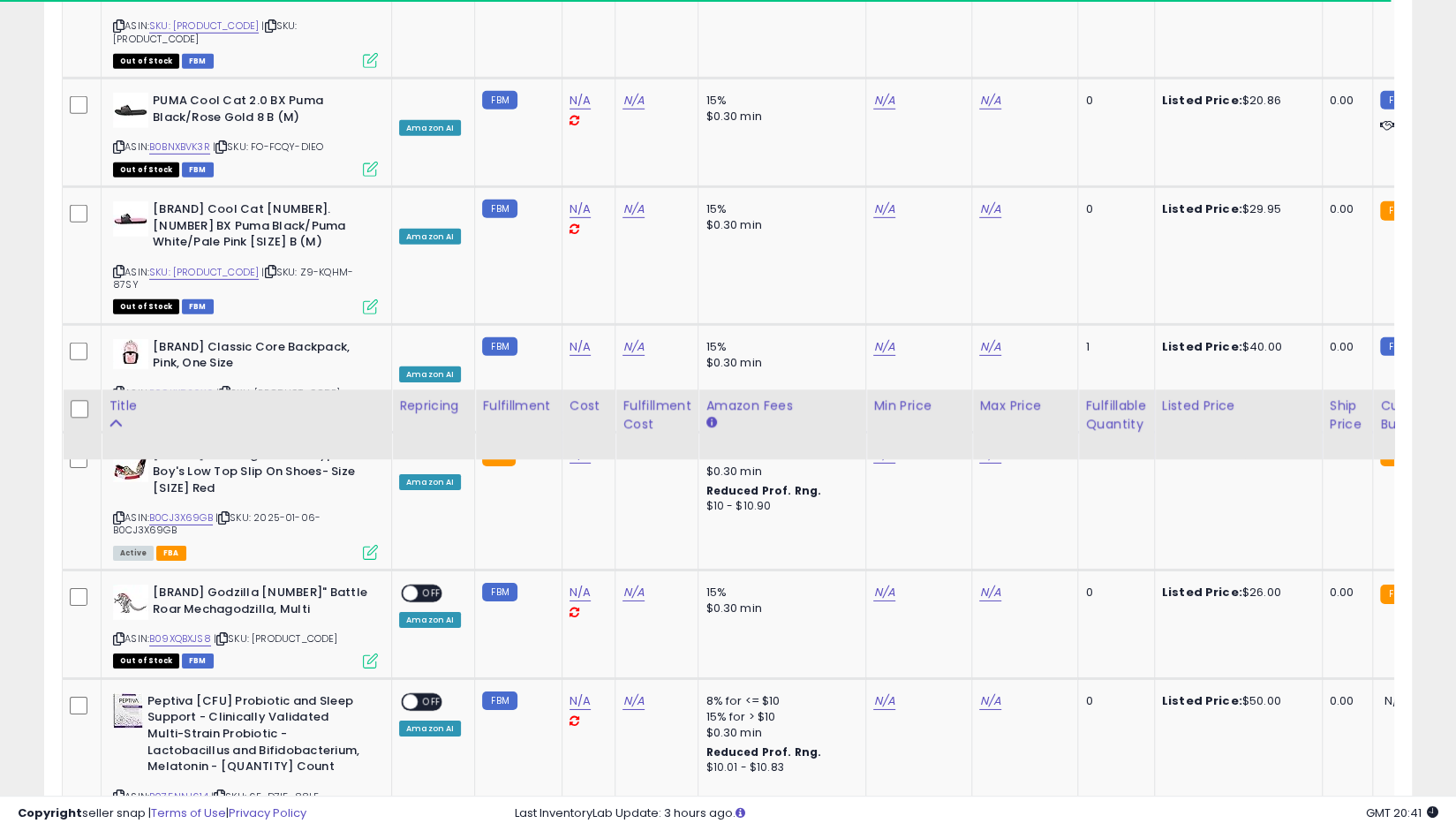 click on "1" 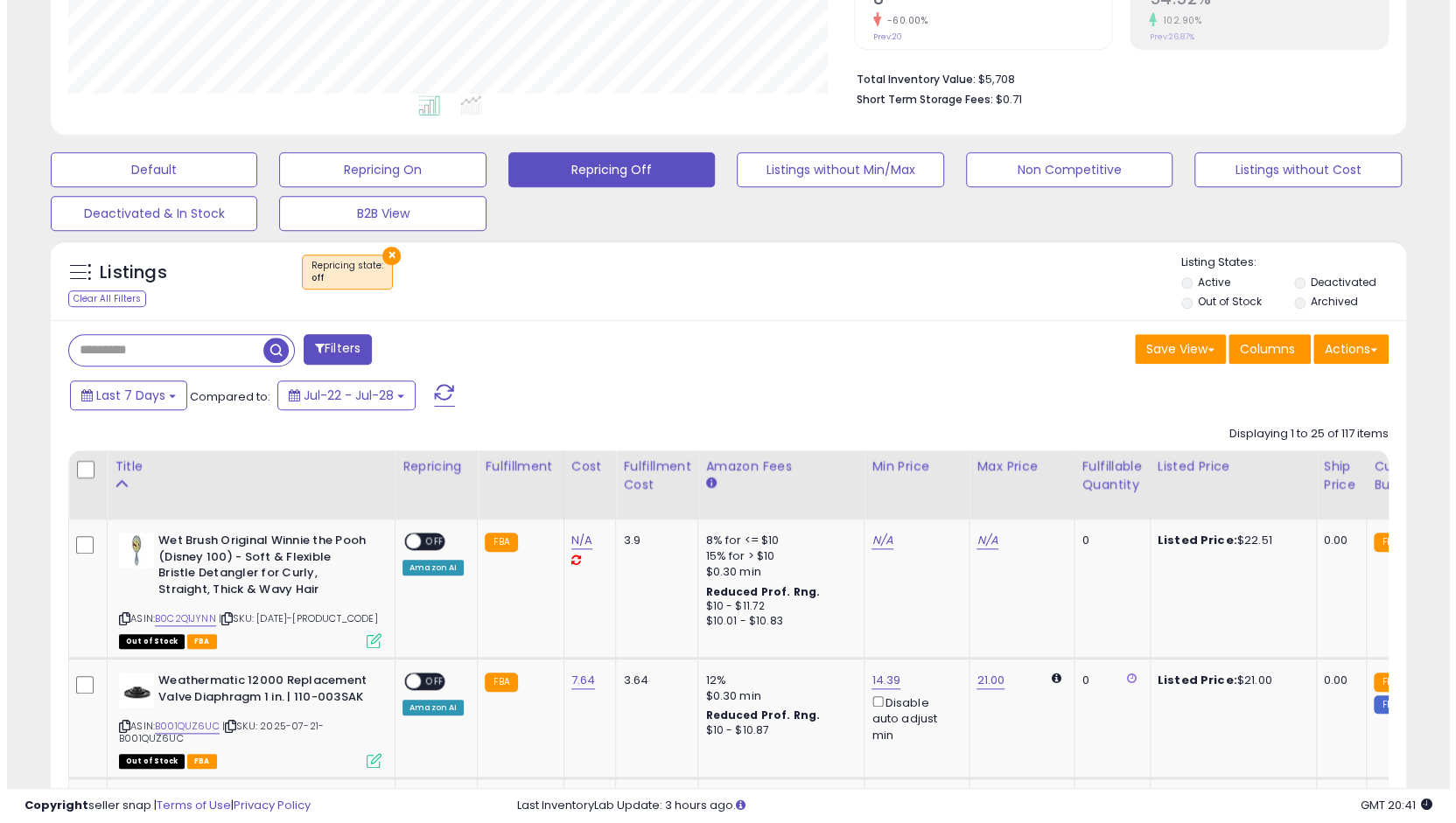 scroll, scrollTop: 609, scrollLeft: 0, axis: vertical 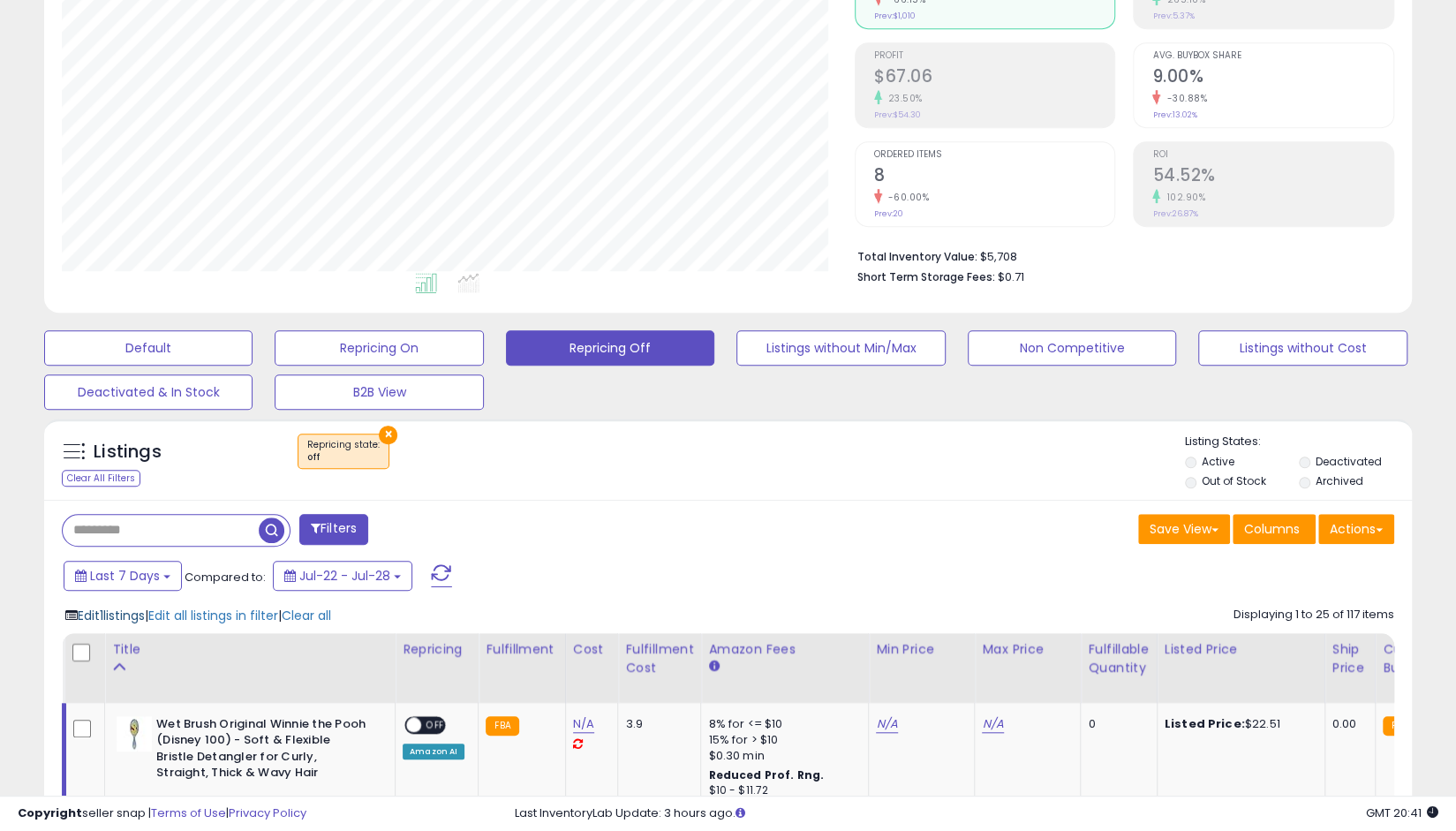 click on "Edit  1  listings" at bounding box center (111, 616) 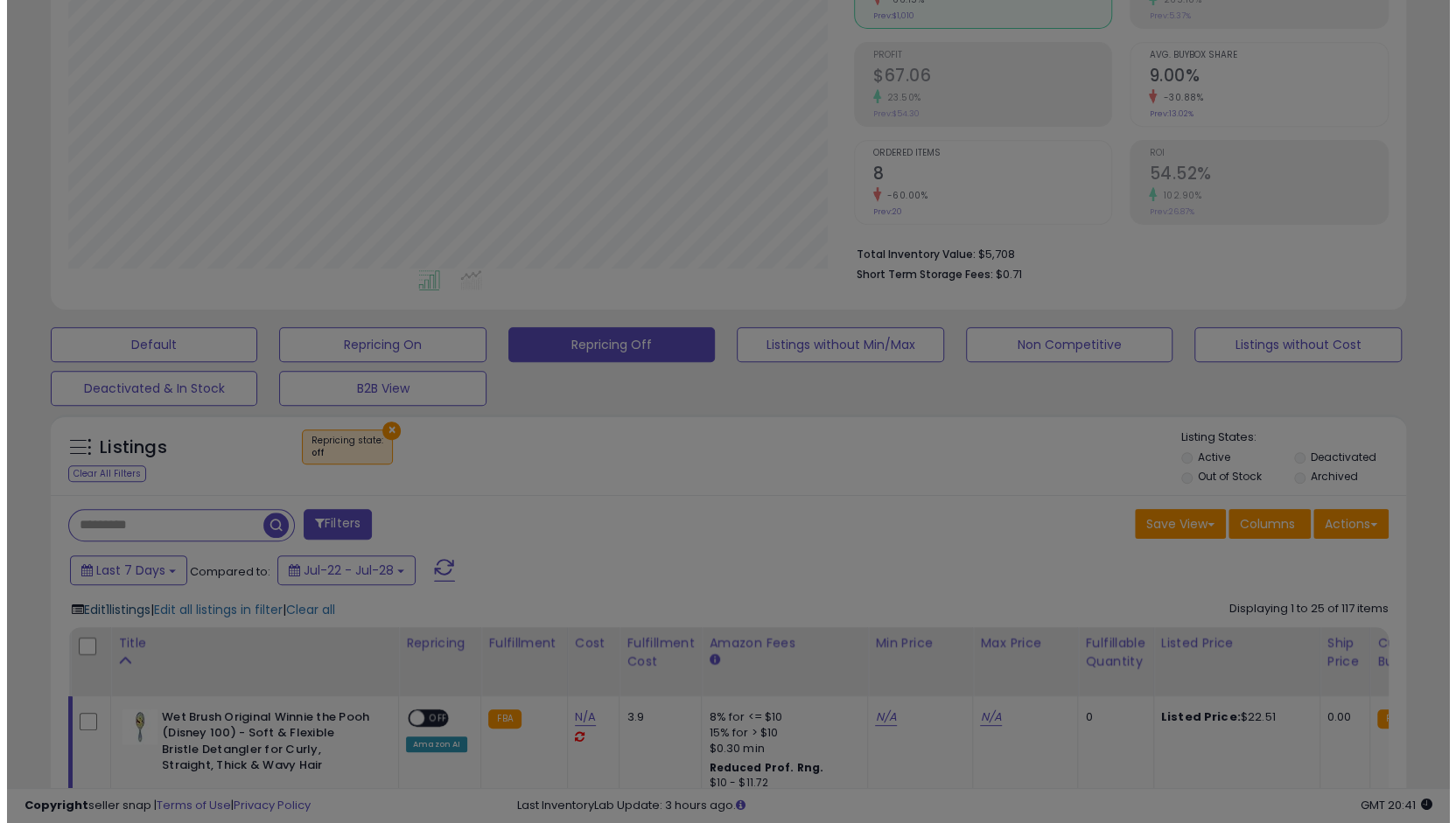scroll, scrollTop: 874243, scrollLeft: 874206, axis: both 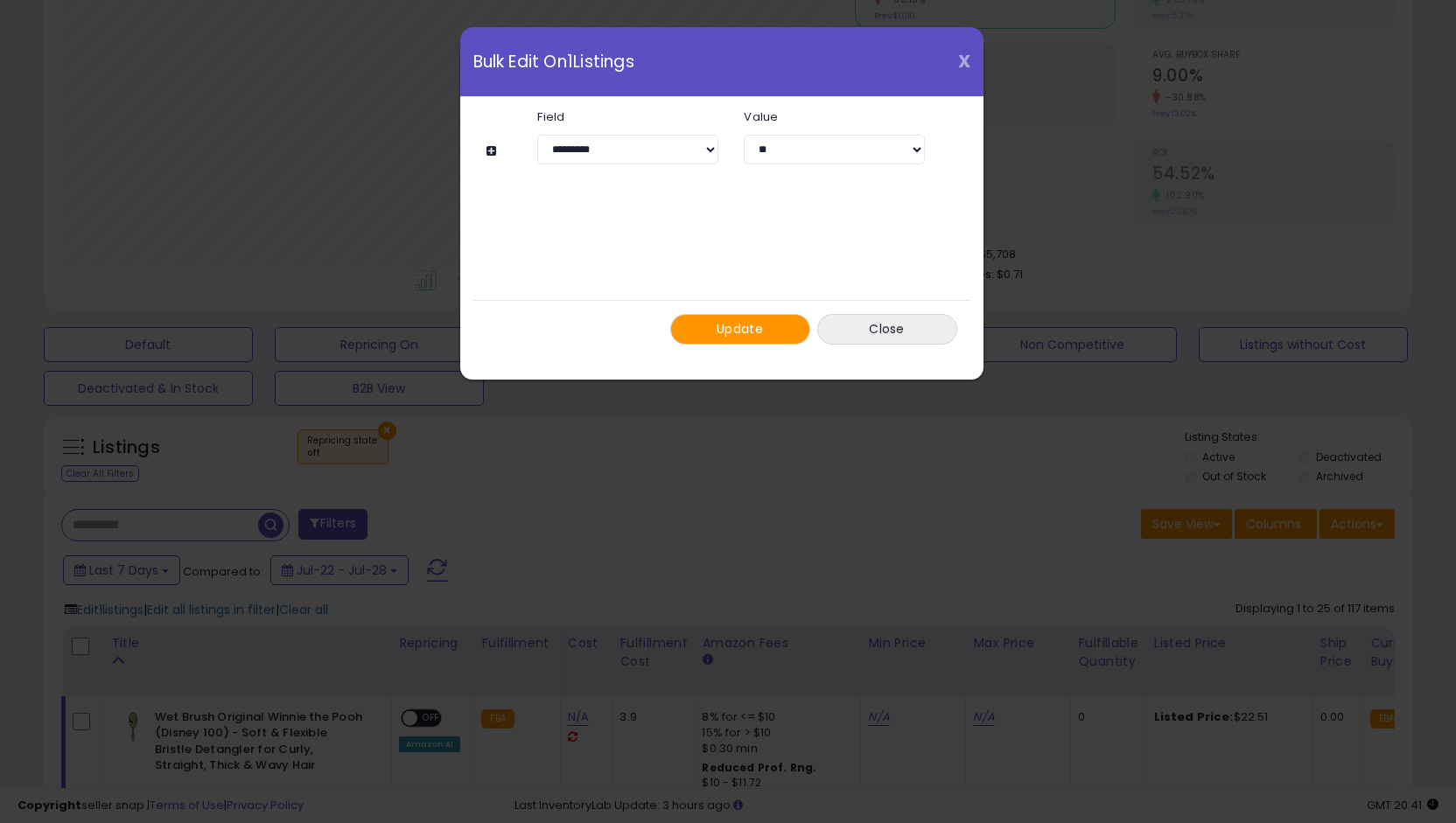 click on "X" at bounding box center (964, 61) 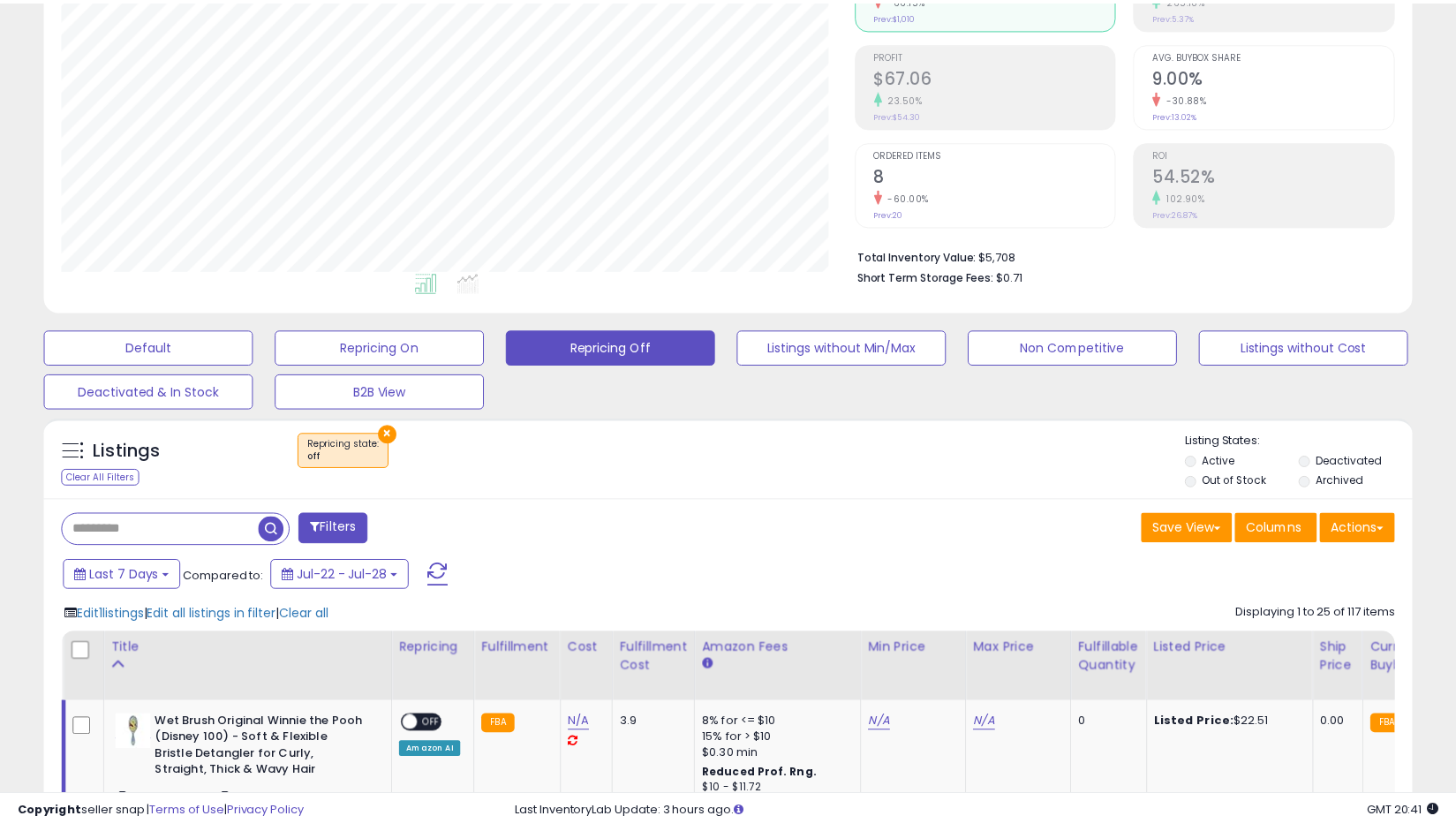 scroll, scrollTop: 362, scrollLeft: 793, axis: both 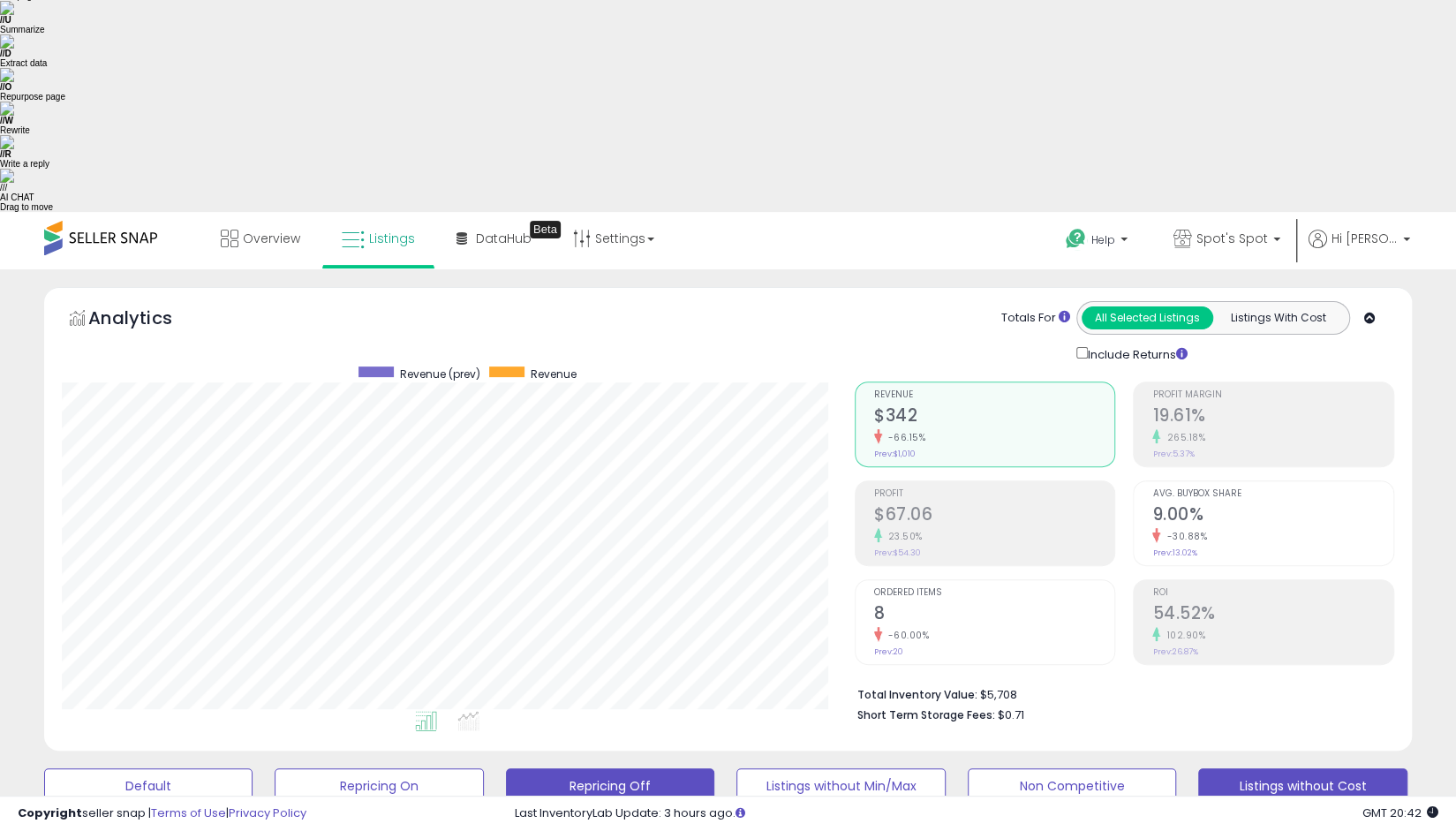 click on "Listings without Cost" at bounding box center [148, 786] 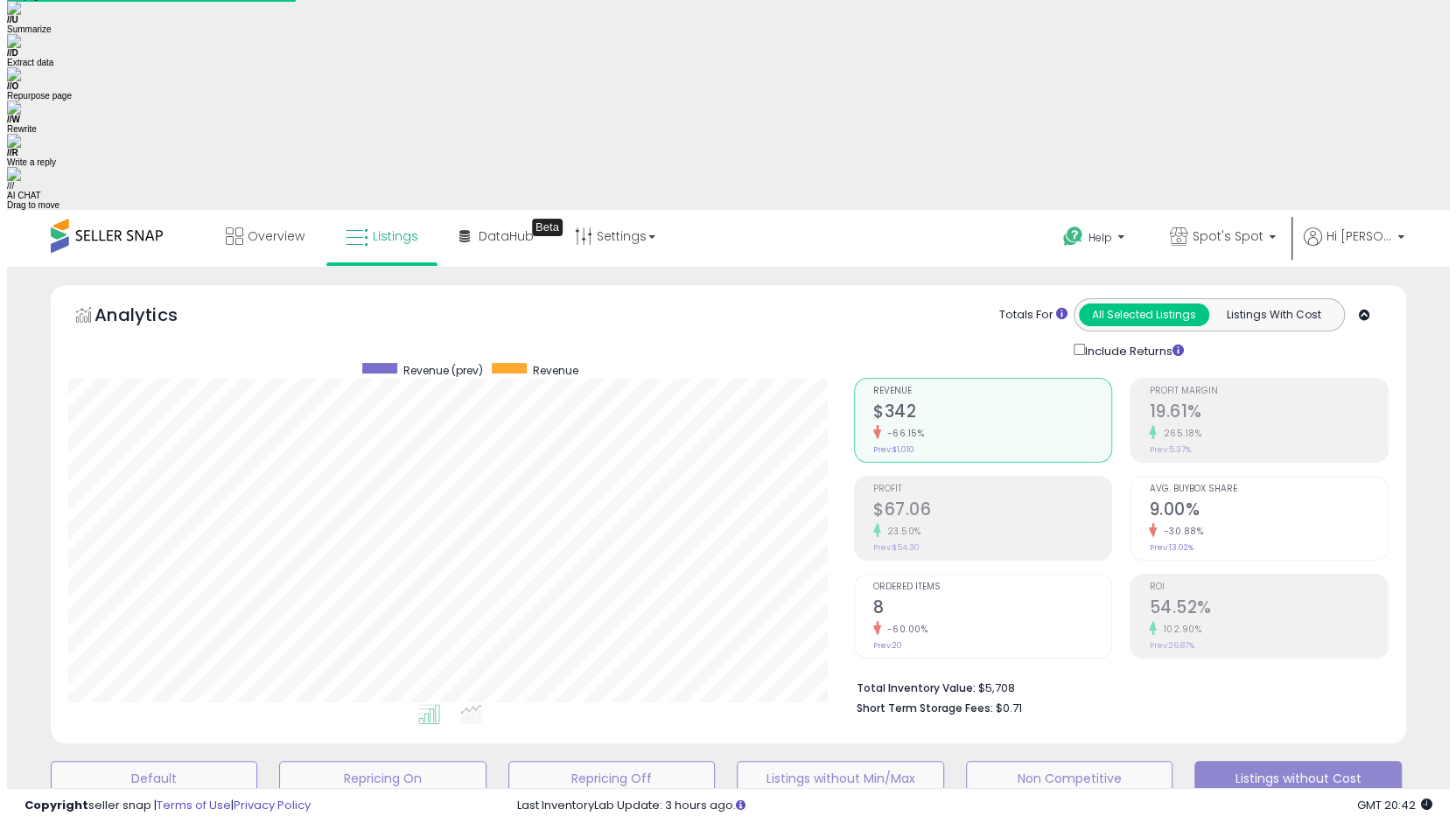 scroll, scrollTop: 874243, scrollLeft: 874206, axis: both 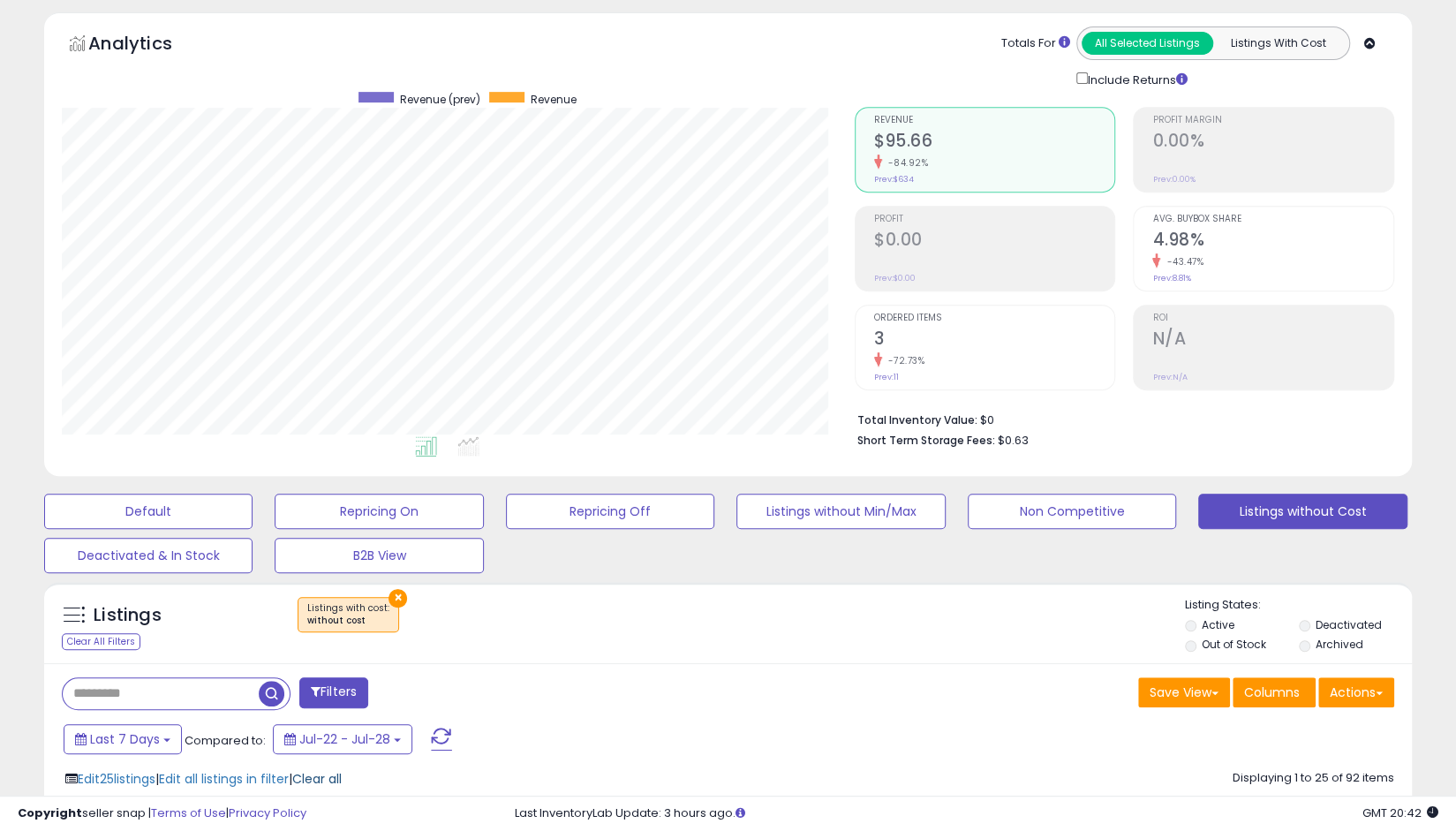click on "Clear all" at bounding box center [317, 779] 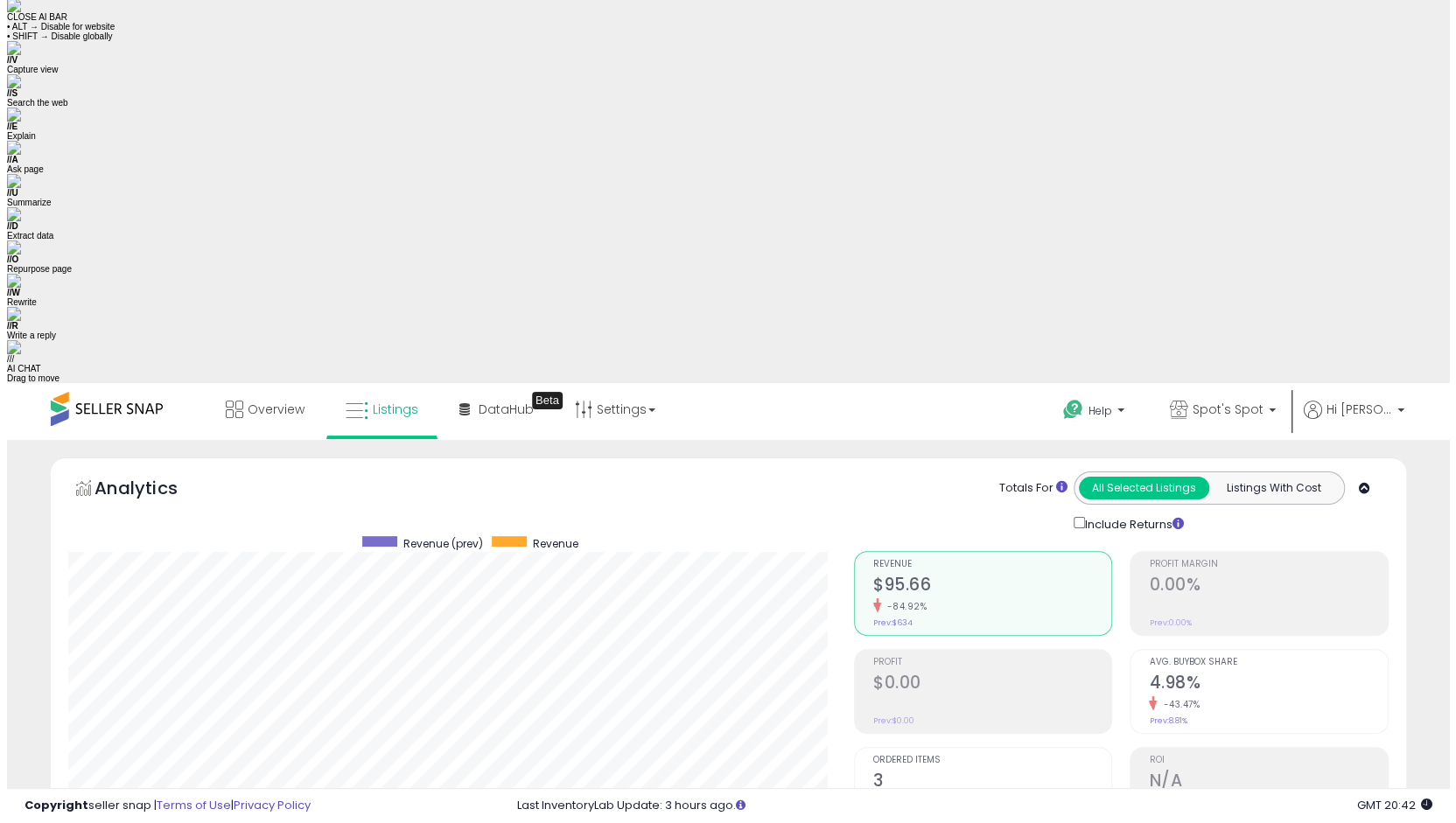 scroll, scrollTop: 0, scrollLeft: 0, axis: both 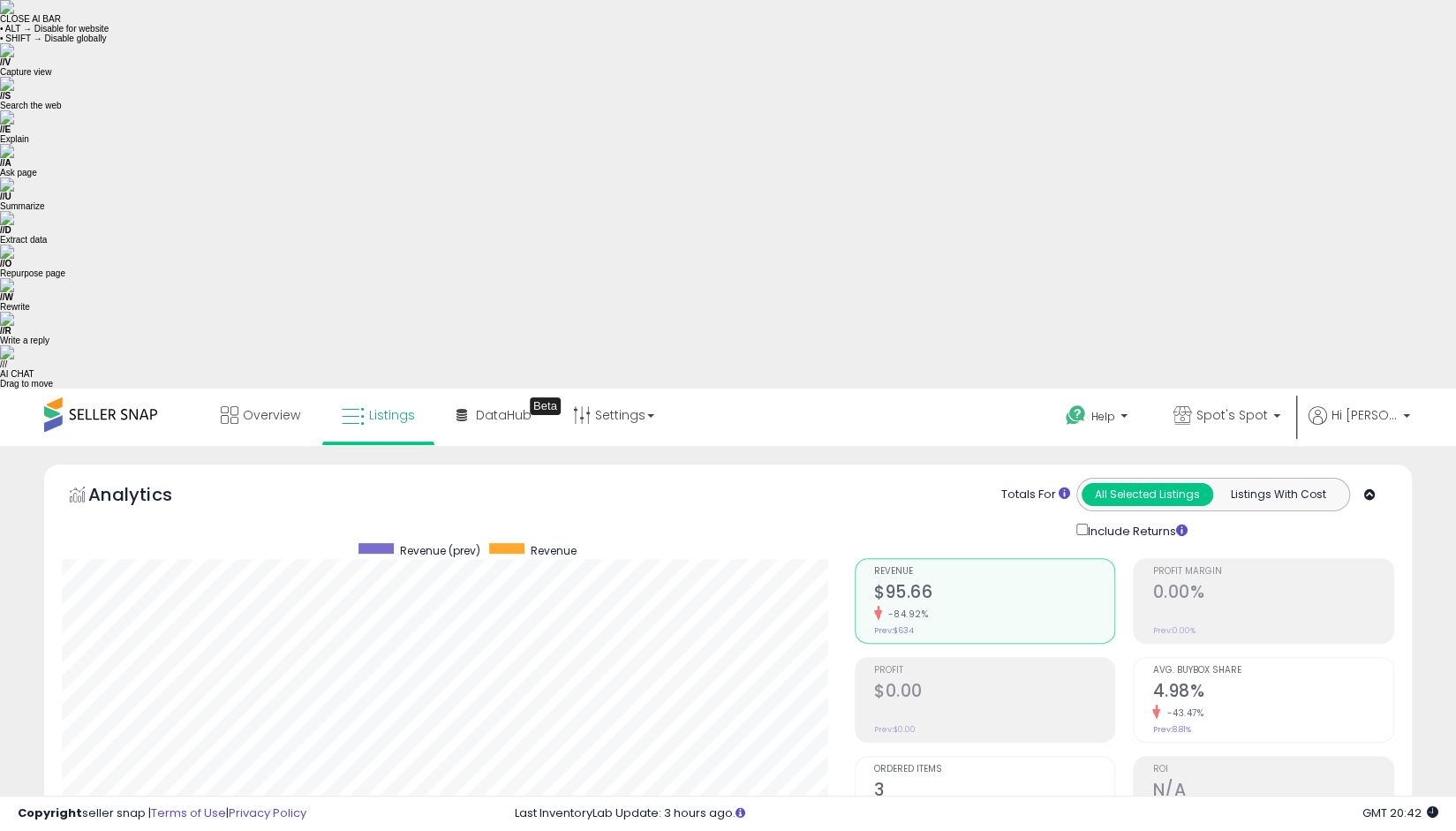 click on "Deactivated & In Stock" at bounding box center [148, 963] 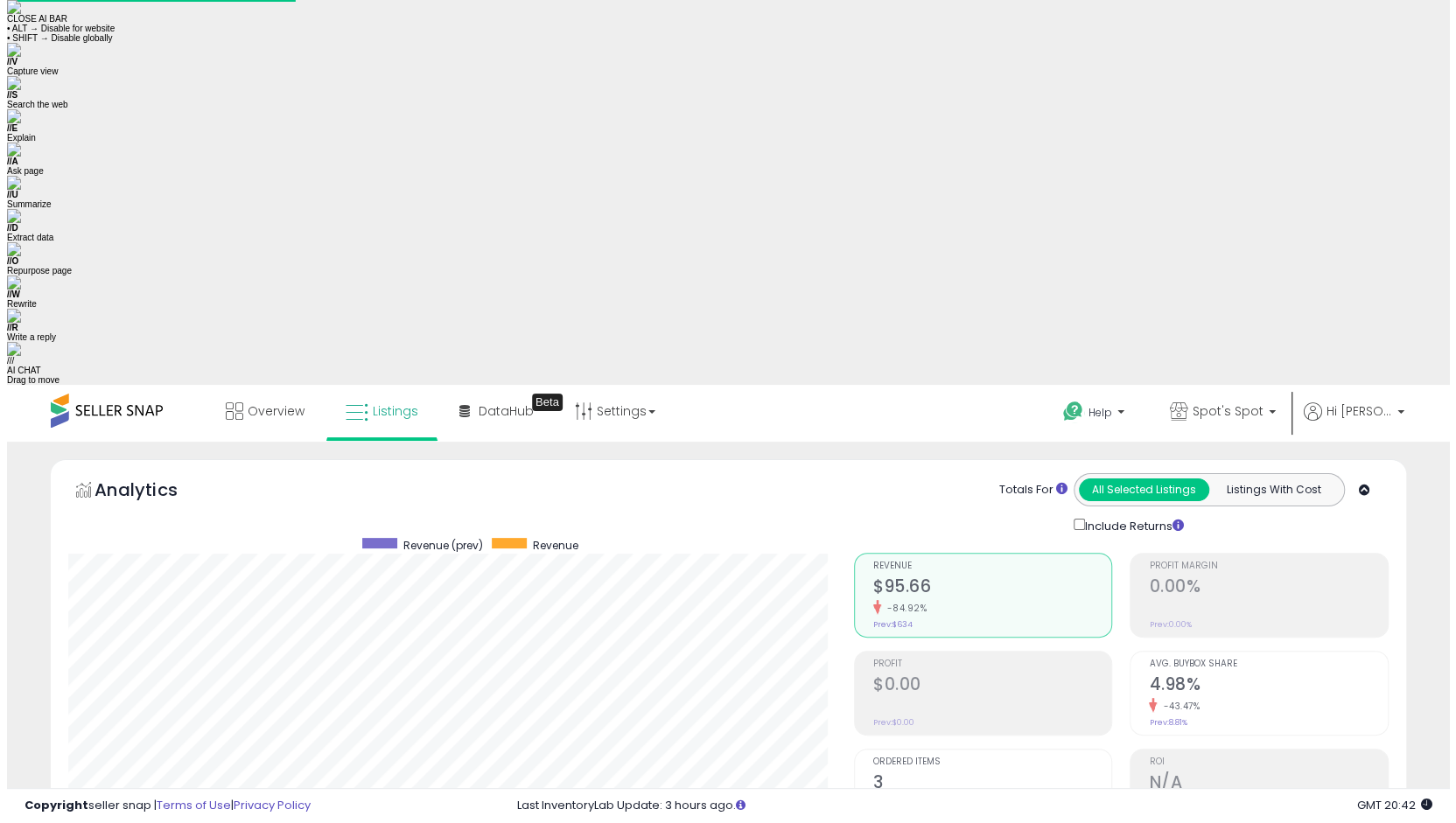 scroll, scrollTop: 874243, scrollLeft: 874206, axis: both 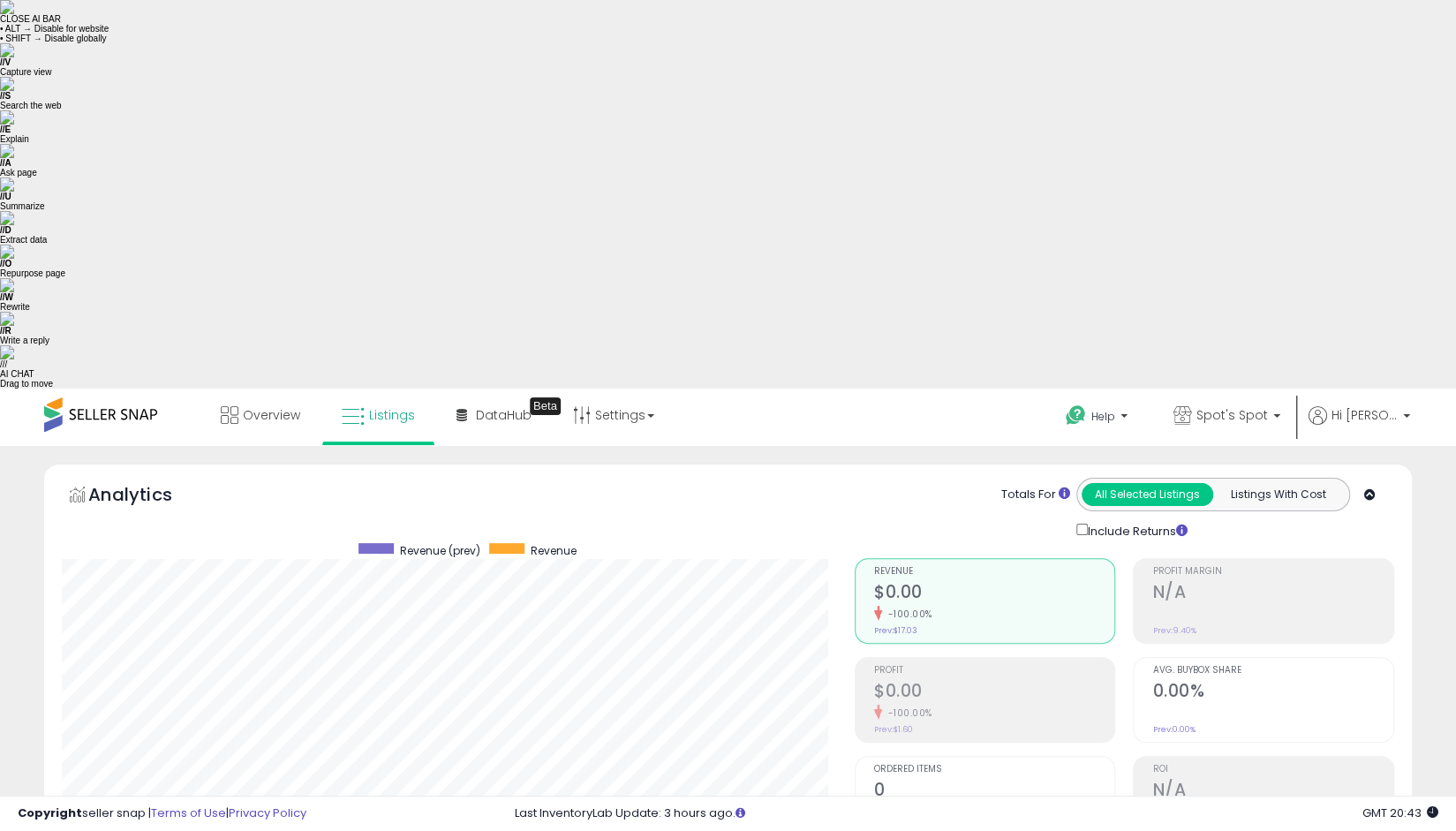 click on "Non Competitive" at bounding box center (148, 963) 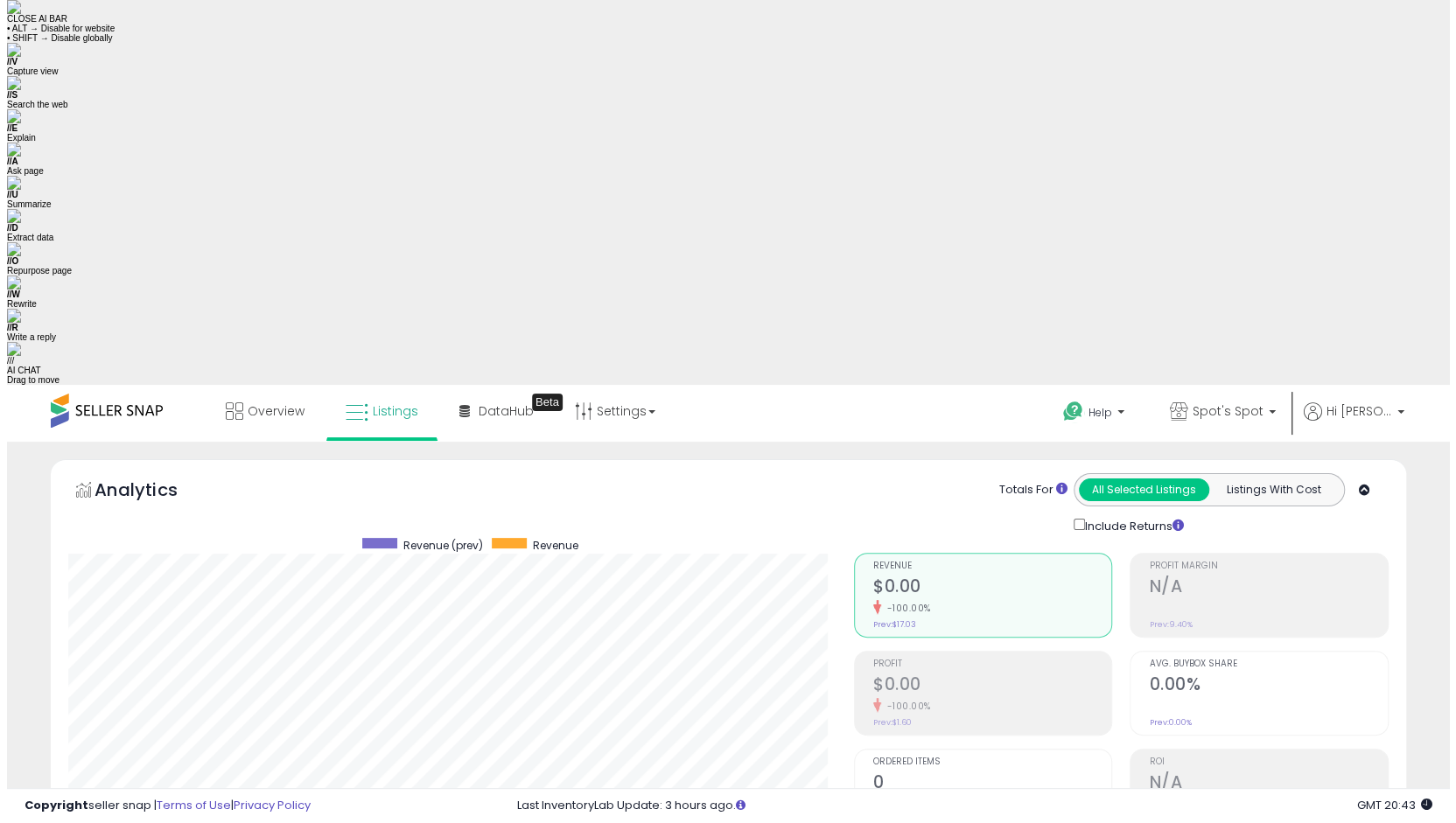 scroll, scrollTop: 874243, scrollLeft: 874206, axis: both 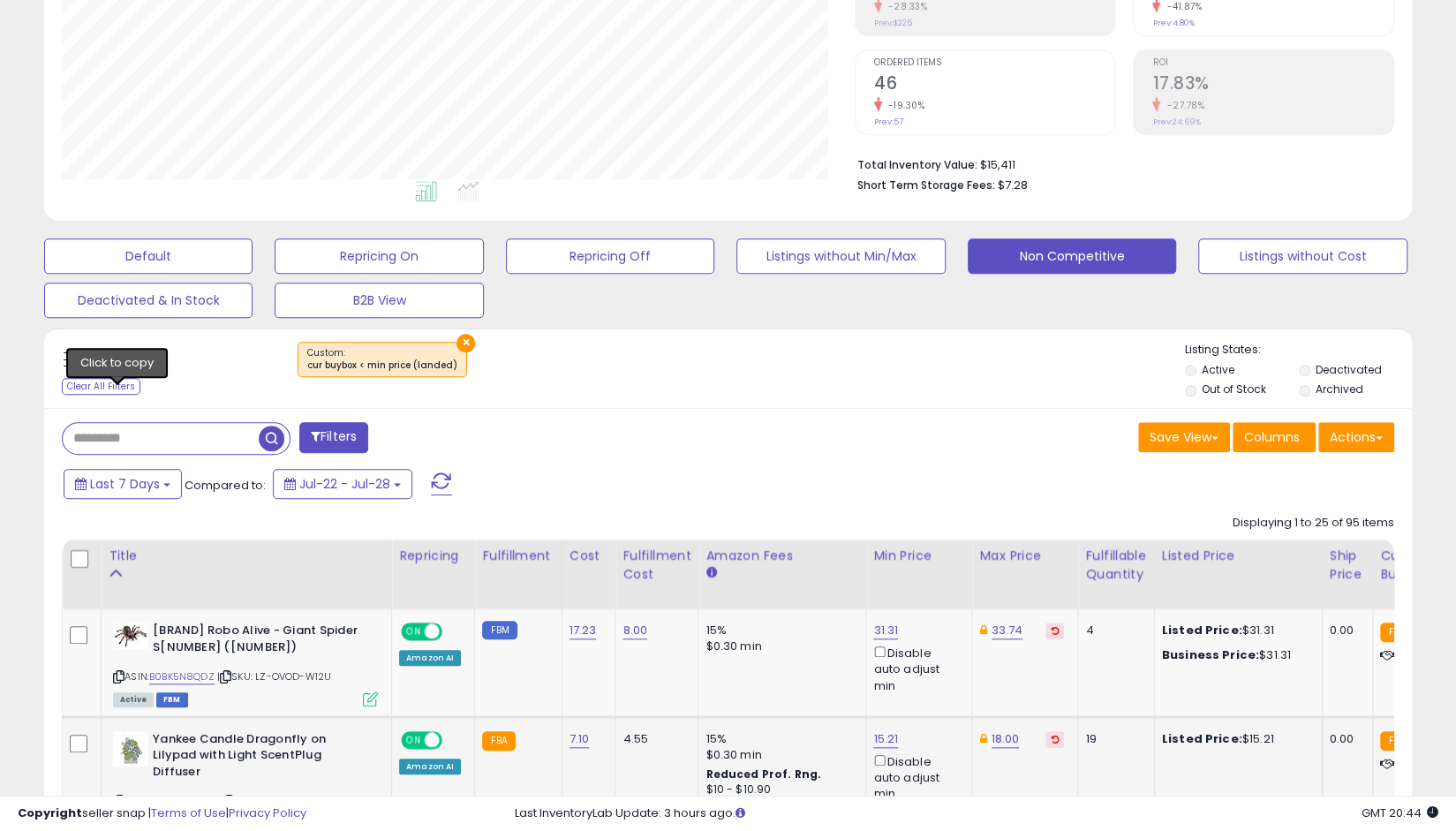 click at bounding box center [118, 801] 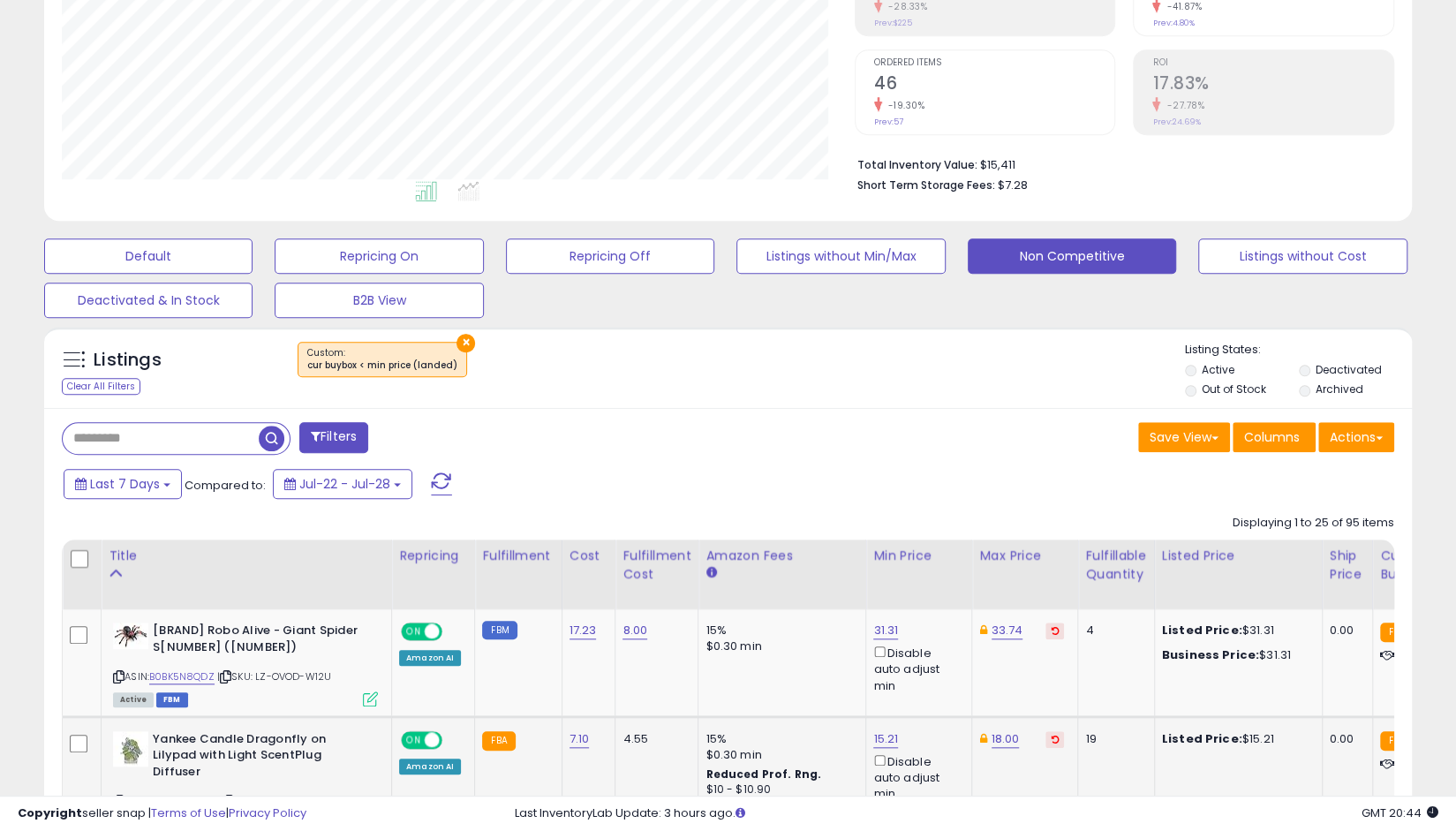 click at bounding box center (118, 801) 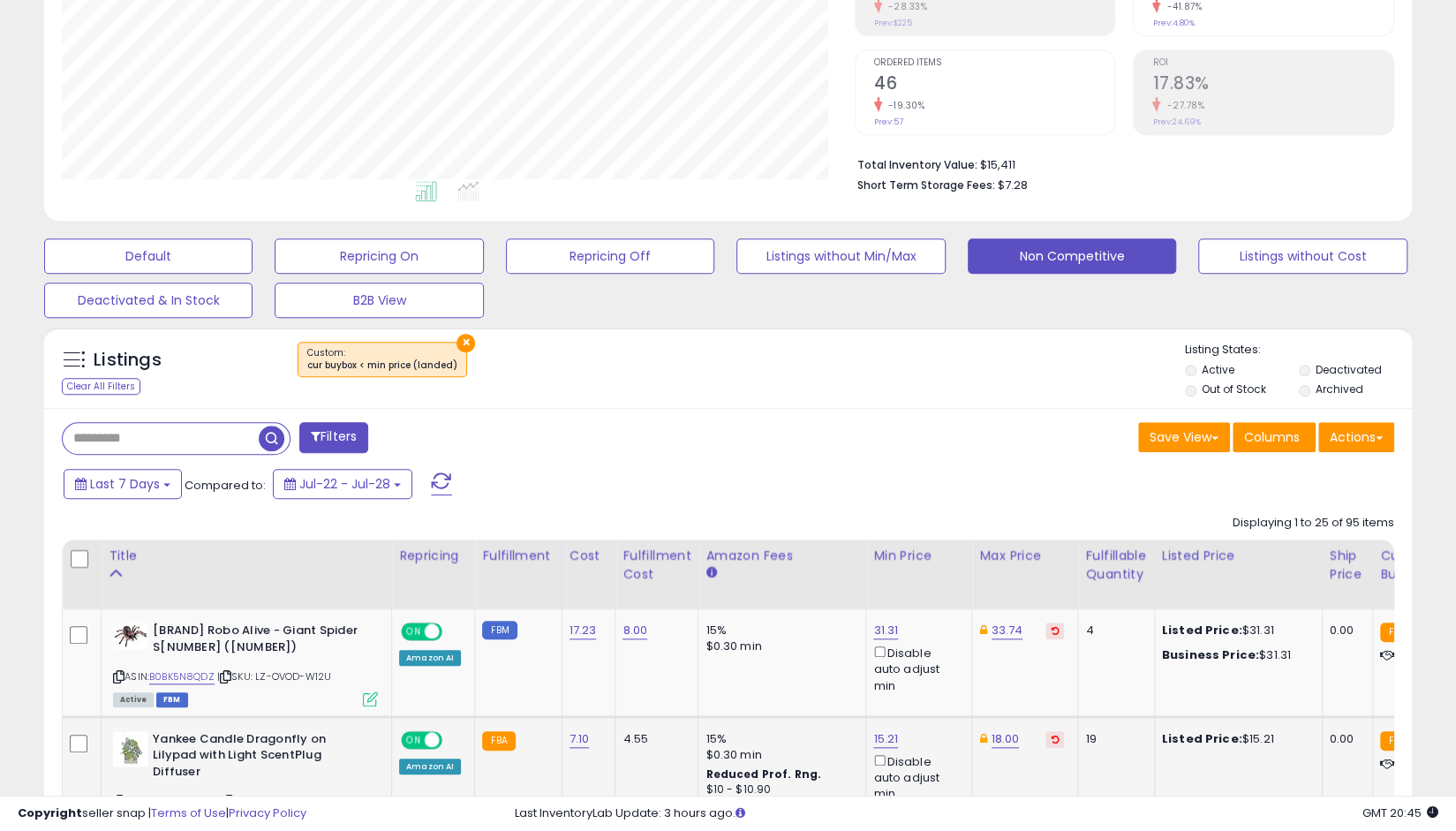 click on "Amazon AI" at bounding box center (430, 767) 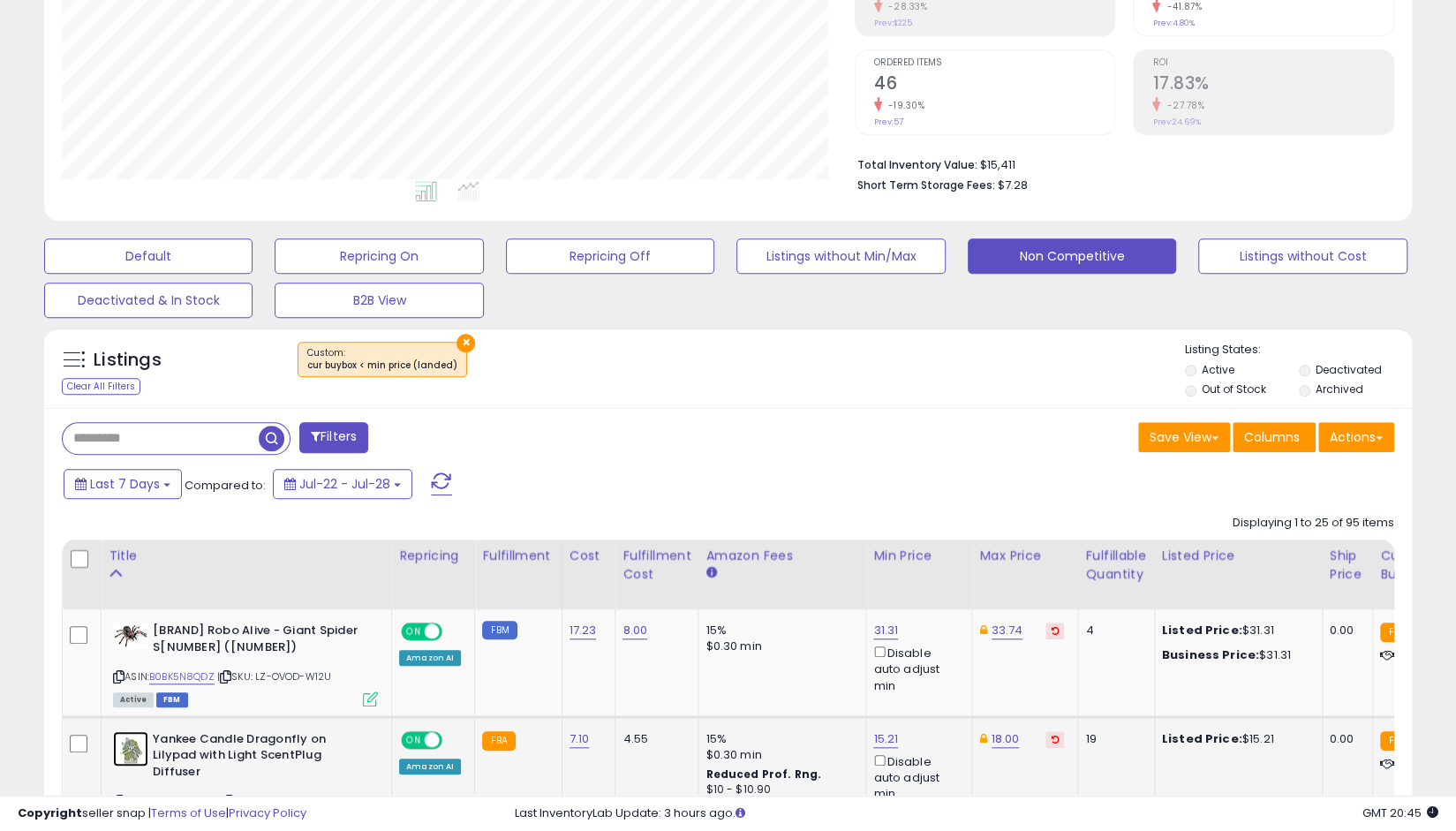 click at bounding box center (131, 749) 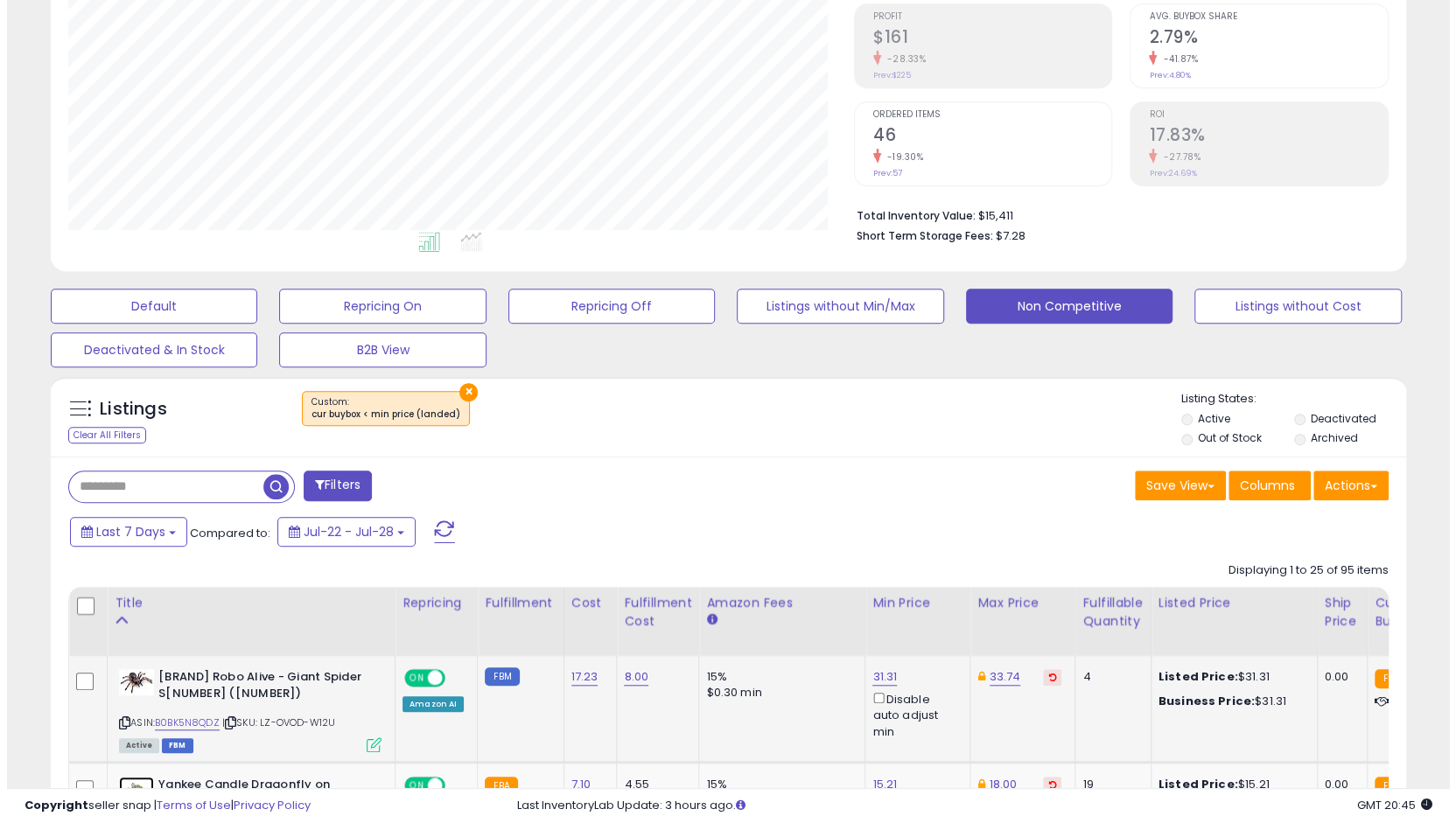 scroll, scrollTop: 612, scrollLeft: 0, axis: vertical 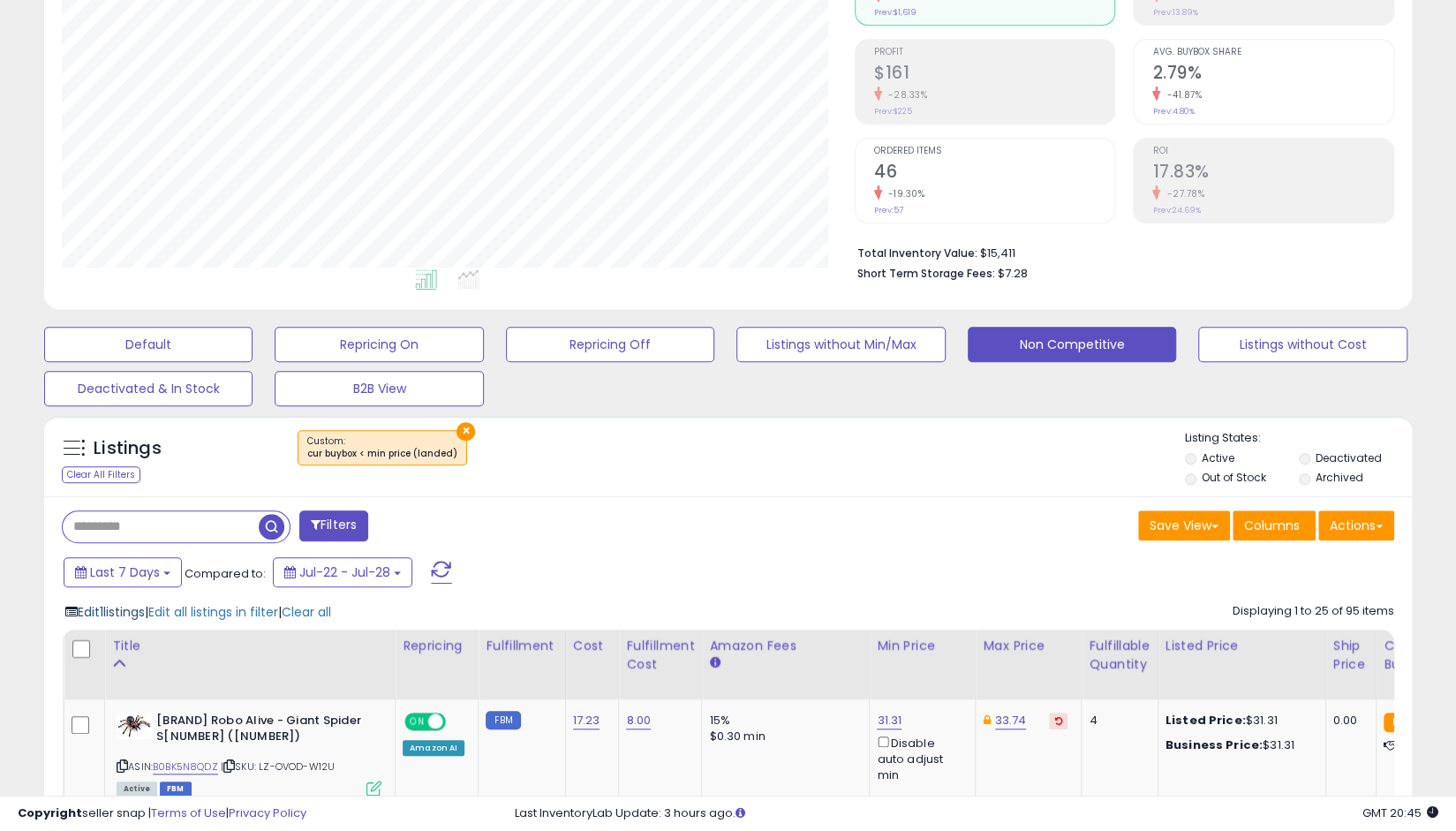 click on "Edit  1  listings" at bounding box center [111, 612] 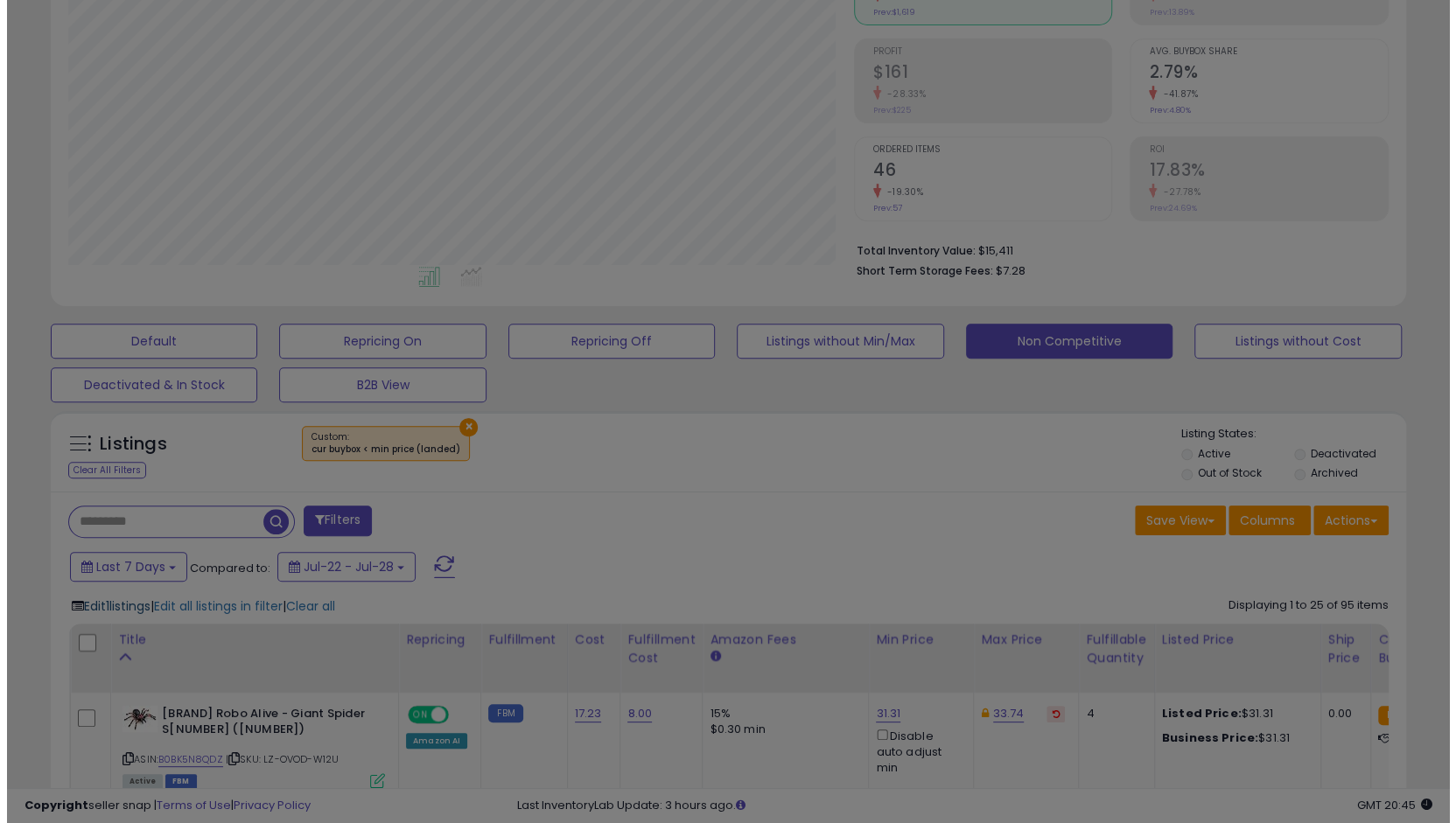 scroll, scrollTop: 874243, scrollLeft: 874206, axis: both 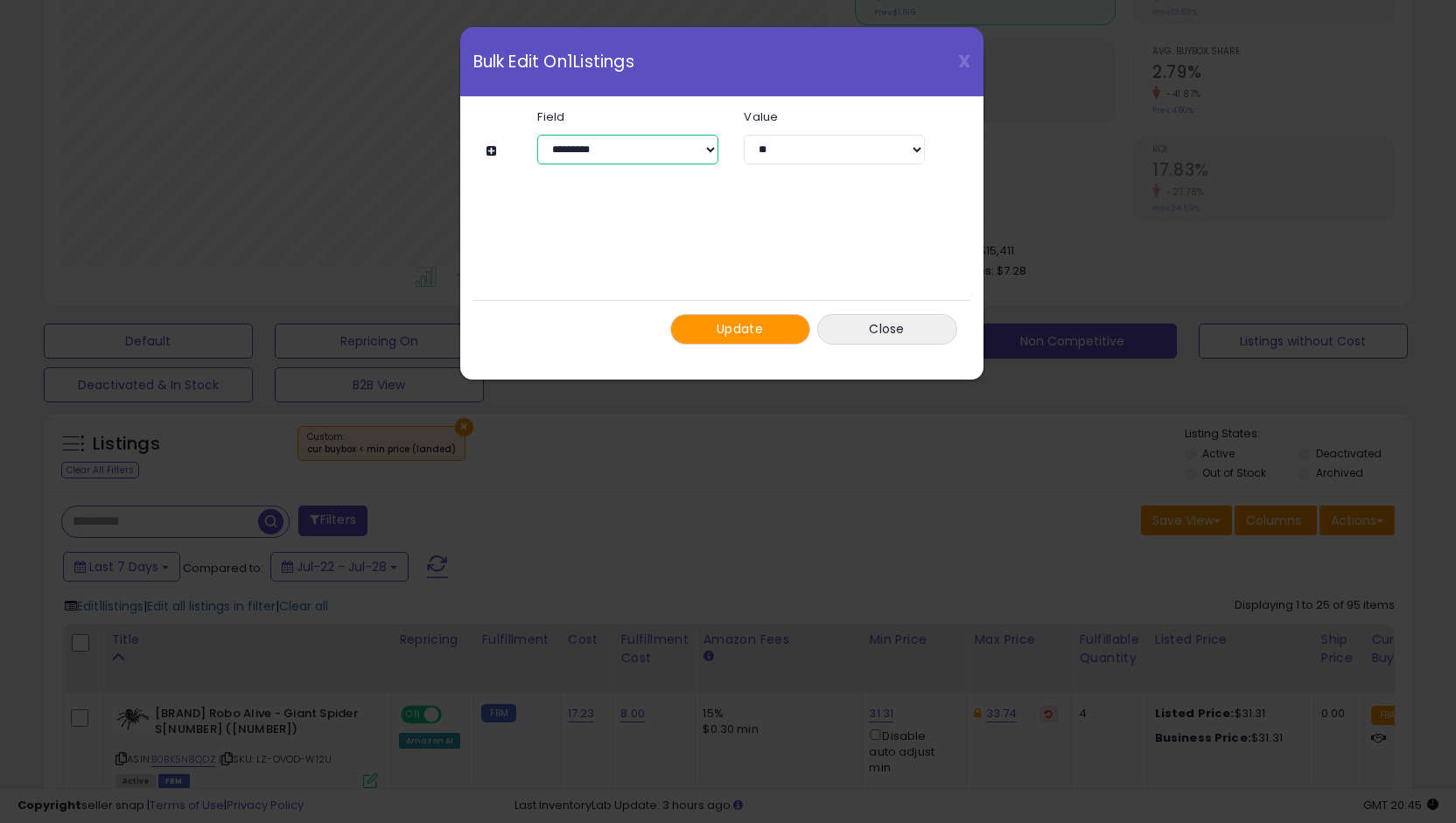 click on "**********" at bounding box center [627, 150] 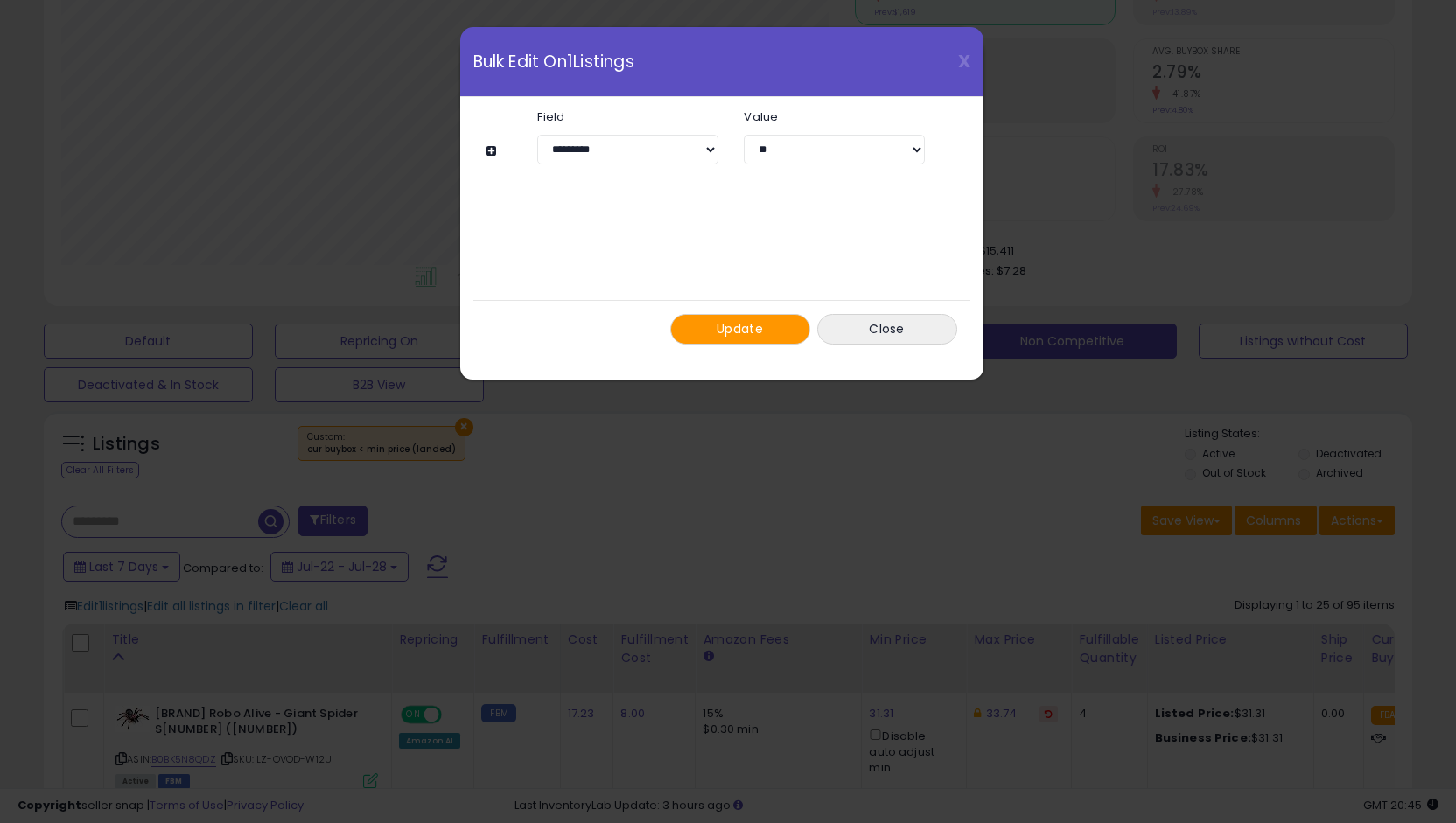 click on "**********" 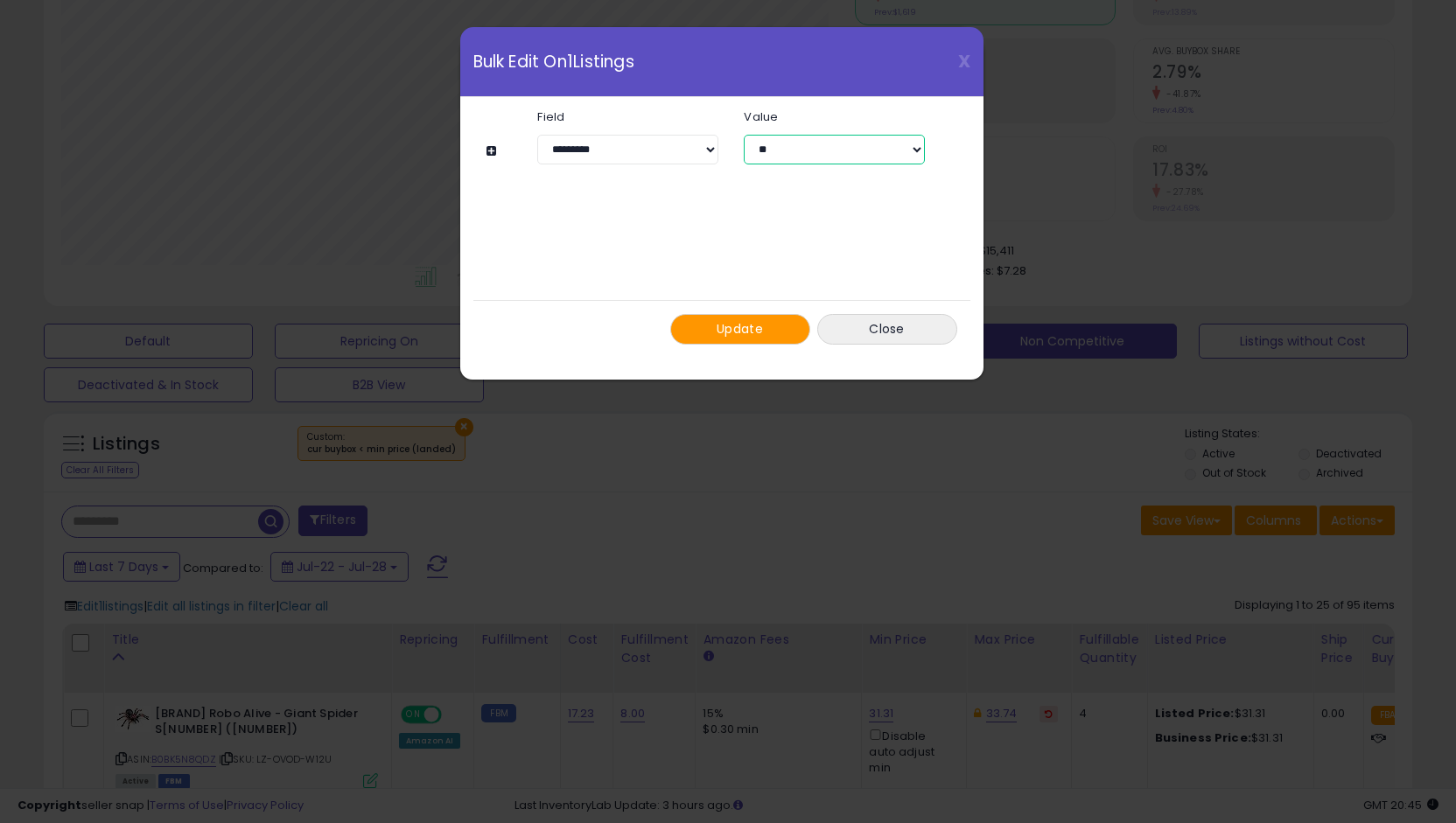 click on "**
***" at bounding box center [834, 150] 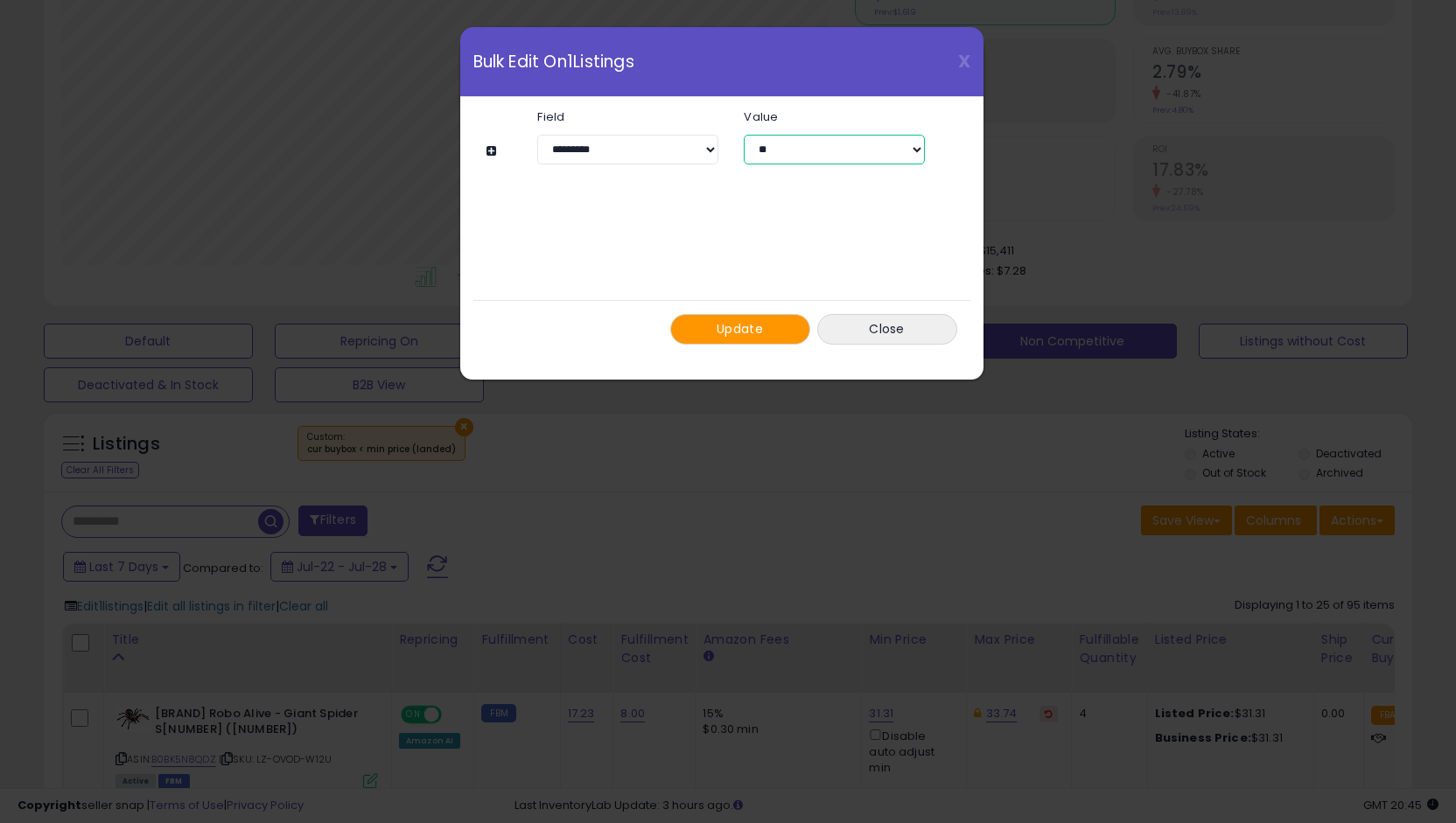 click on "**
***" at bounding box center [834, 150] 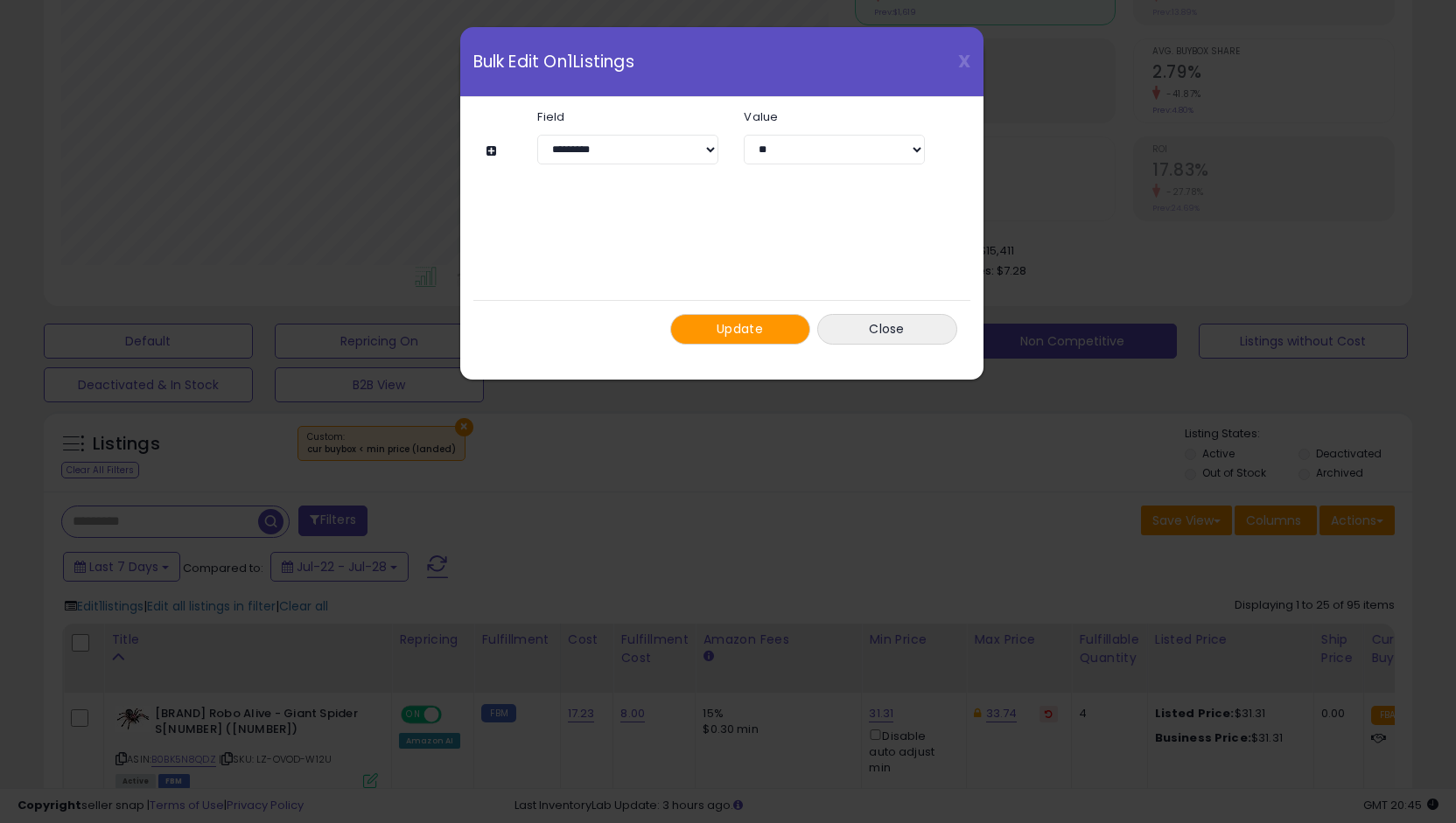 click on "**********" at bounding box center (722, 227) 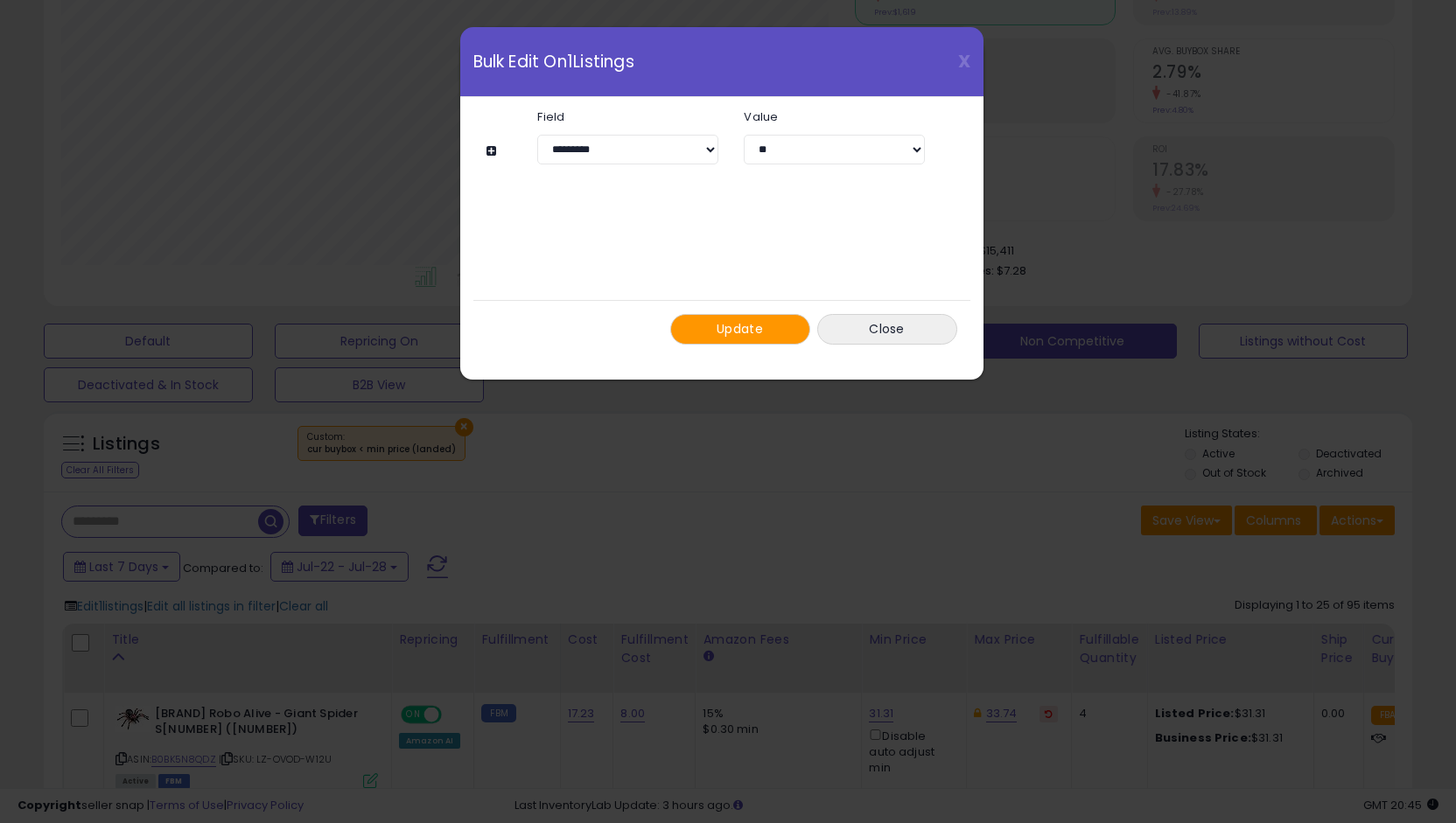 click at bounding box center (494, 150) 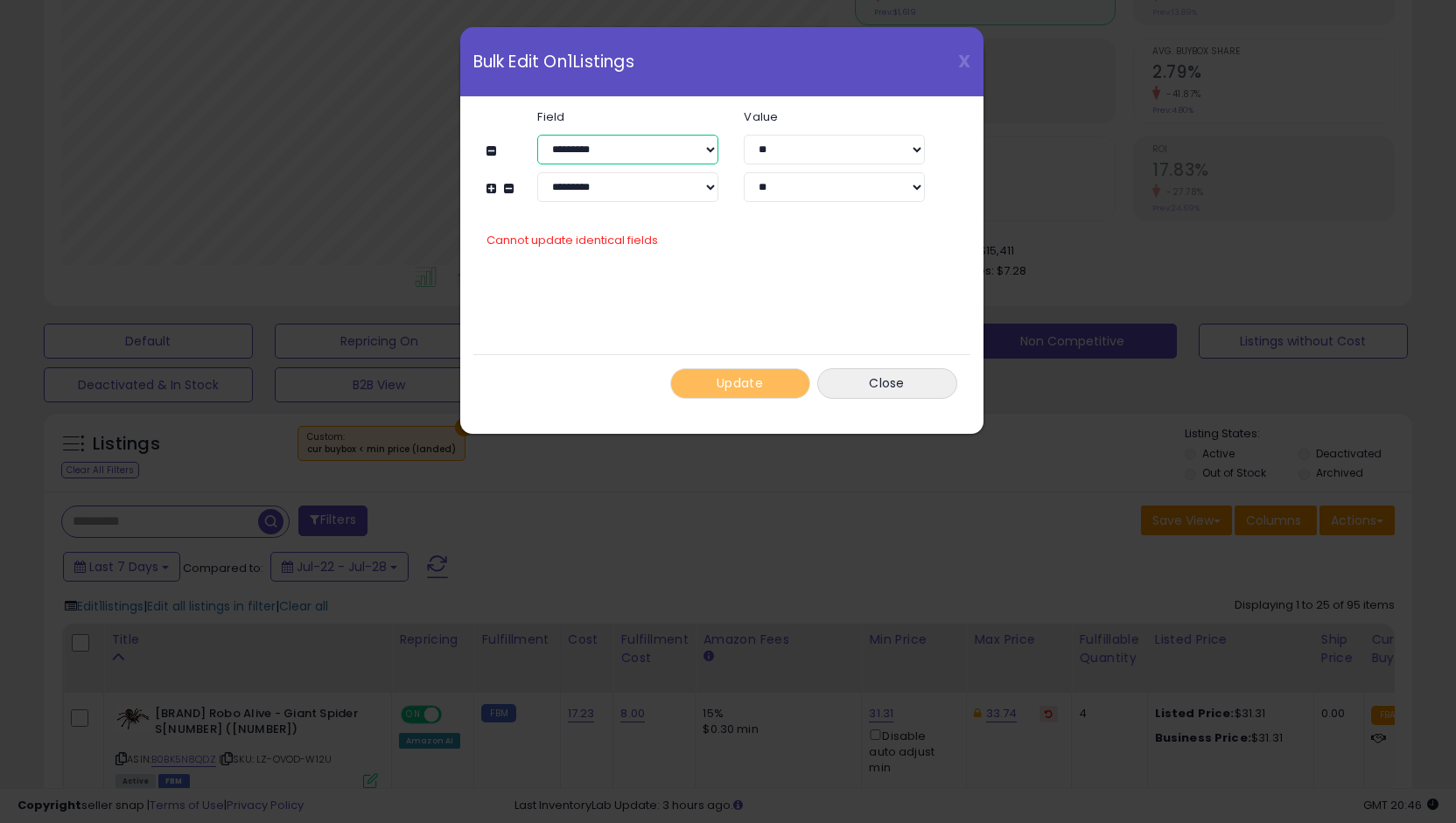 click on "**********" at bounding box center [627, 150] 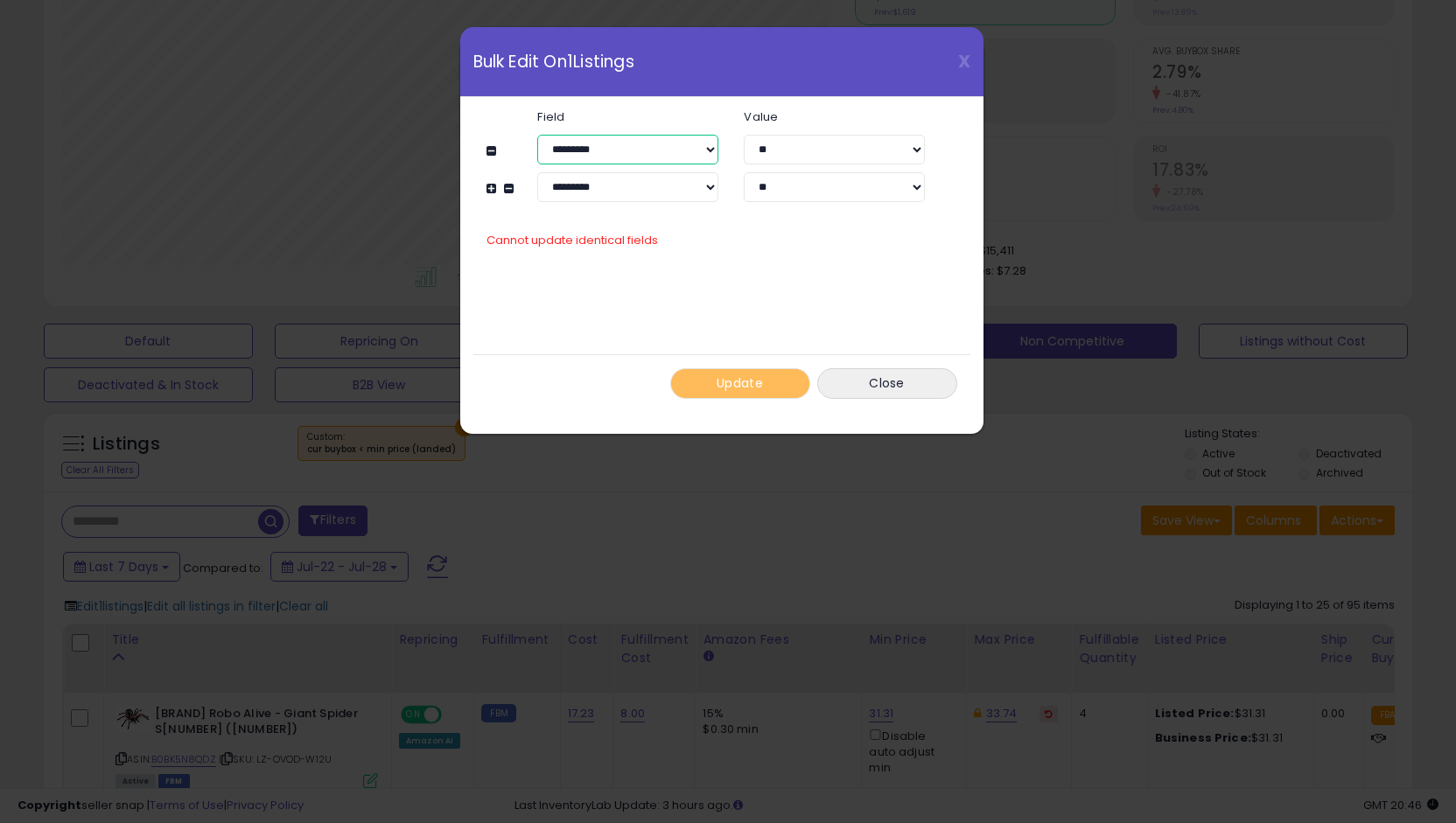 select on "**********" 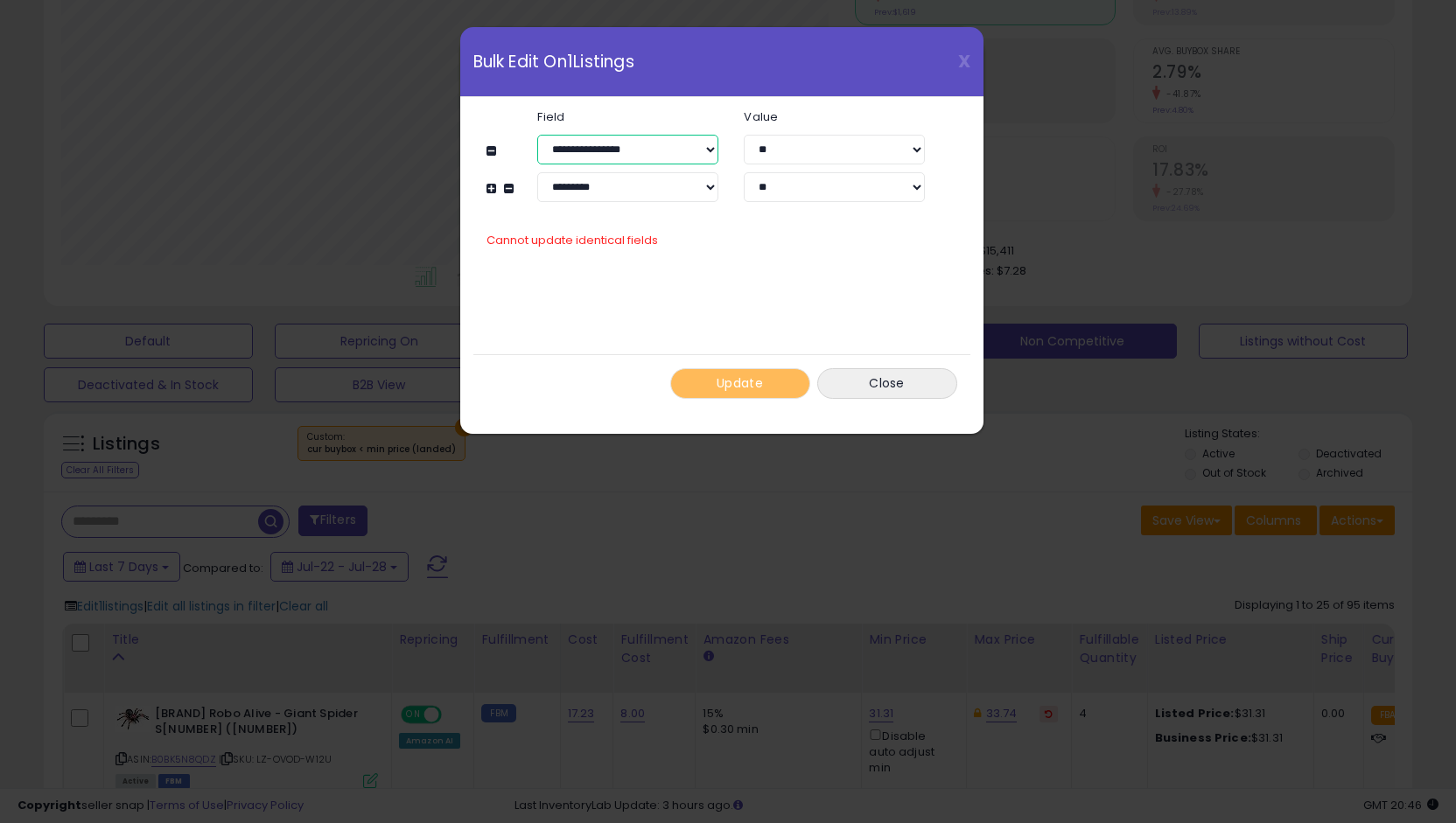 click on "**********" at bounding box center (627, 150) 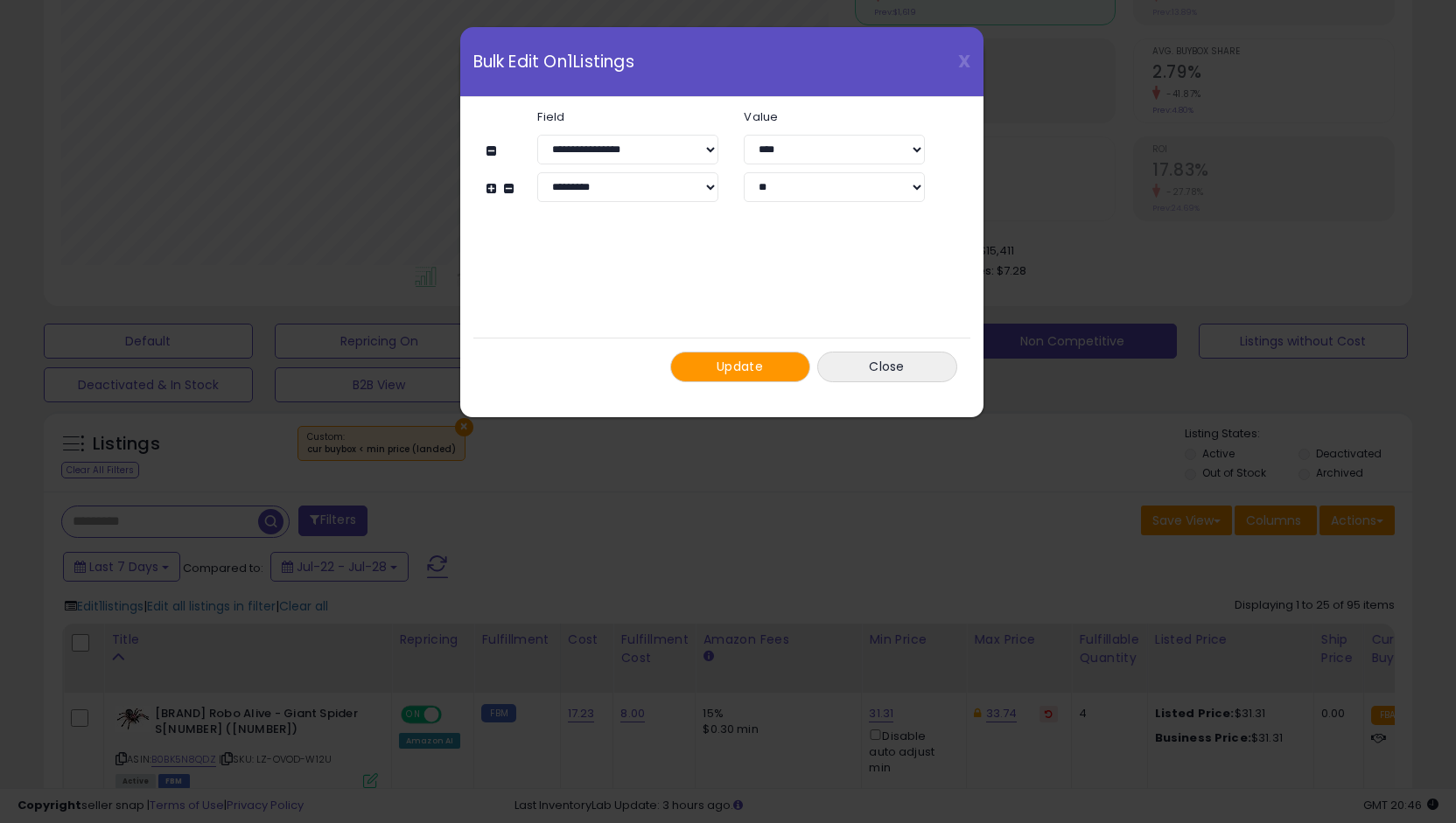 click on "Update" at bounding box center [739, 366] 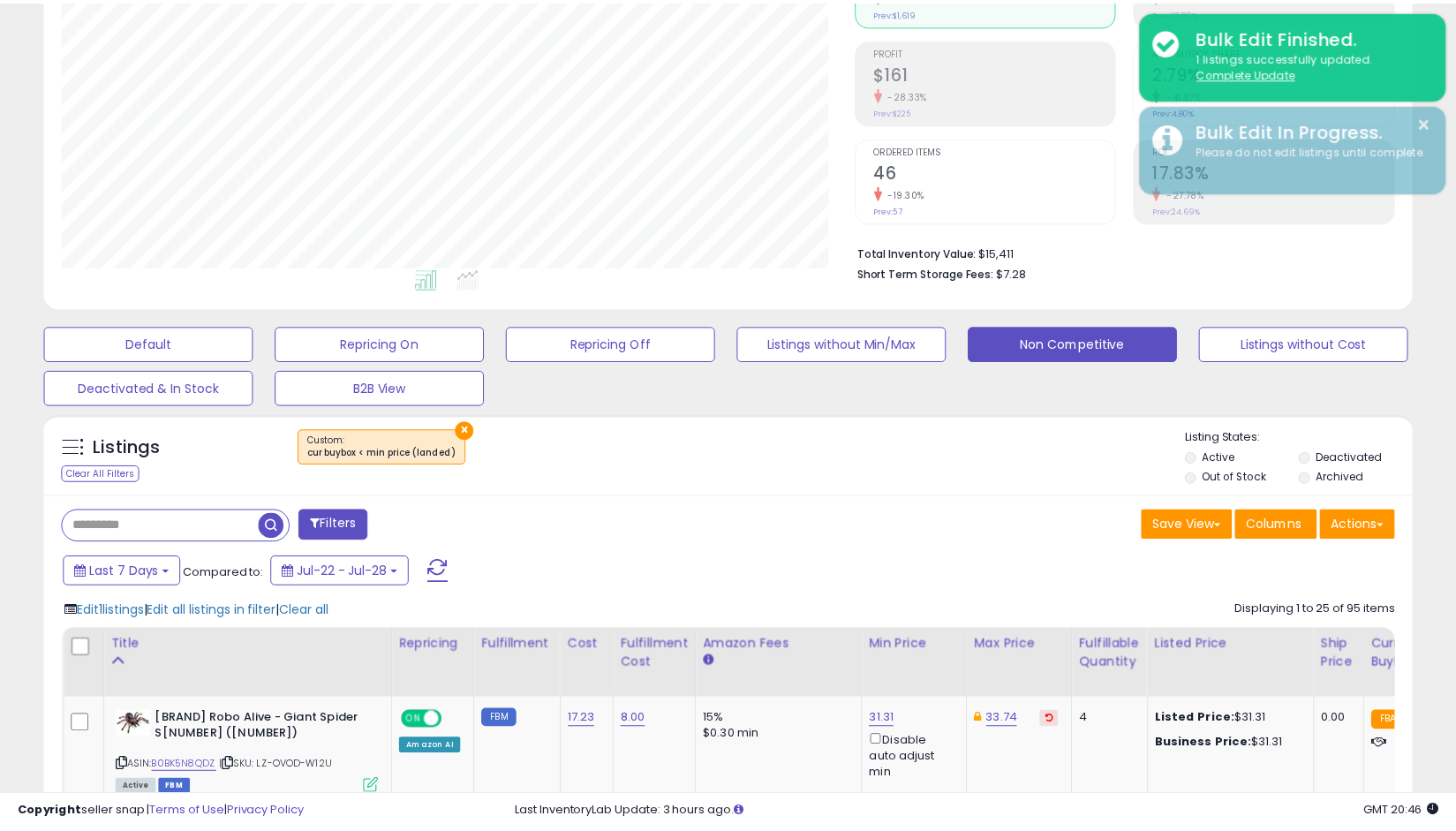 scroll, scrollTop: 362, scrollLeft: 793, axis: both 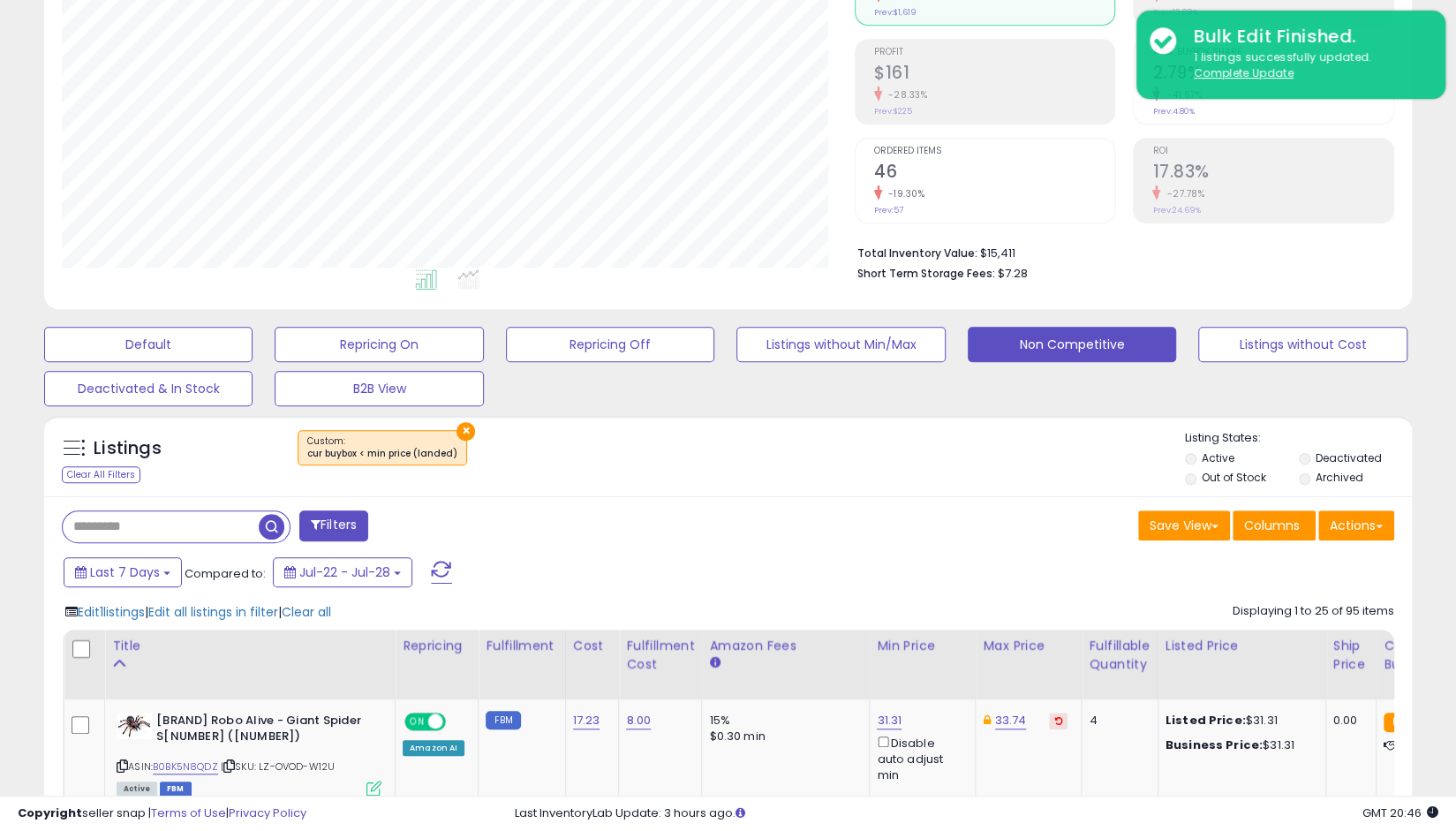 click on "15.21" at bounding box center (889, 721) 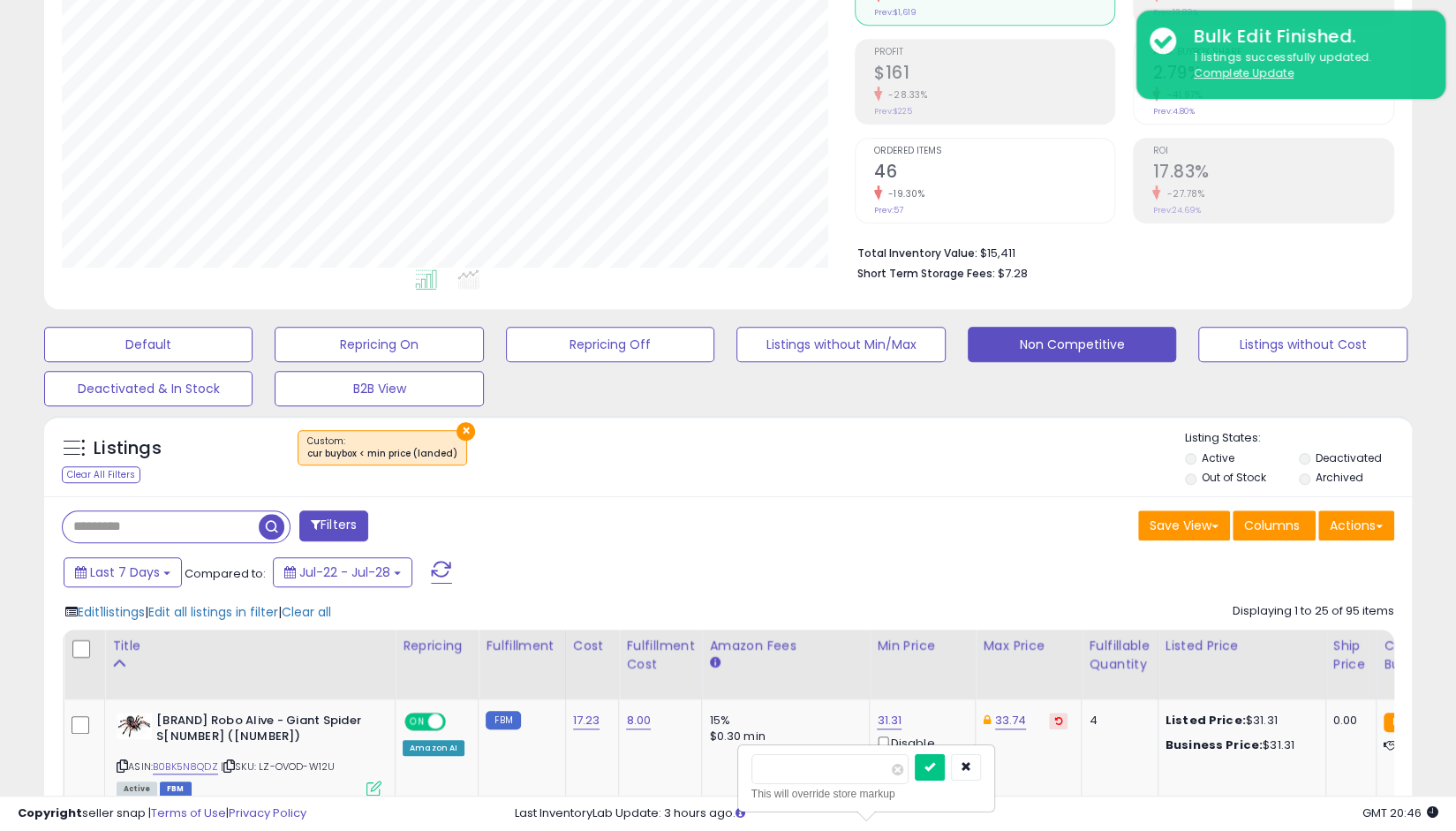 type on "*" 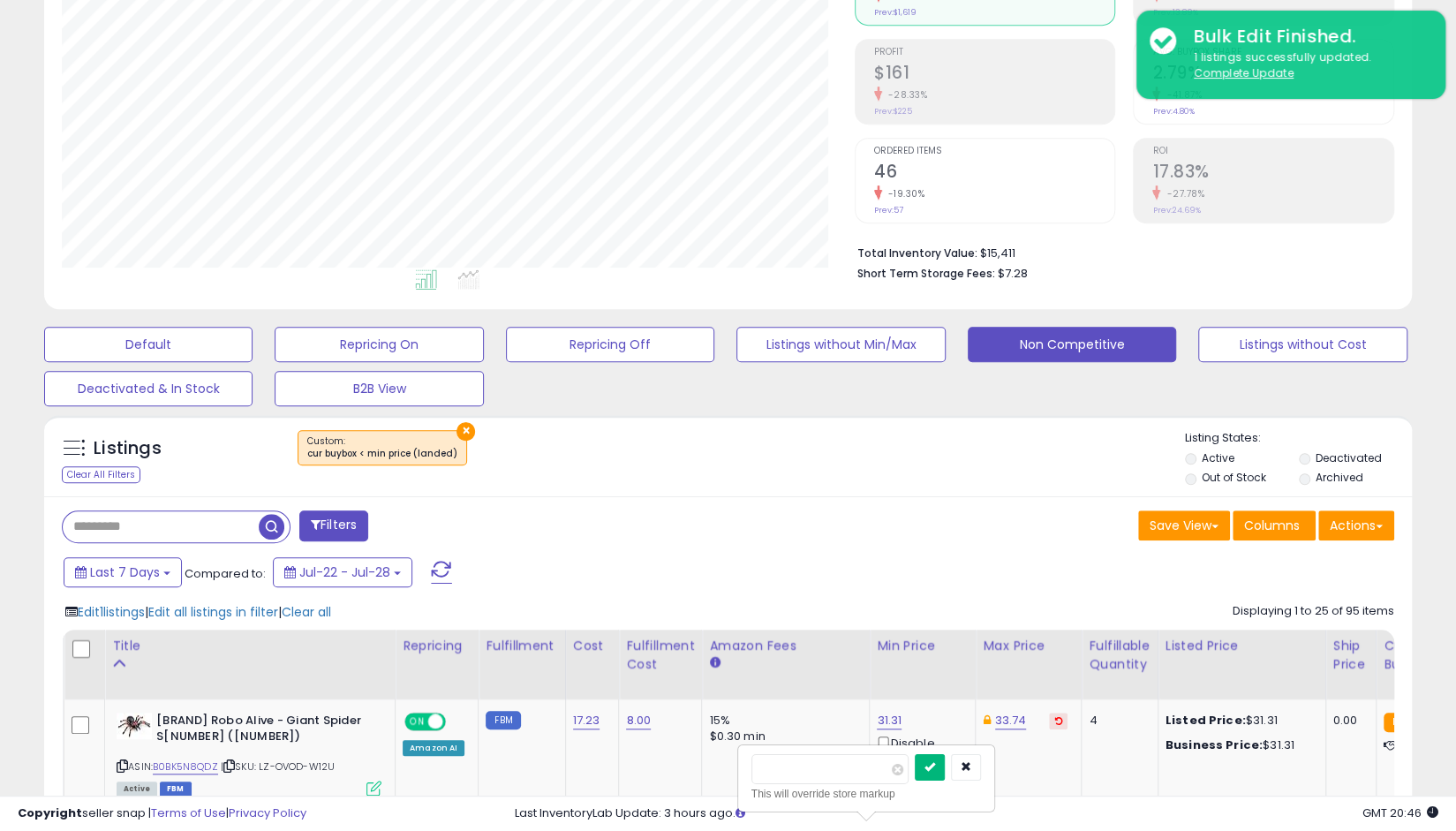 type on "*****" 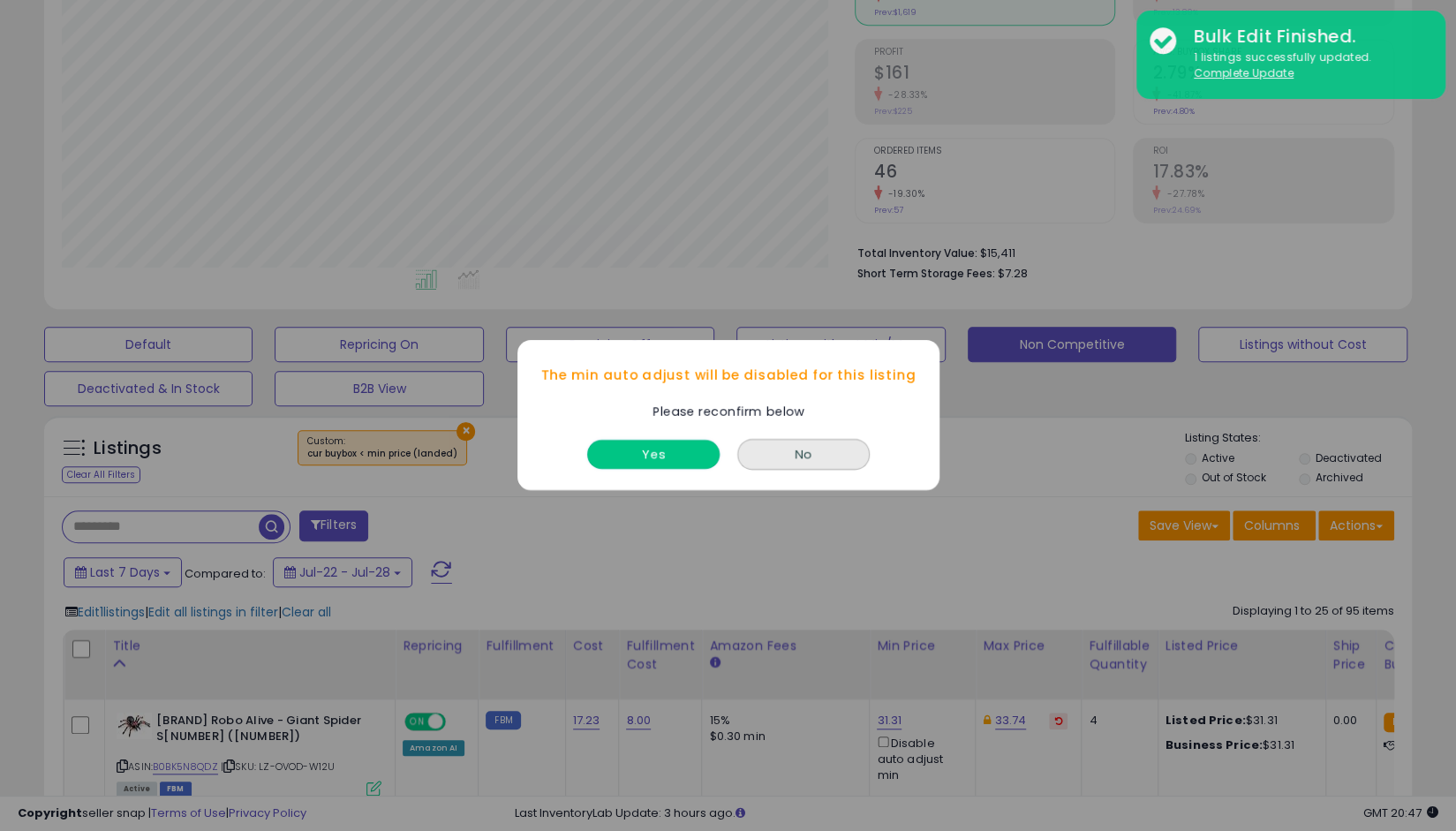 click on "Yes" at bounding box center (653, 455) 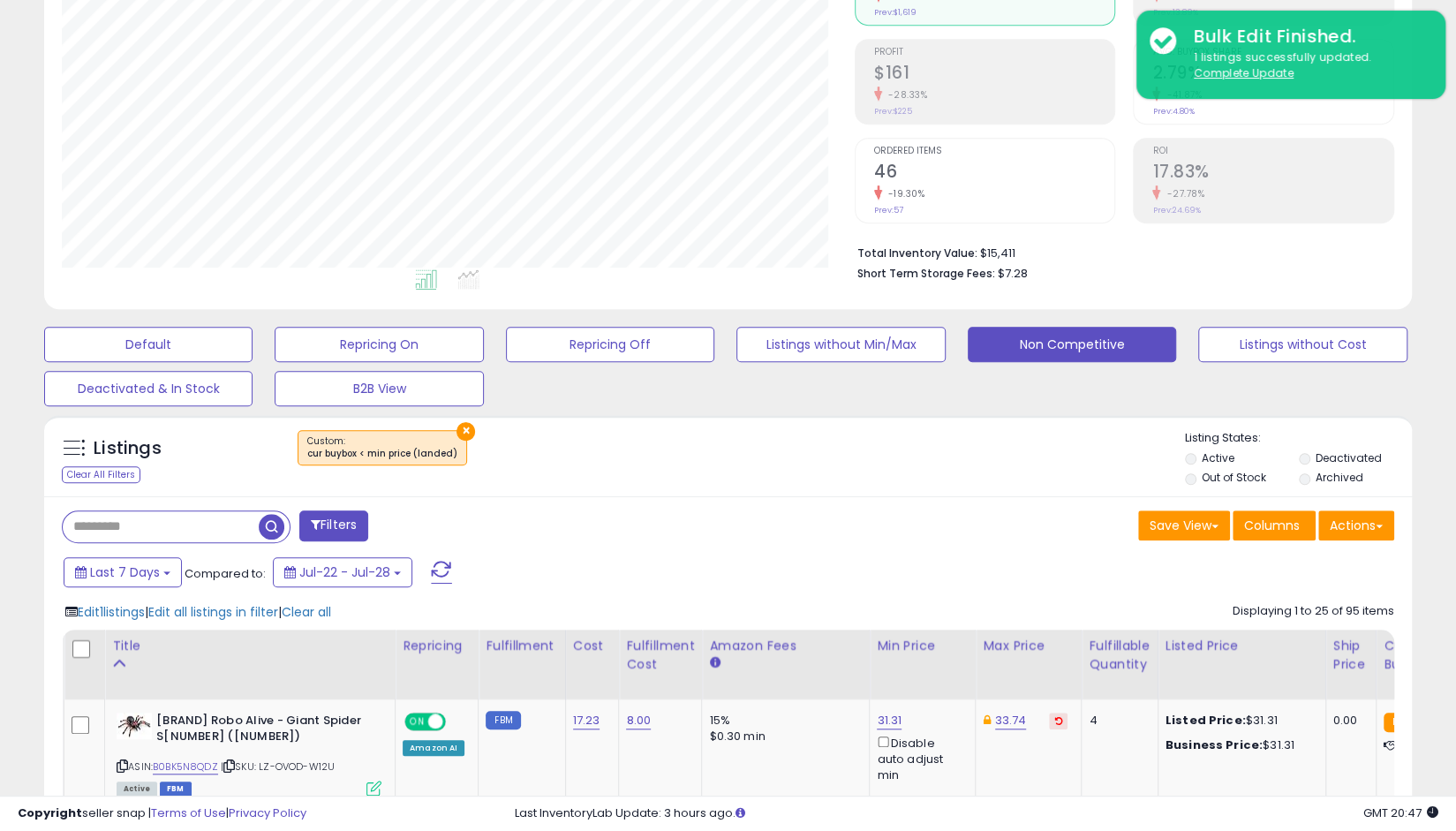 click on "13.00" at bounding box center (889, 721) 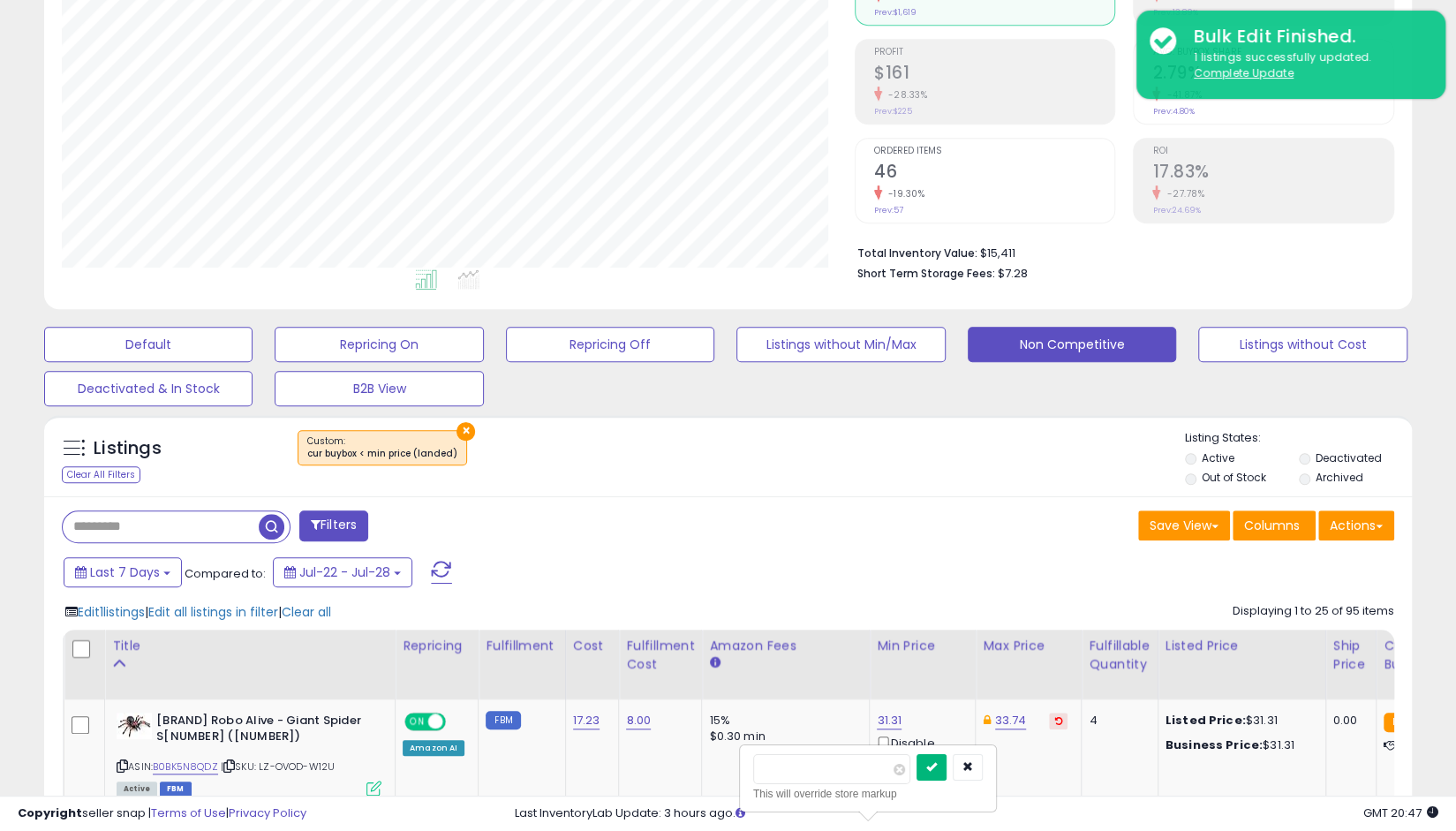 type on "*****" 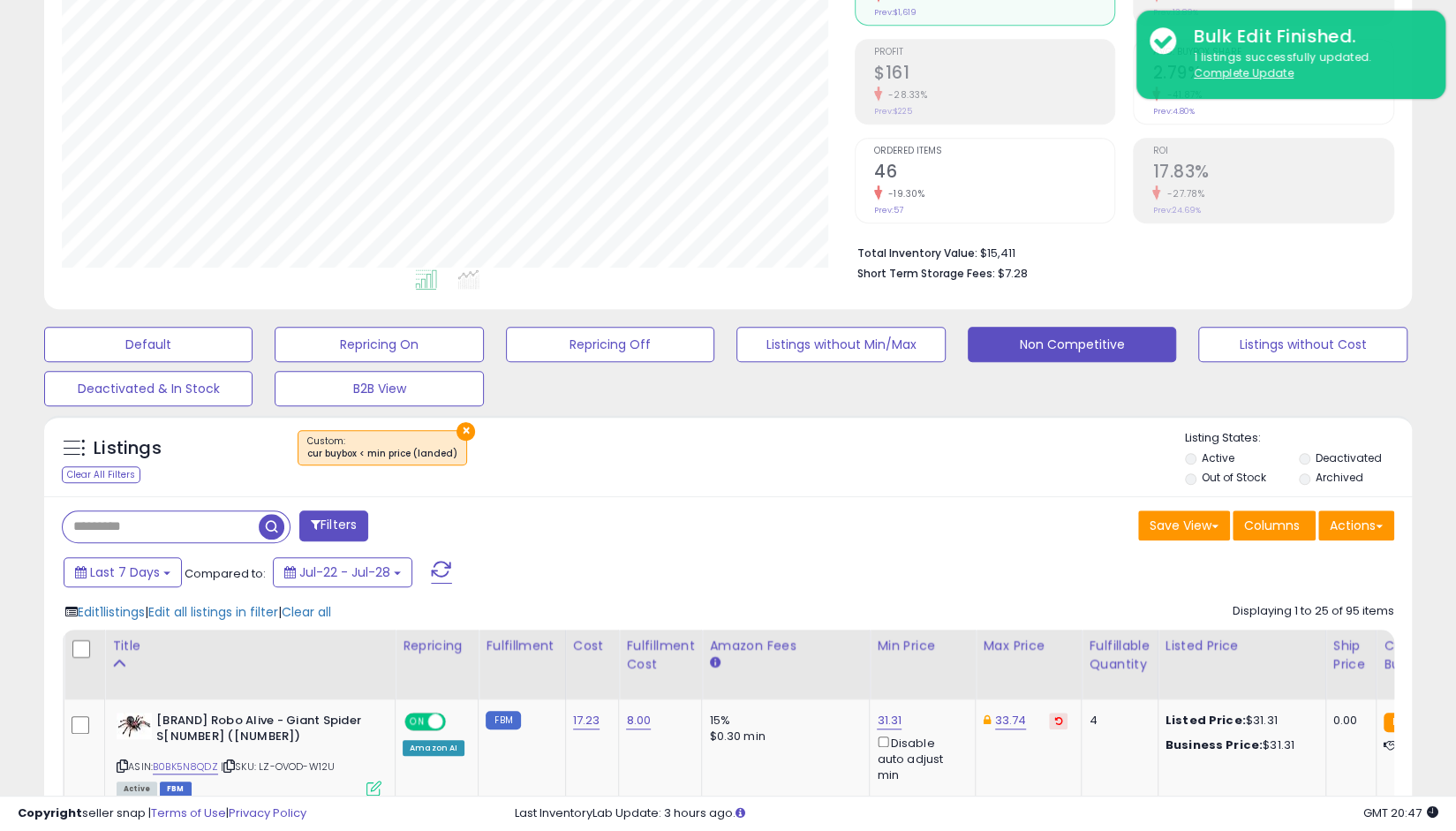 click on "Amazon AI" at bounding box center [434, 856] 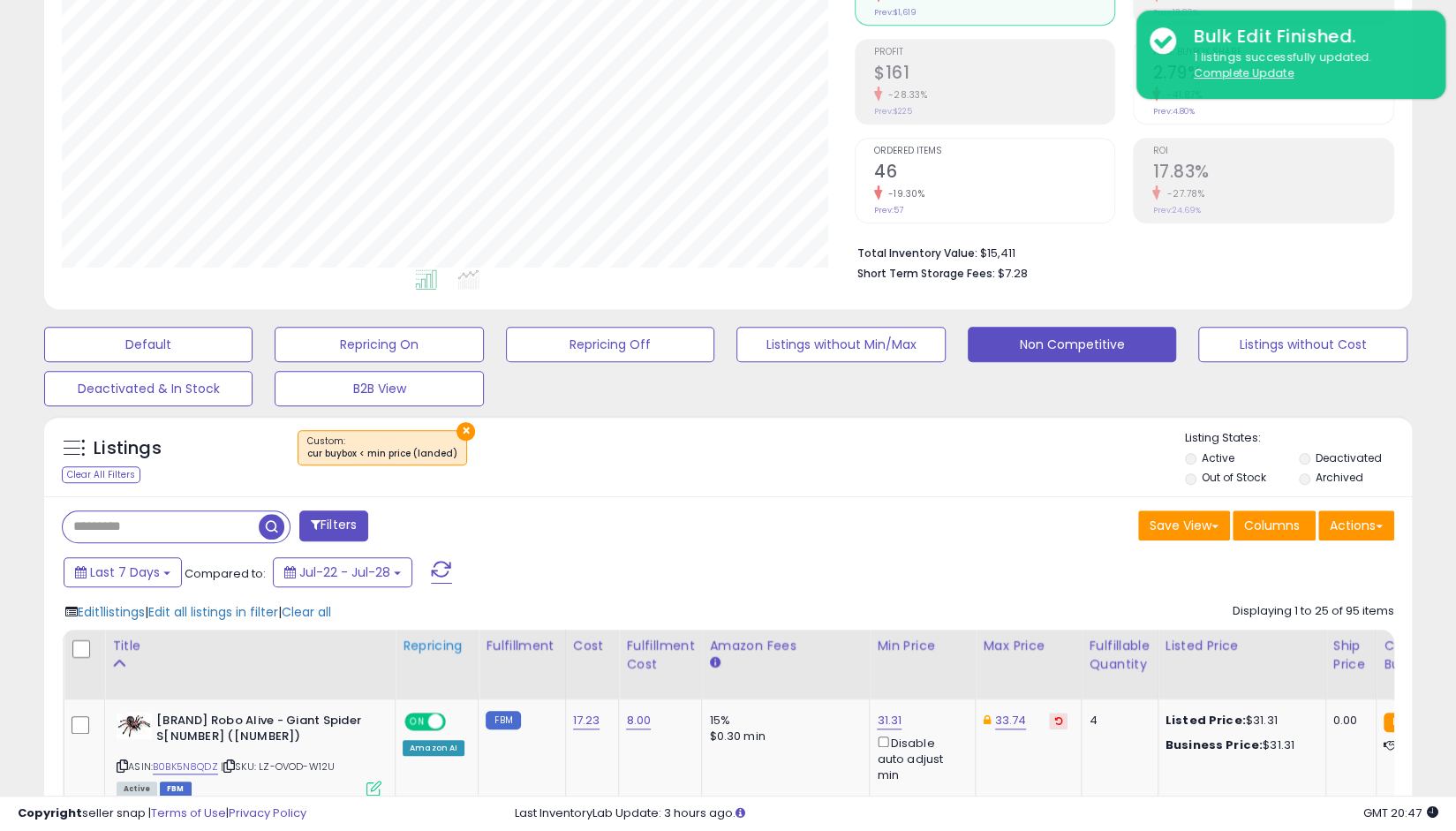 click on "Repricing" at bounding box center [436, 646] 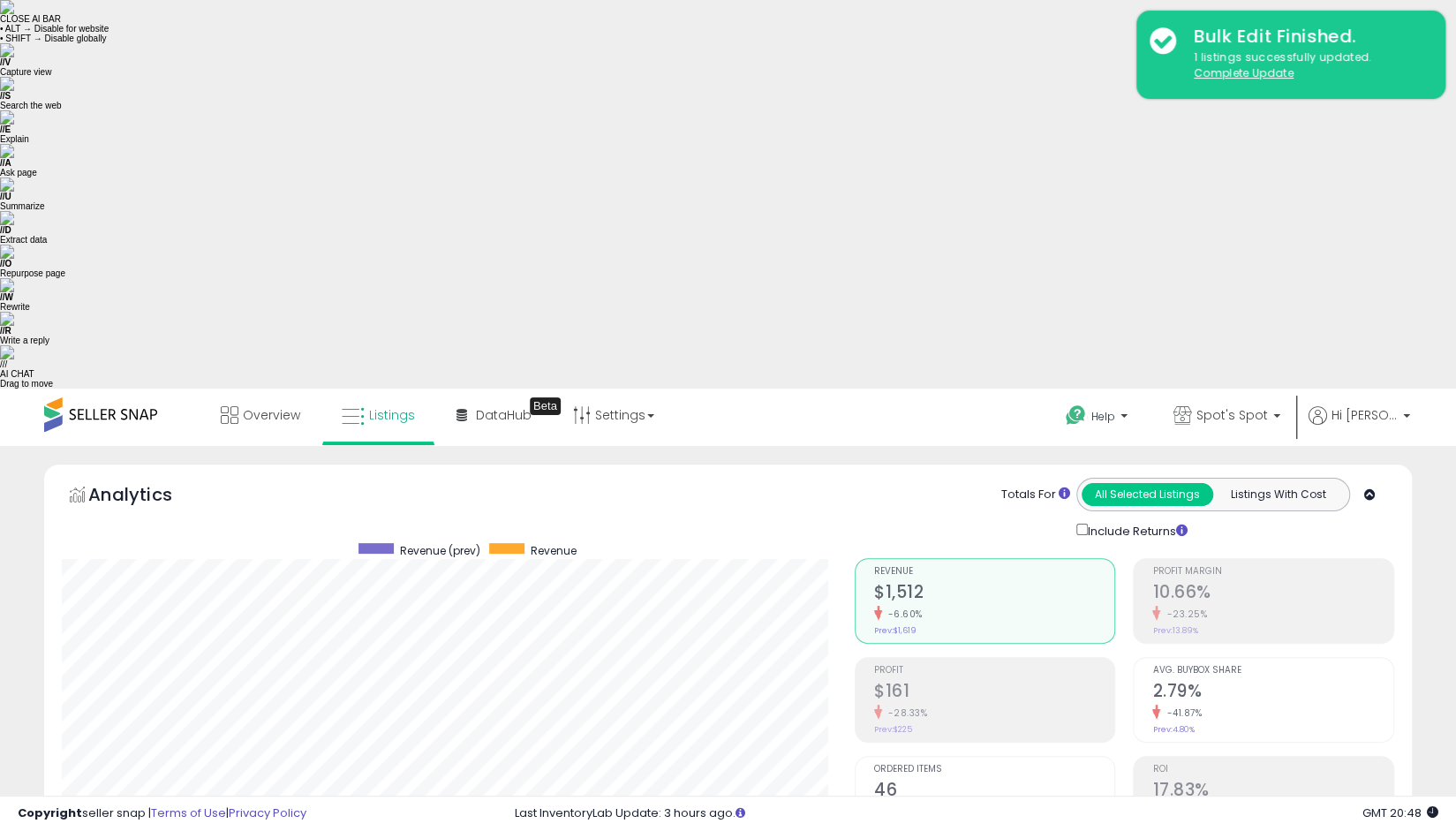scroll, scrollTop: 353, scrollLeft: 0, axis: vertical 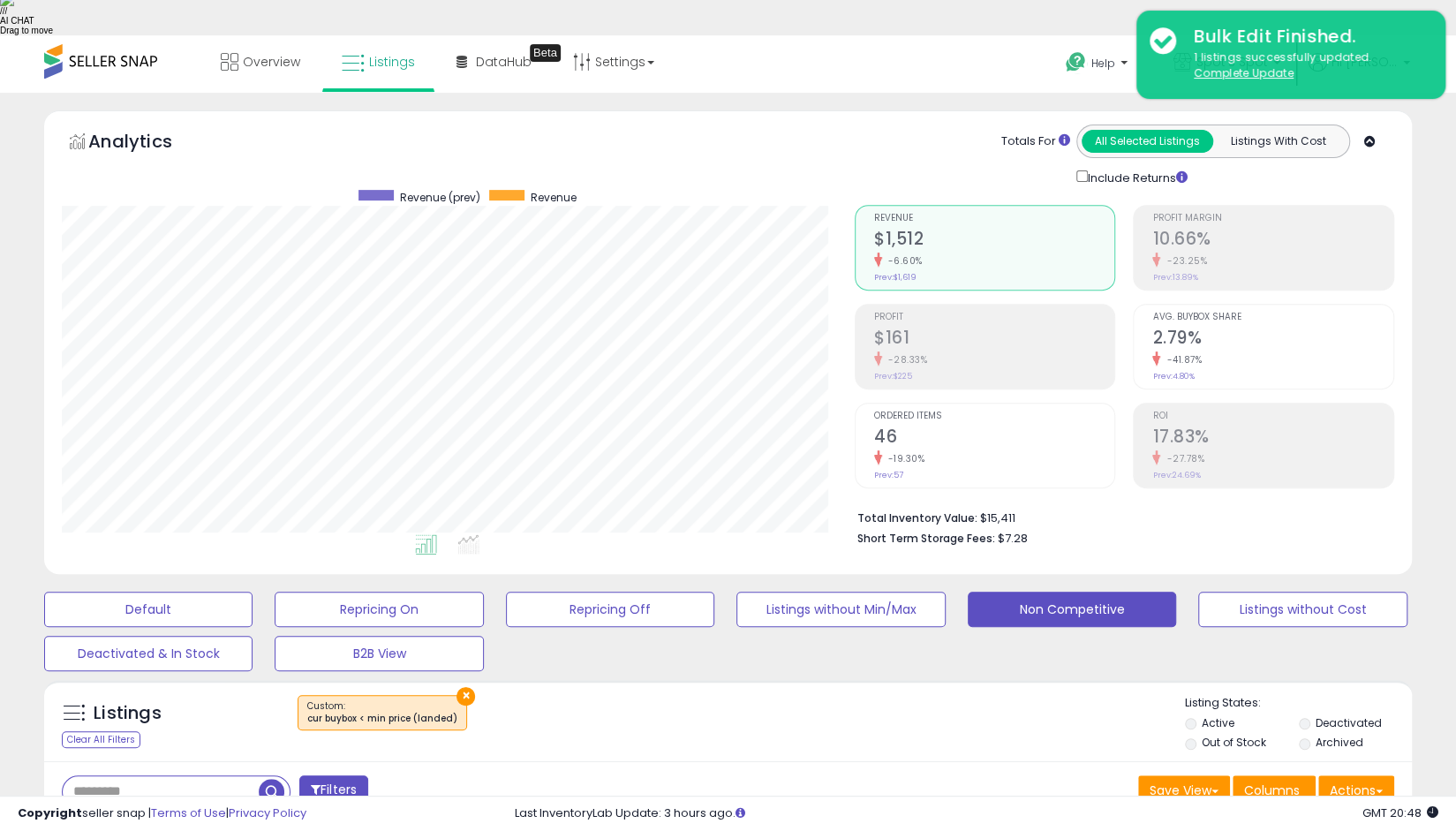 click at bounding box center [405, 928] 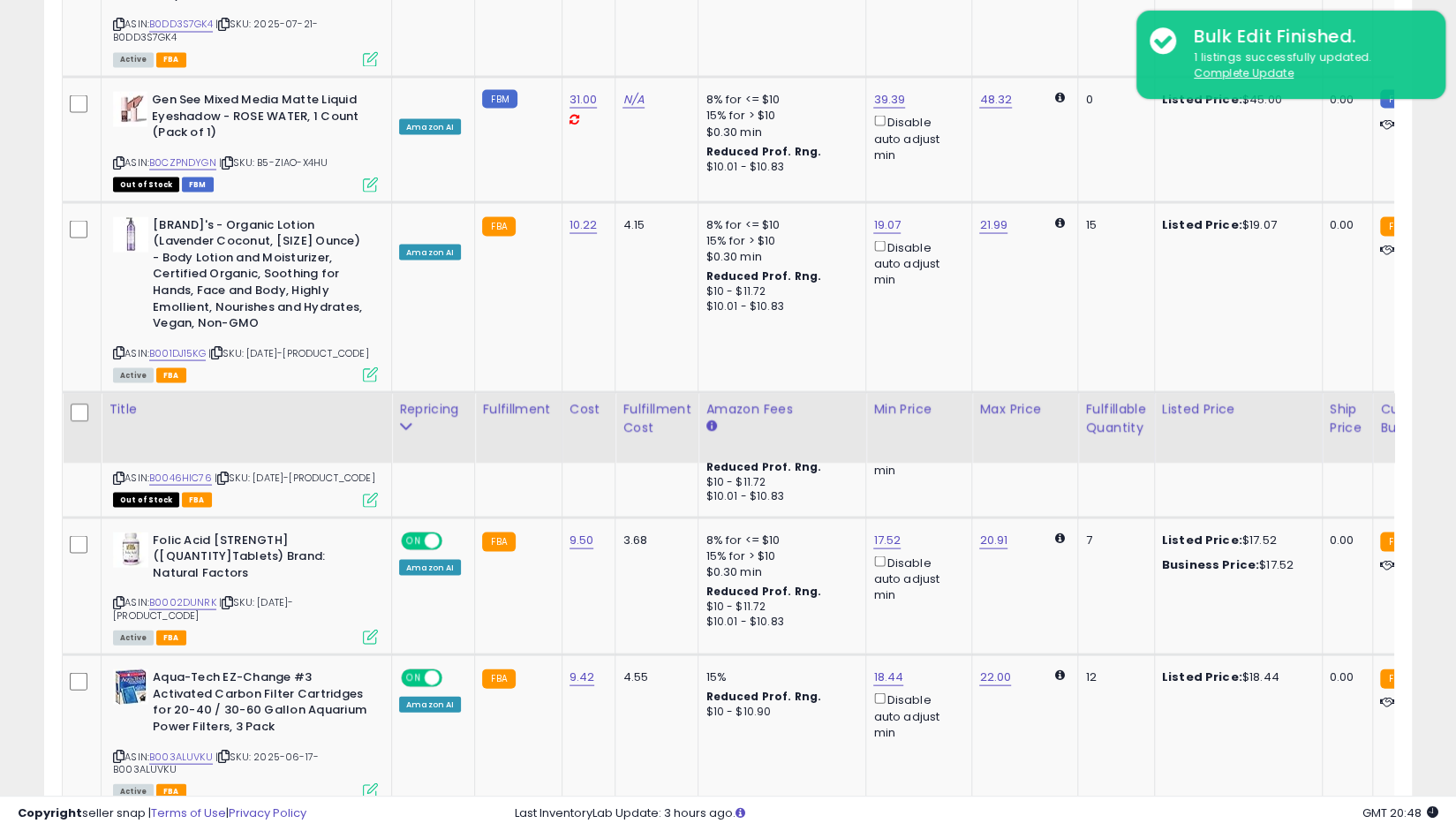 scroll, scrollTop: 2119, scrollLeft: 0, axis: vertical 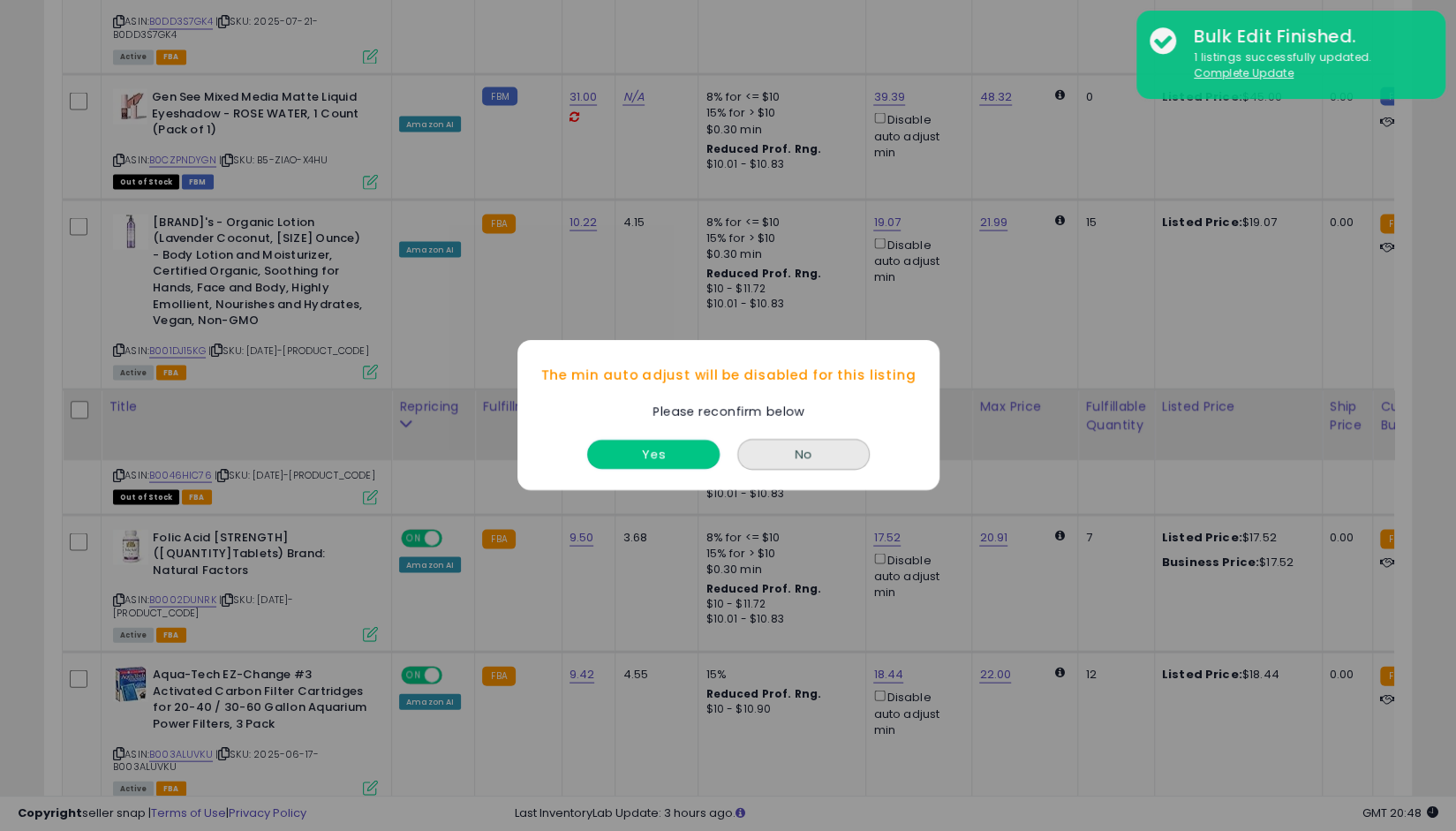 click on "Yes" at bounding box center [653, 455] 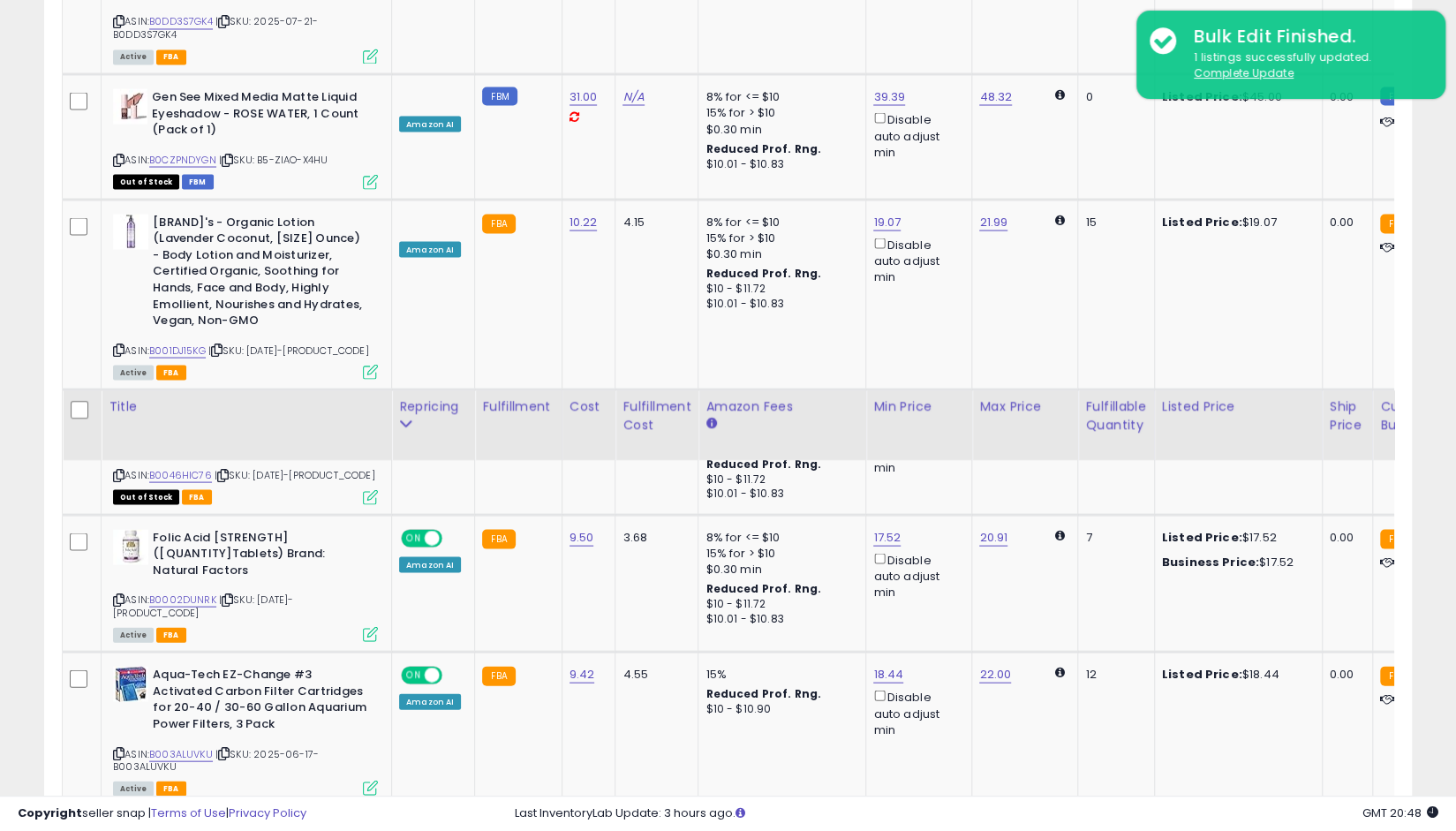 click on "23.22" at bounding box center (887, -781) 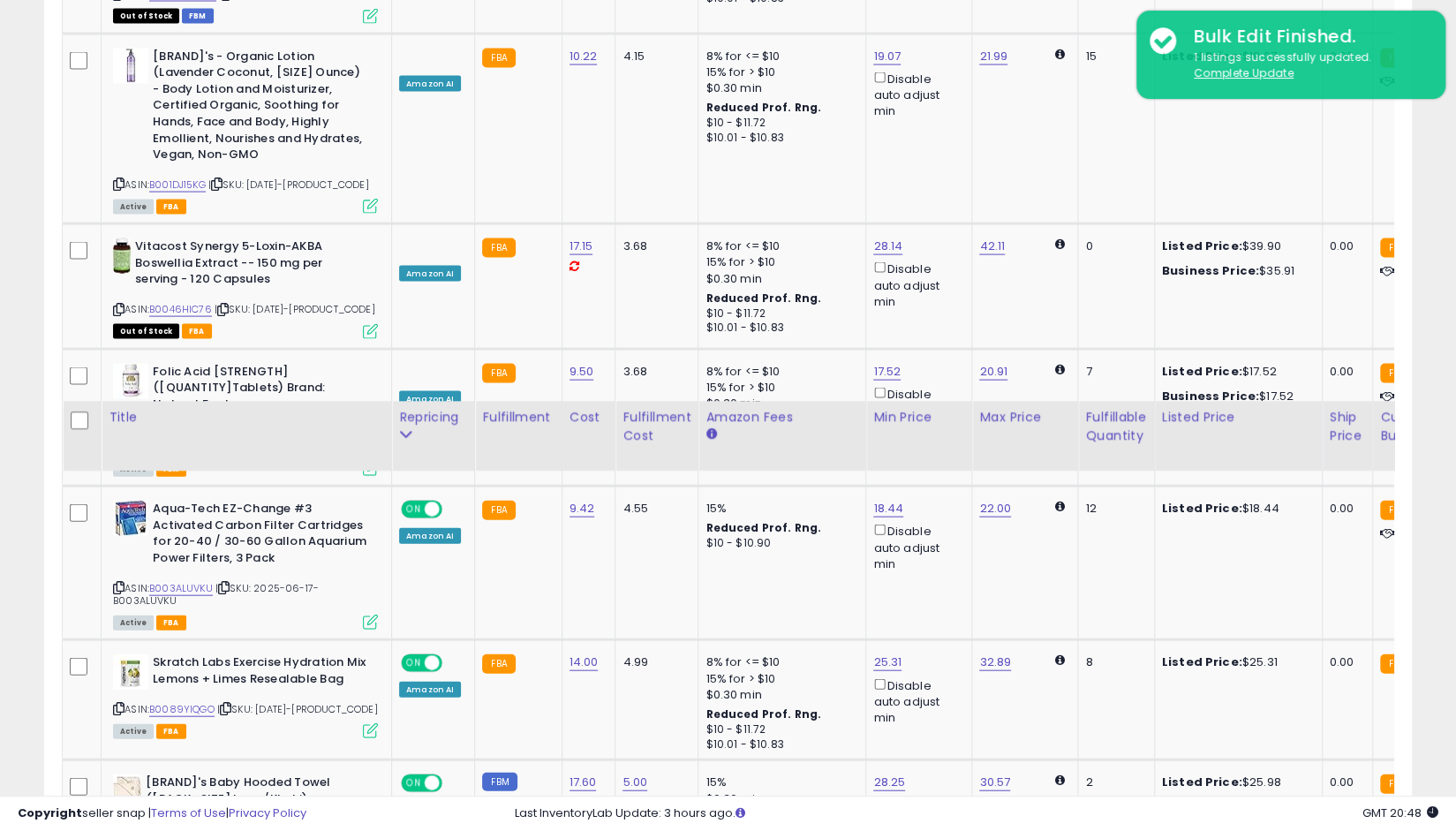 scroll, scrollTop: 2296, scrollLeft: 0, axis: vertical 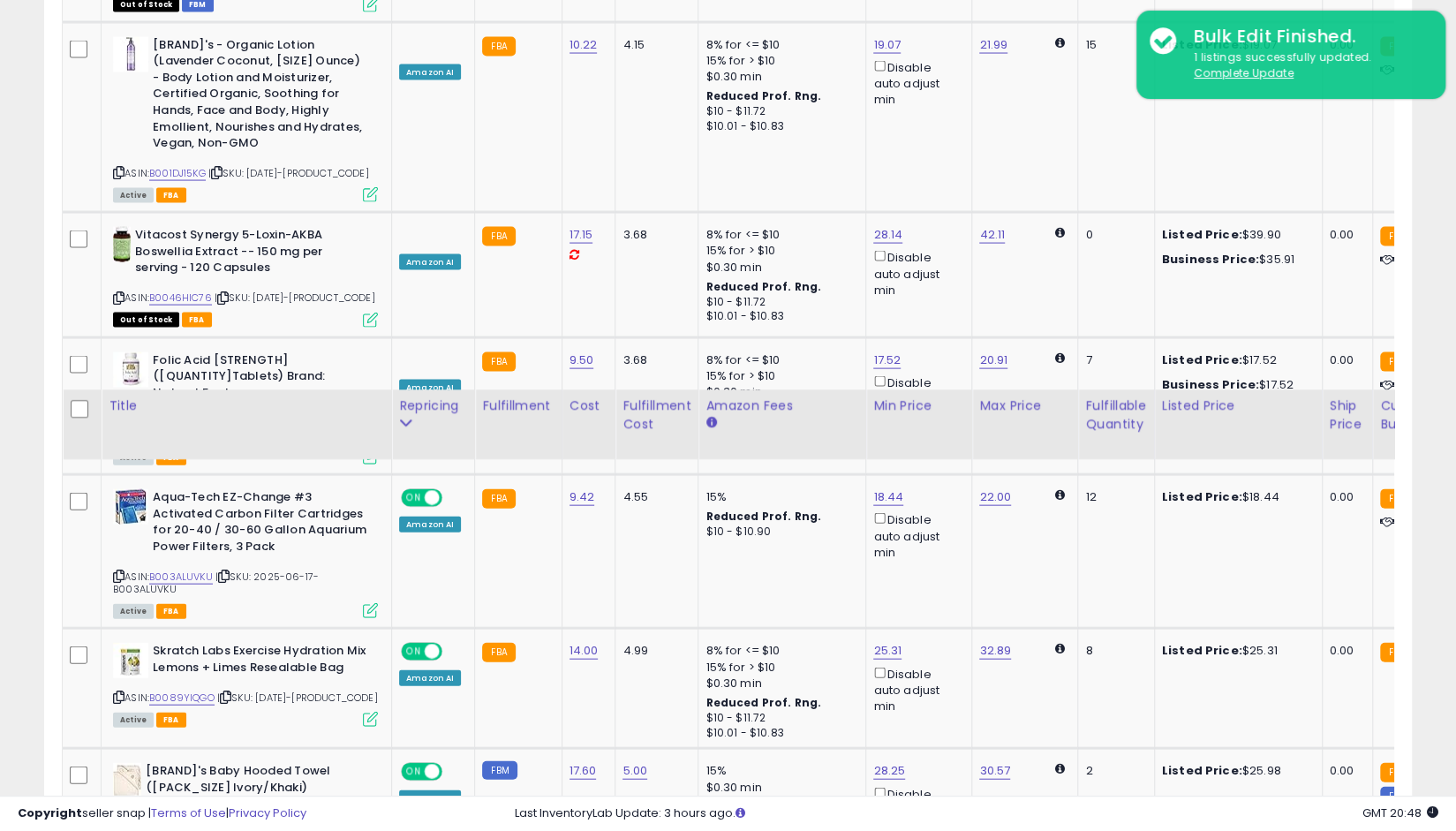 click at bounding box center [118, 991] 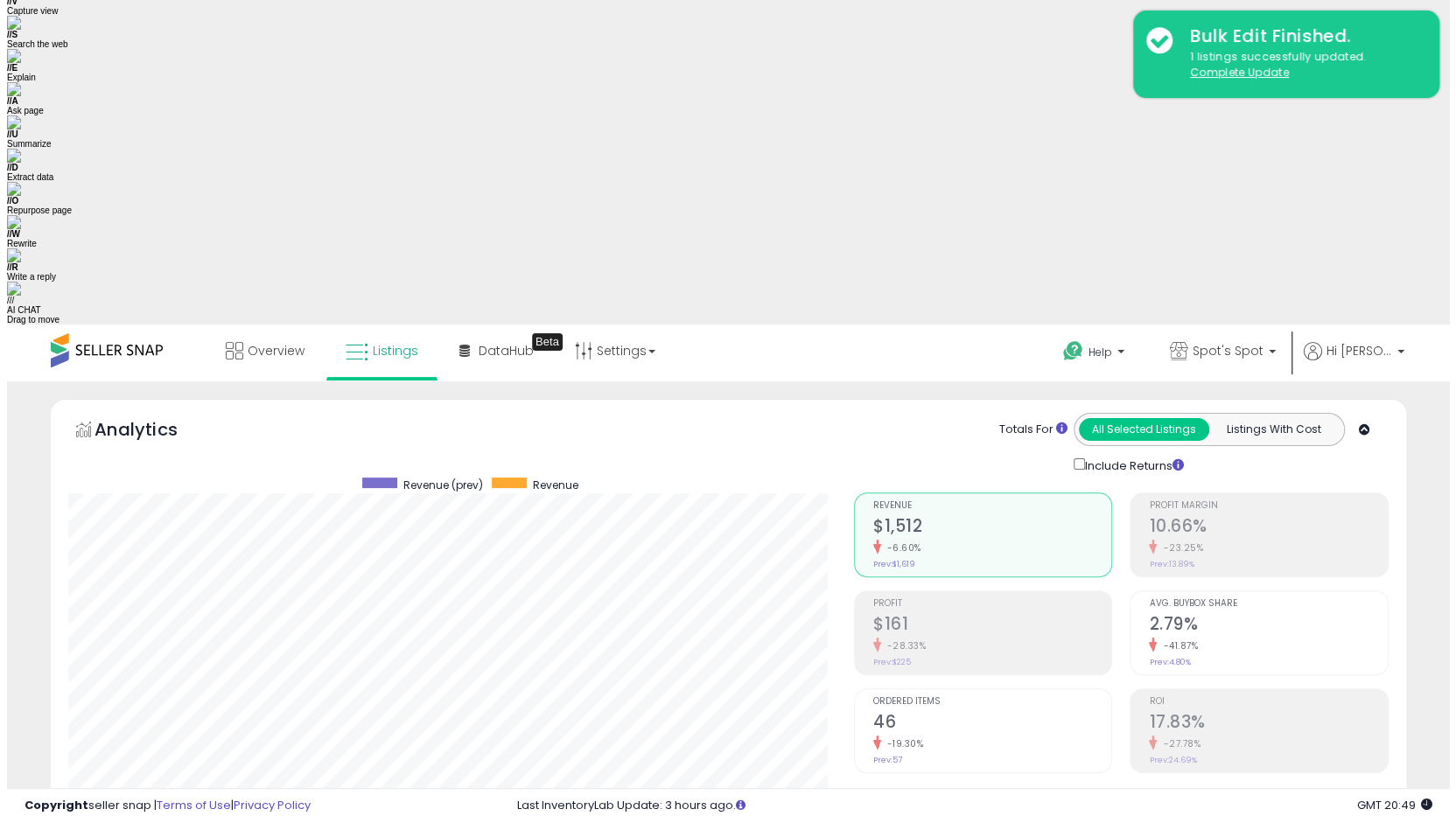 scroll, scrollTop: 87, scrollLeft: 0, axis: vertical 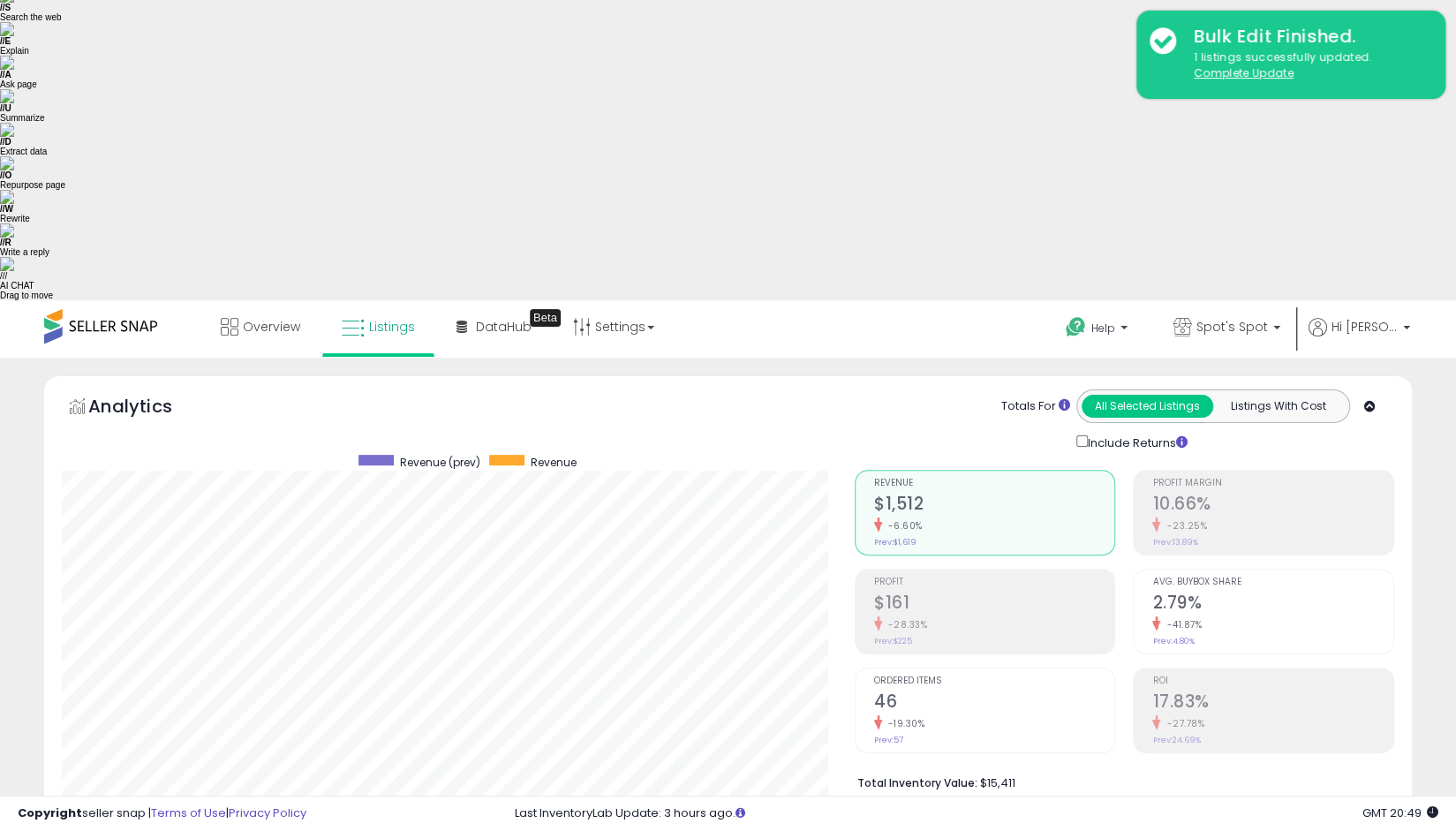 click on "Repricing On" at bounding box center (148, 874) 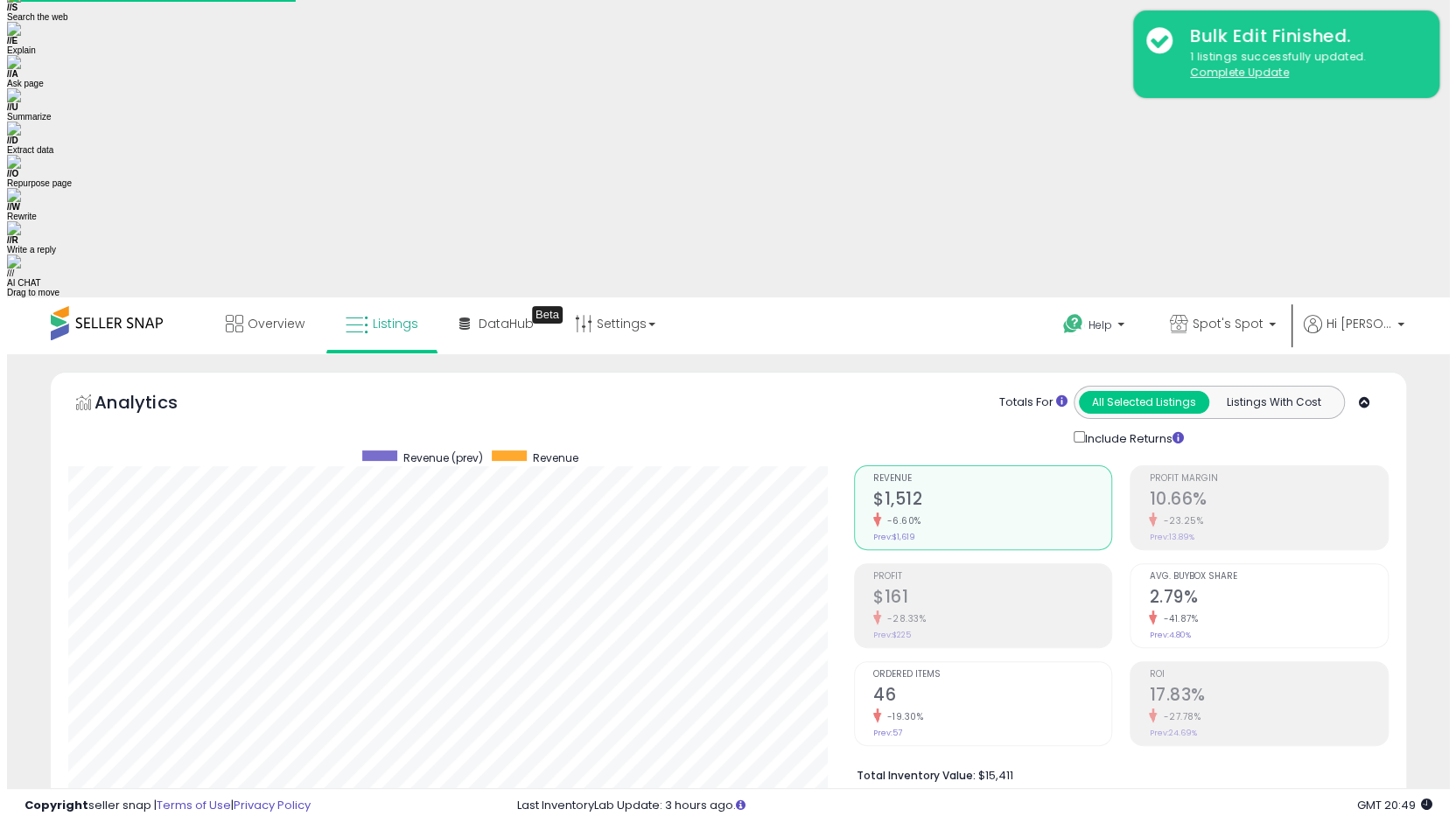 scroll, scrollTop: 874243, scrollLeft: 874206, axis: both 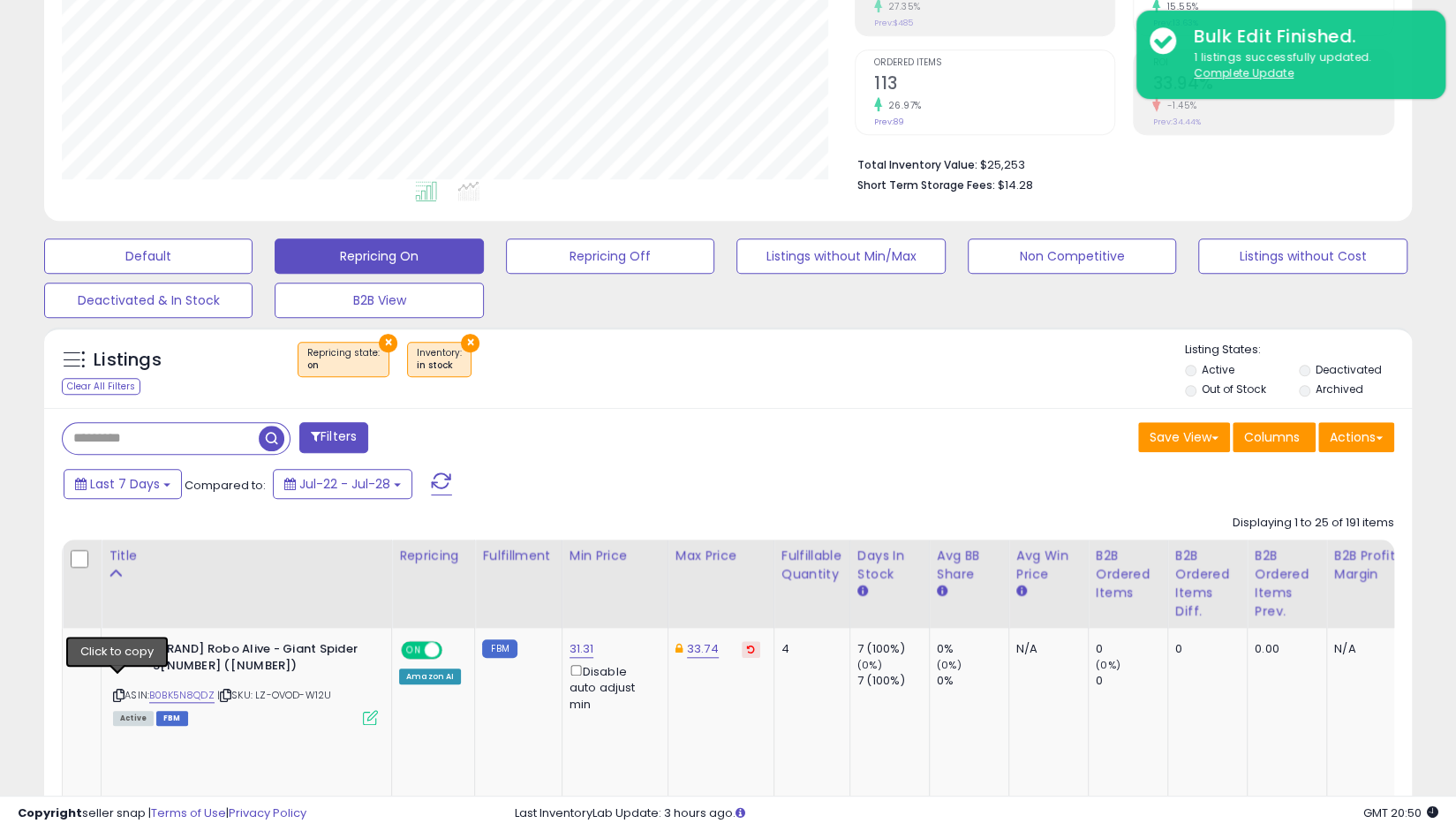 click at bounding box center (118, 1074) 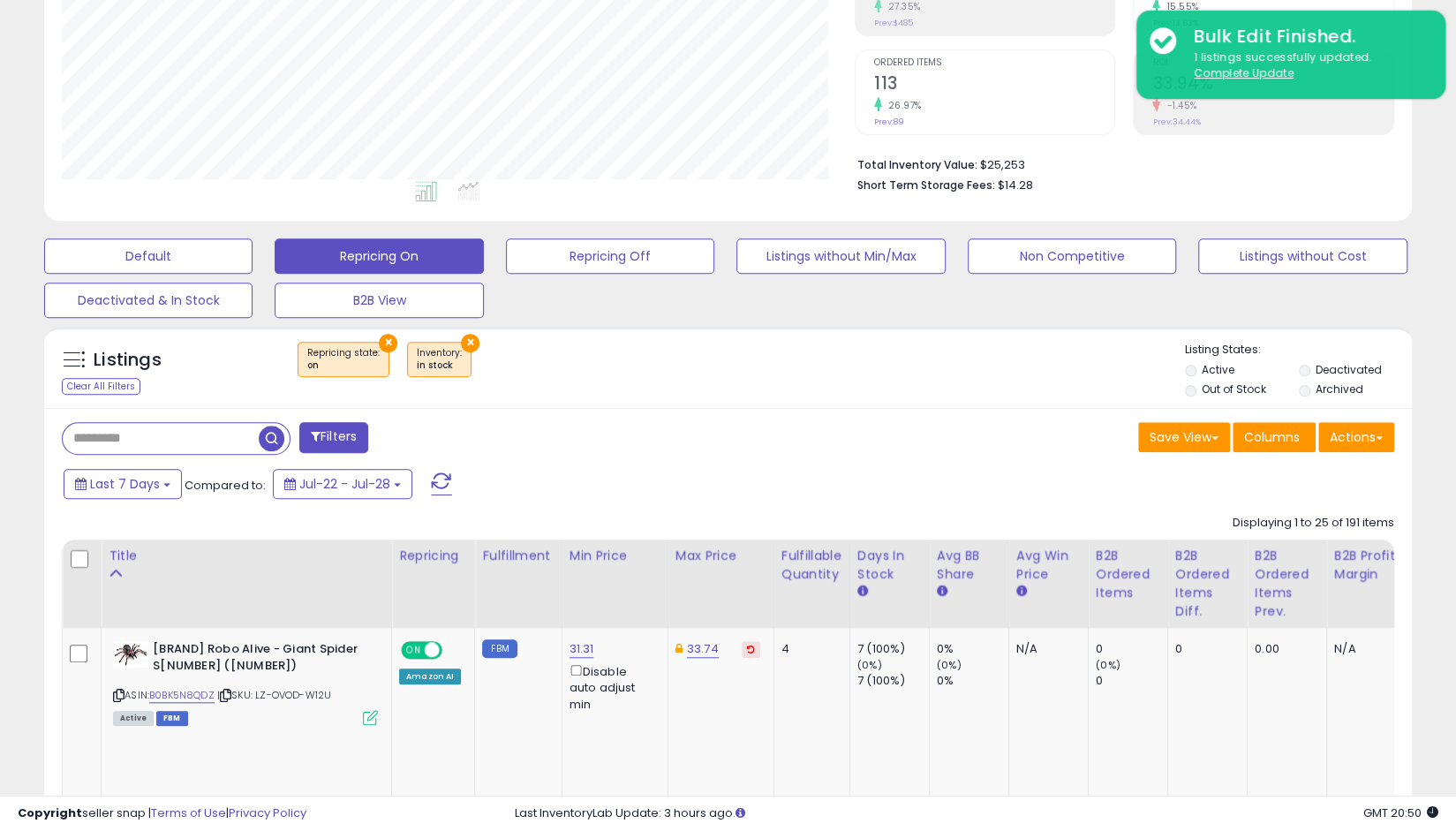 click at bounding box center [370, 919] 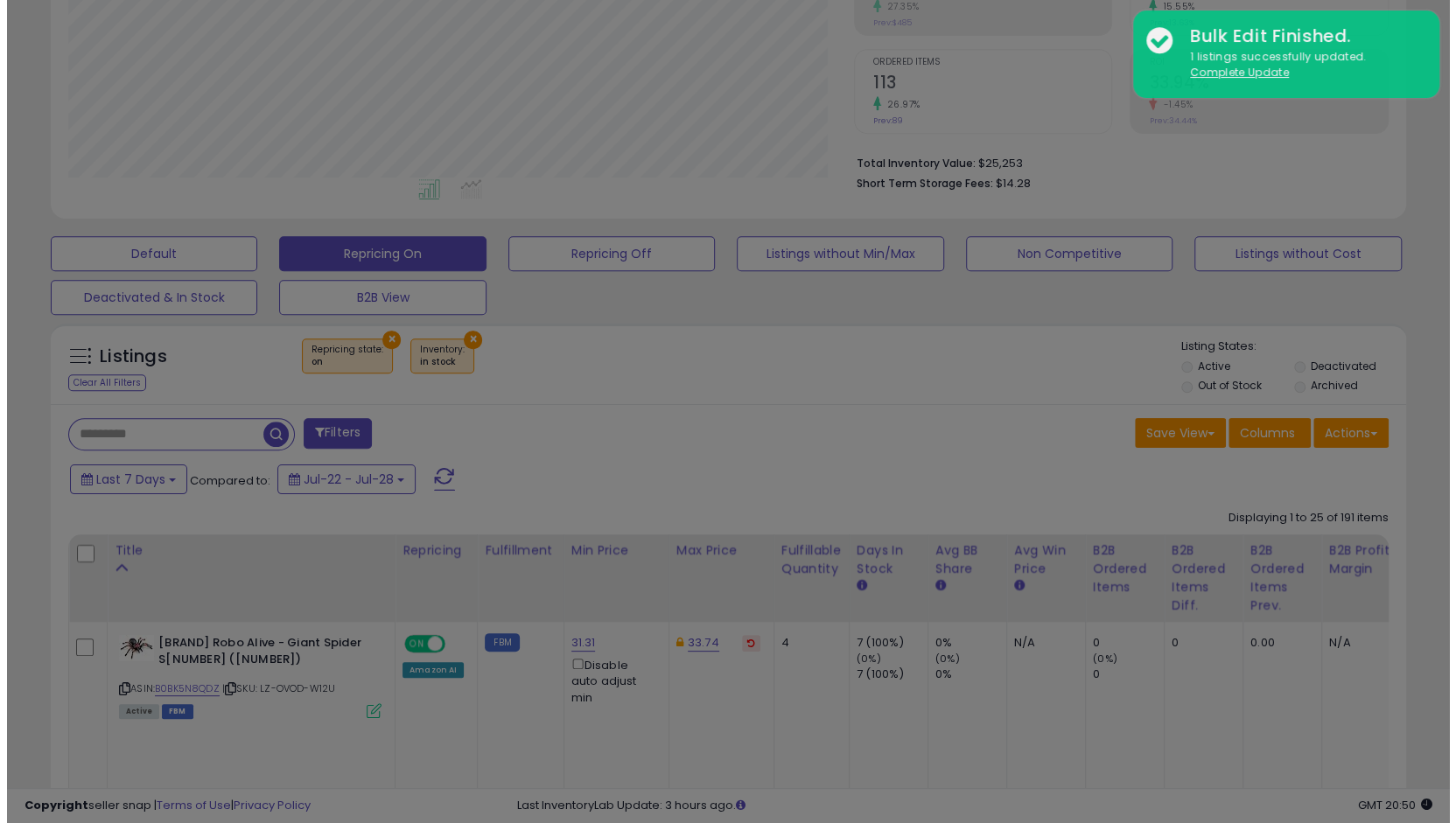 scroll, scrollTop: 874243, scrollLeft: 874206, axis: both 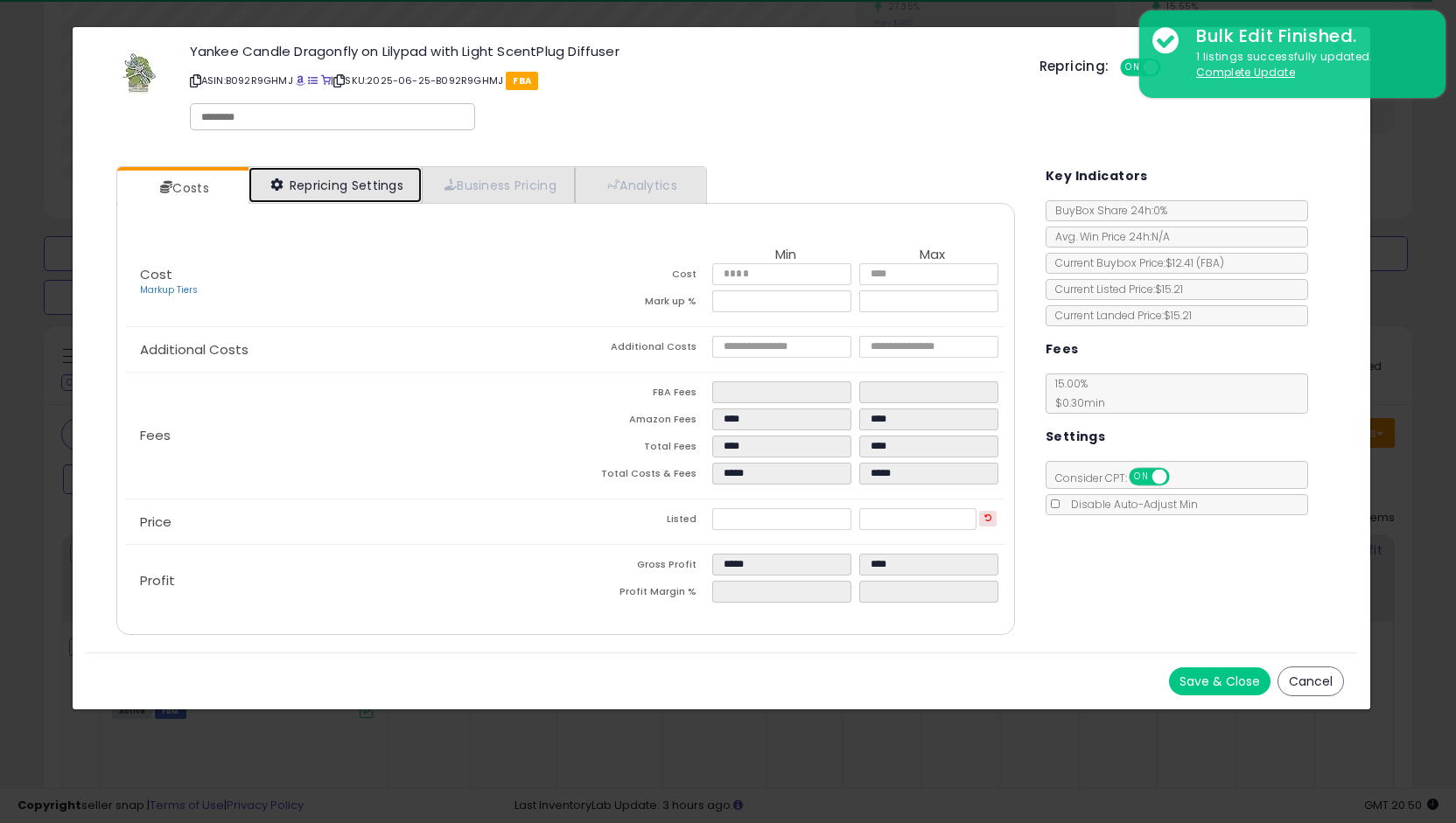 click on "Repricing Settings" at bounding box center [335, 185] 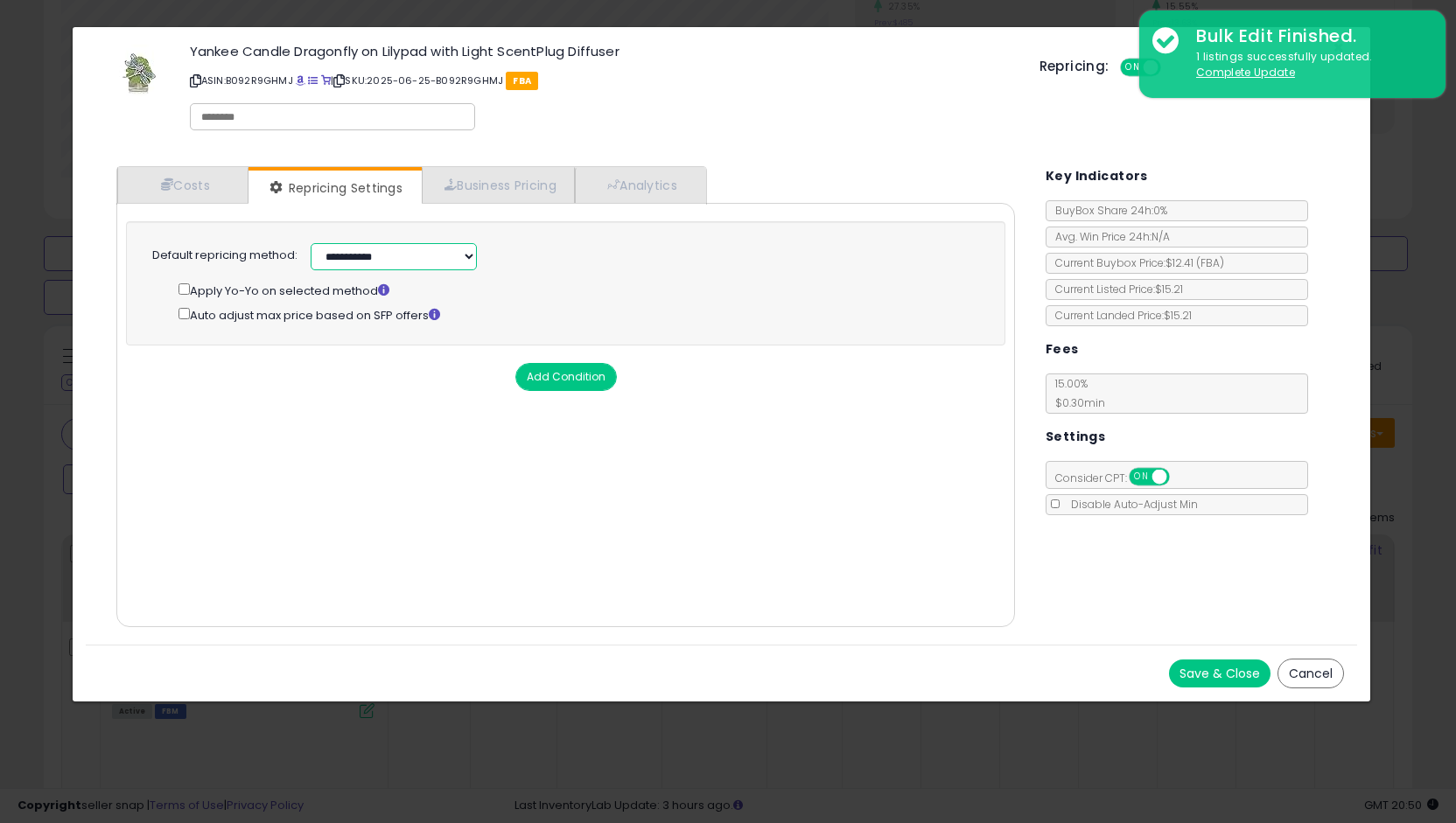 click on "**********" at bounding box center (394, 256) 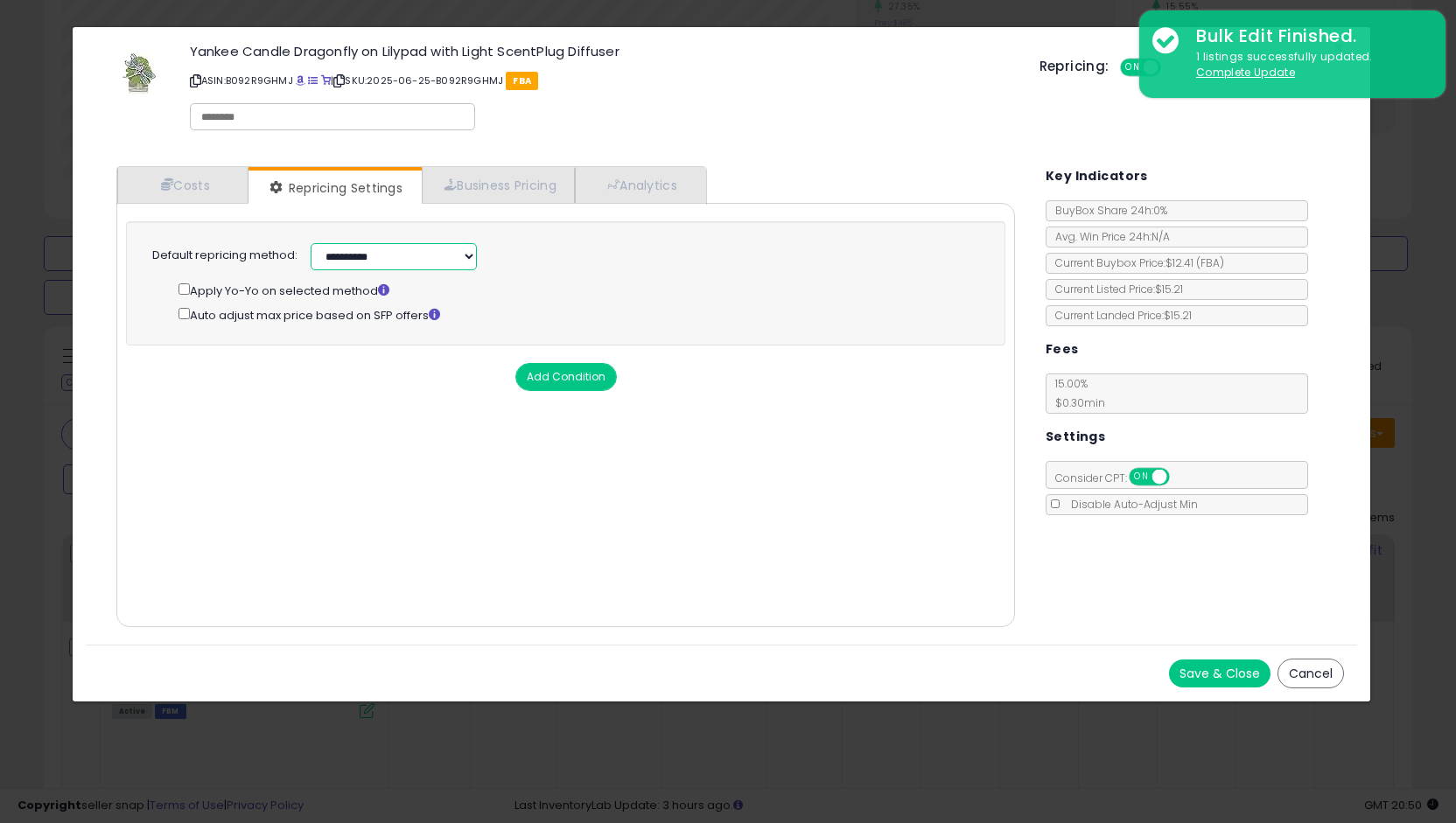 click on "**********" at bounding box center [394, 256] 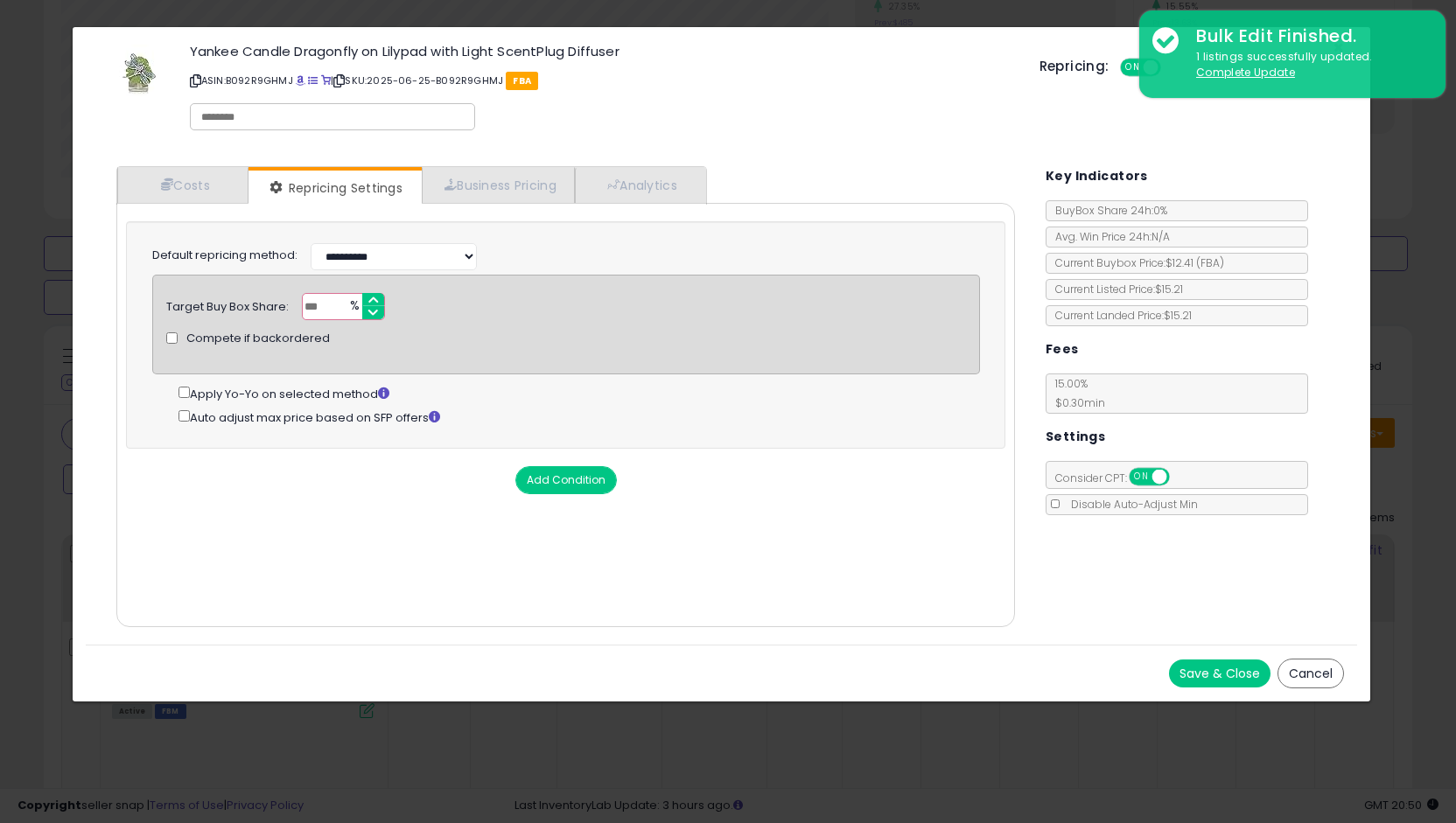 click on "*****" at bounding box center [343, 306] 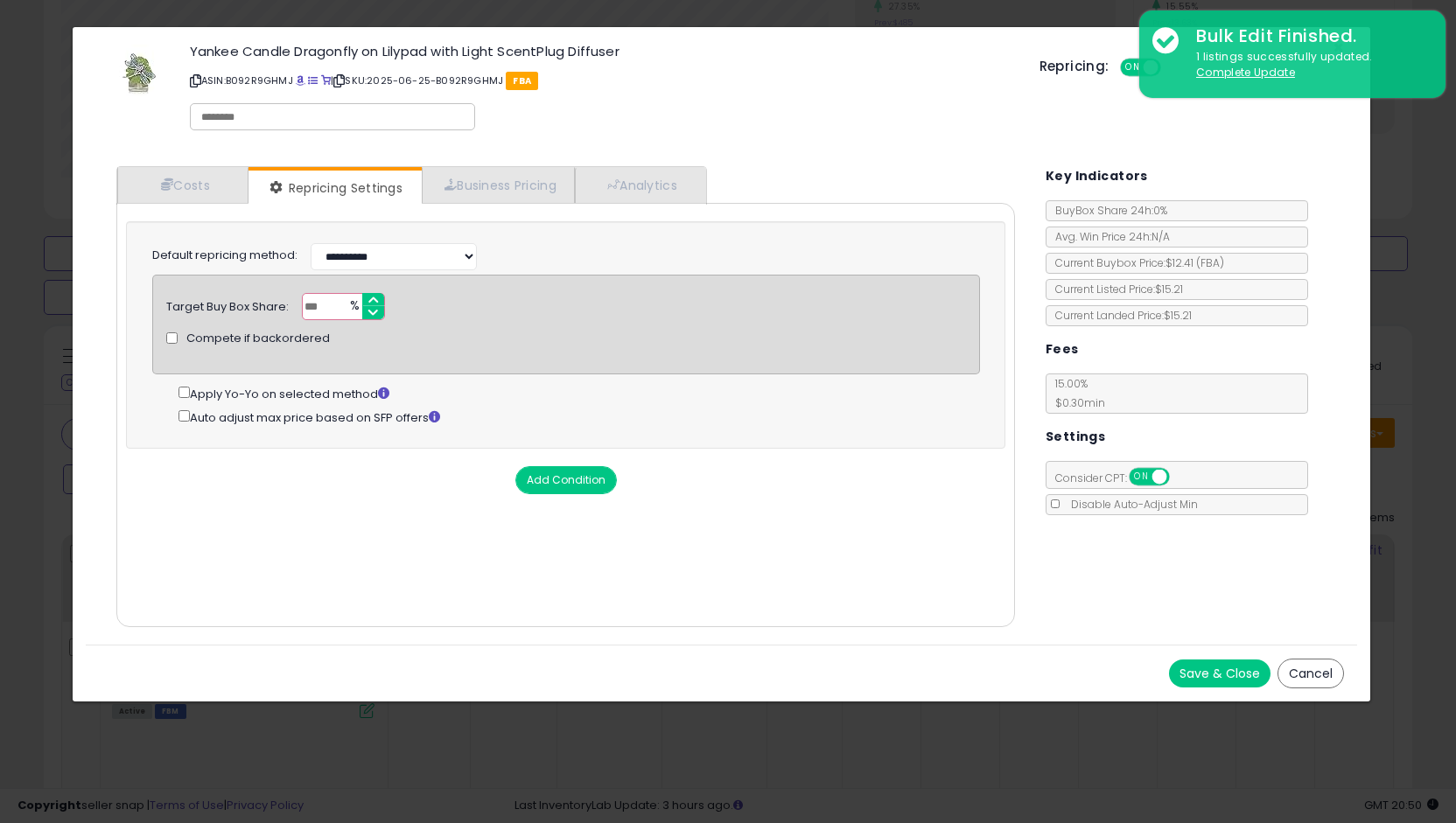click on "*****" at bounding box center (343, 306) 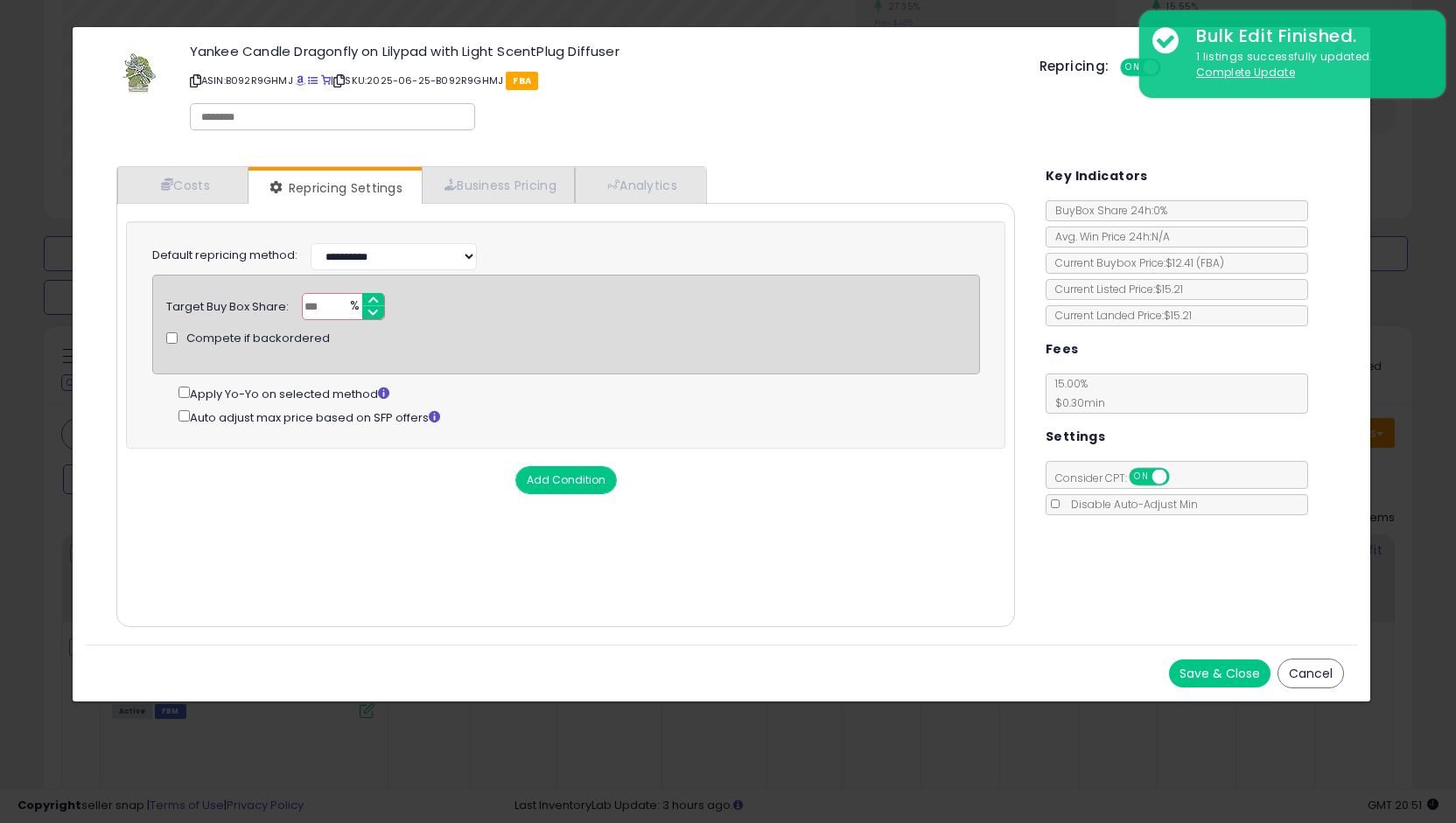 type on "*****" 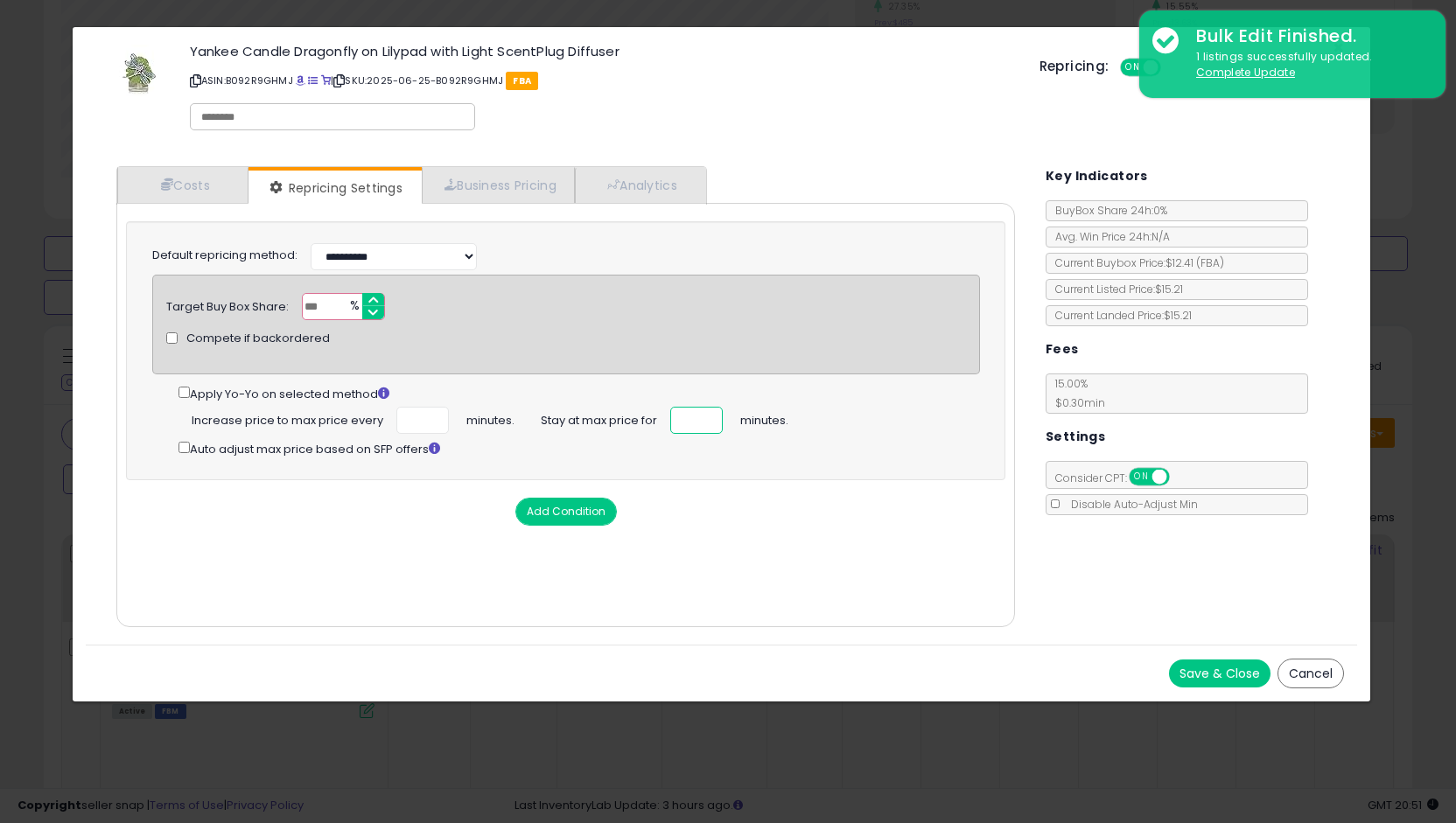 click at bounding box center [696, 420] 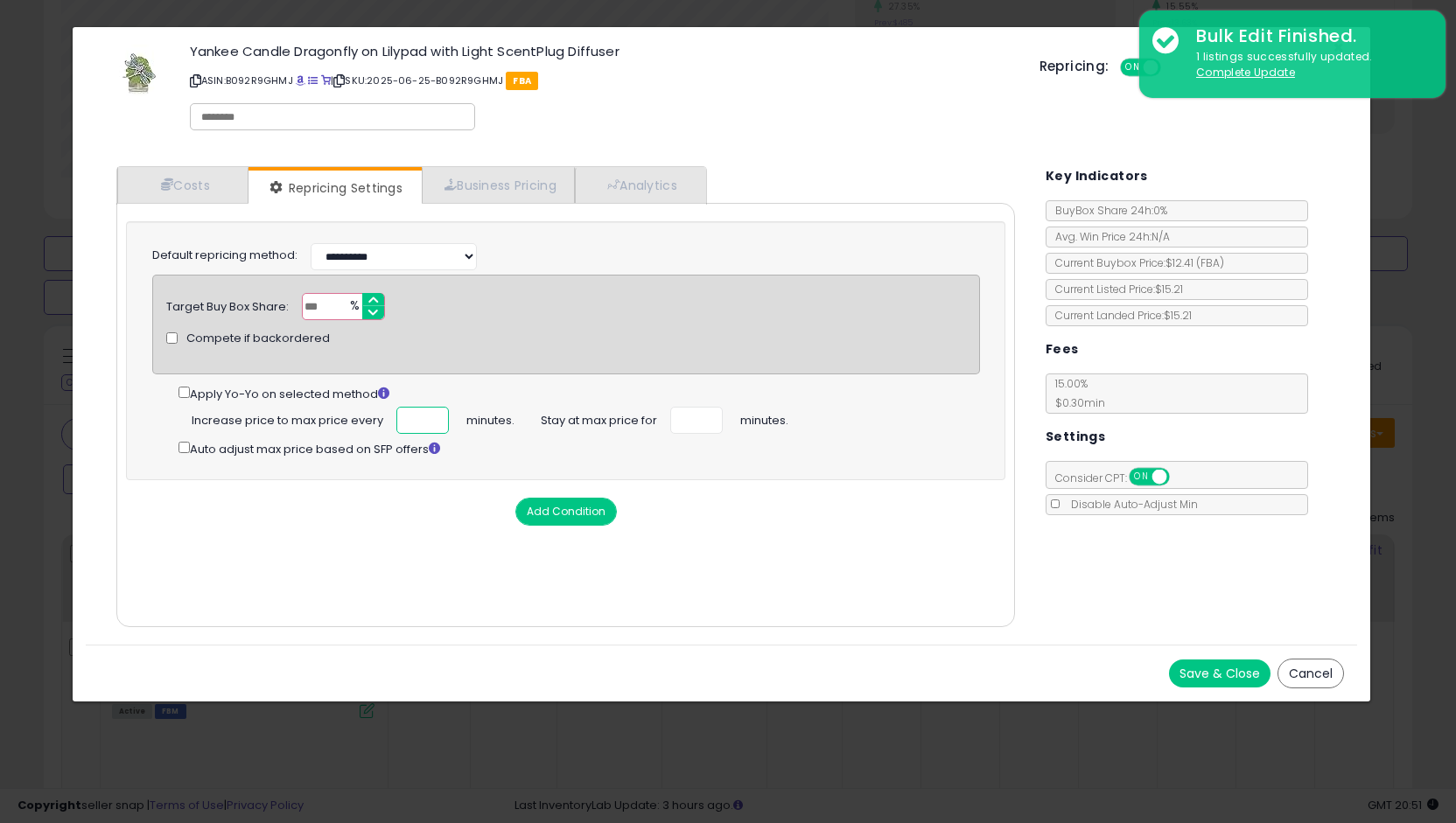 click at bounding box center (423, 420) 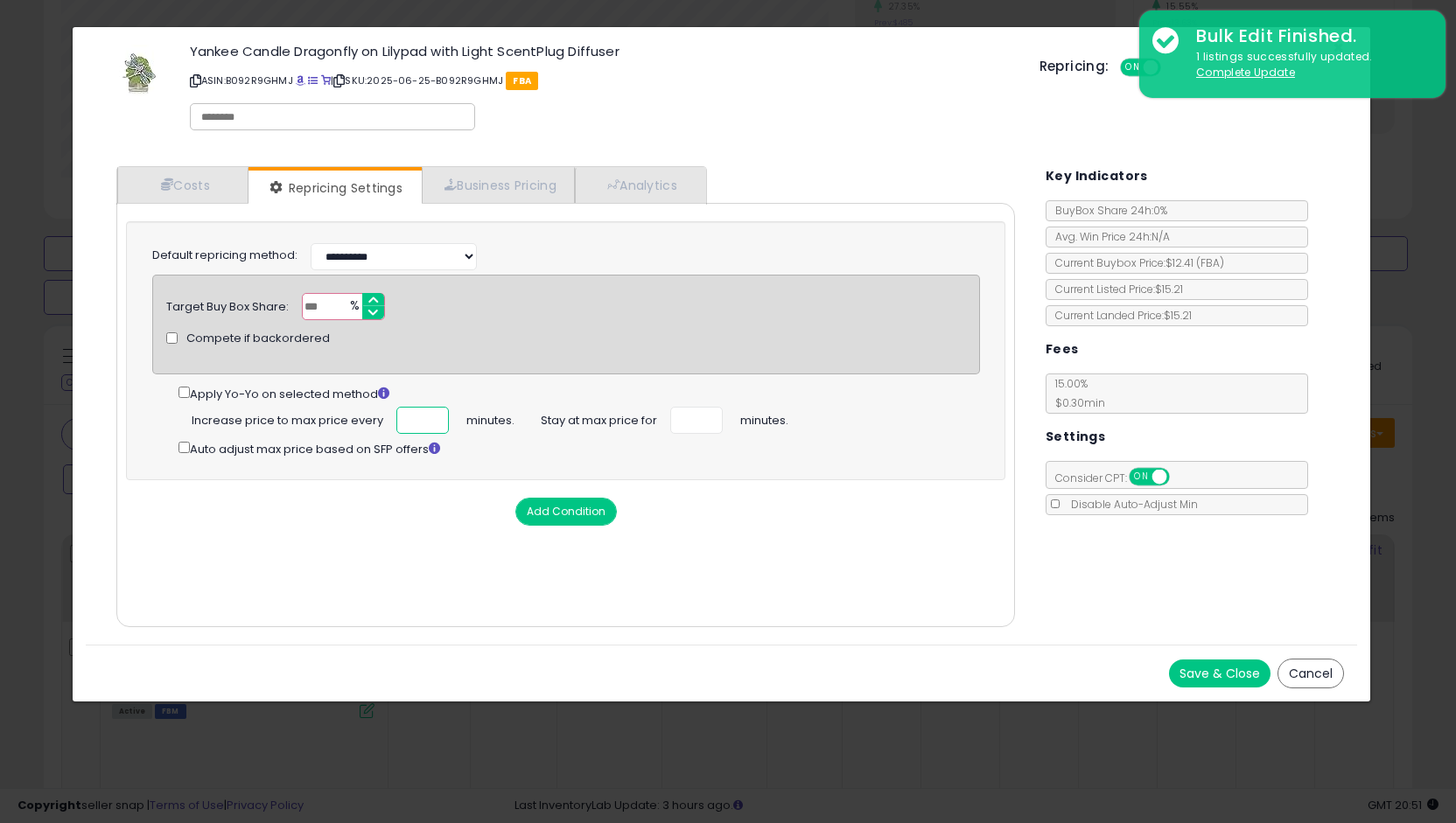 scroll, scrollTop: 0, scrollLeft: 2, axis: horizontal 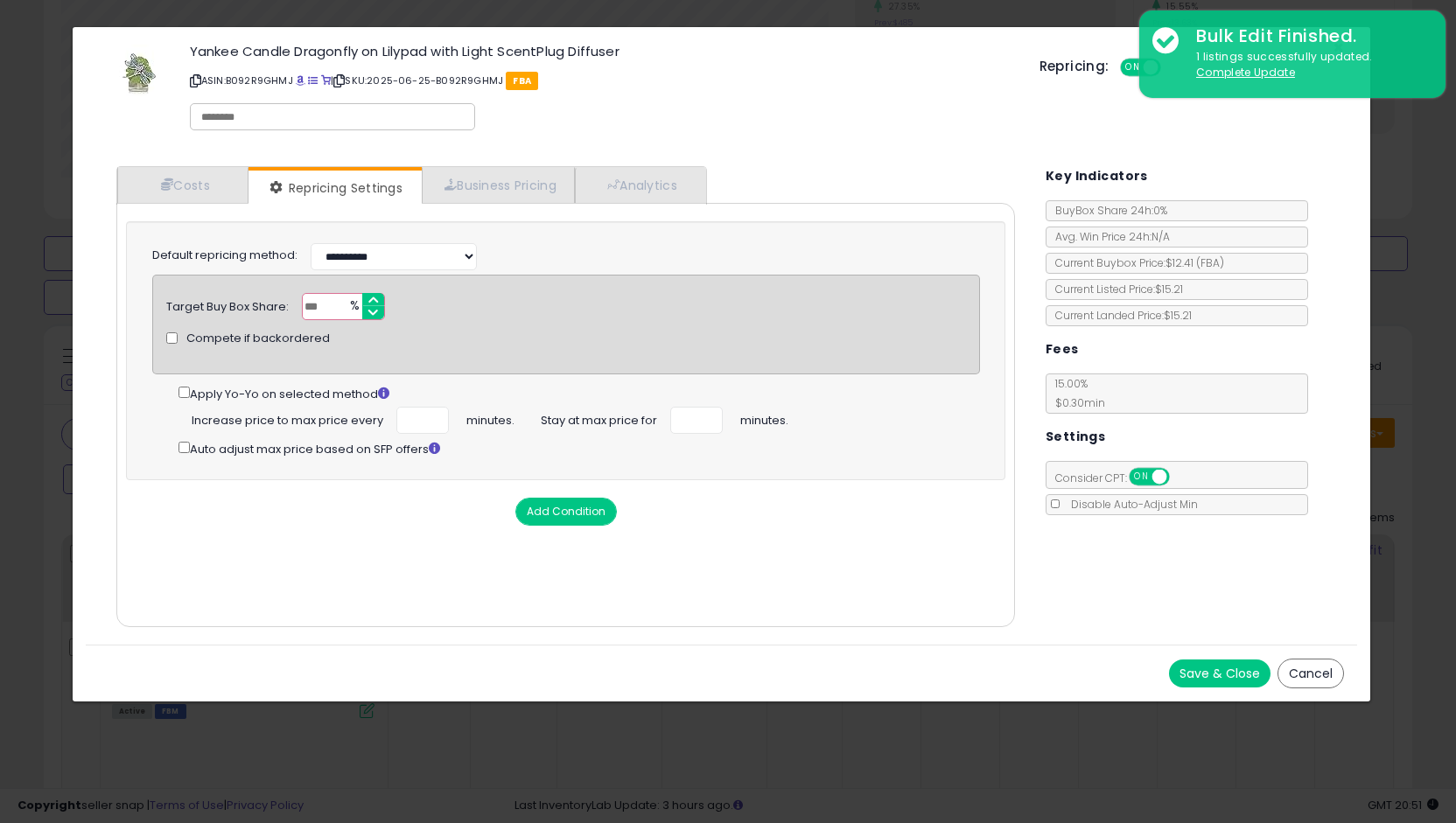 click on "Add Condition" at bounding box center [566, 512] 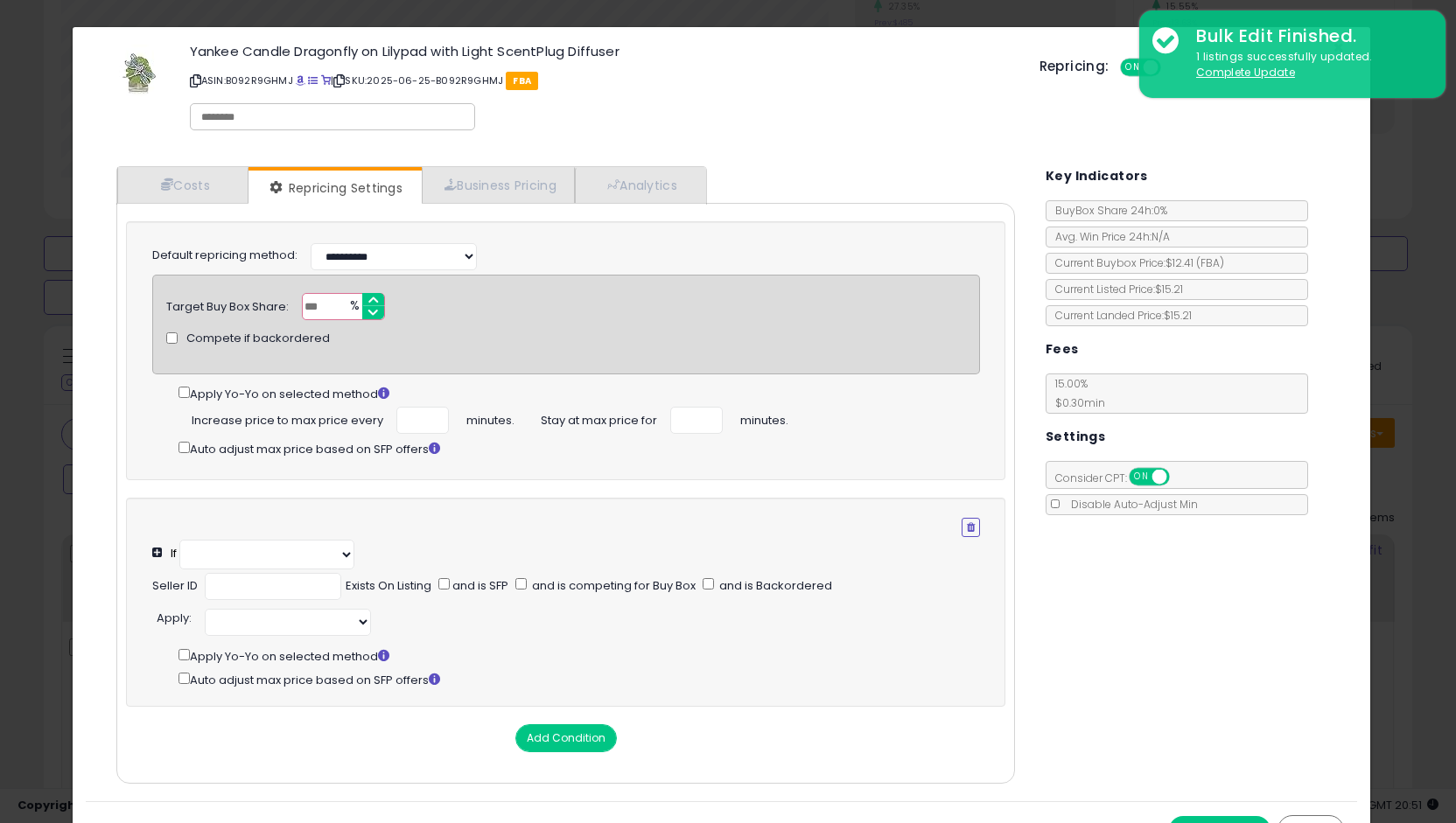 select on "**********" 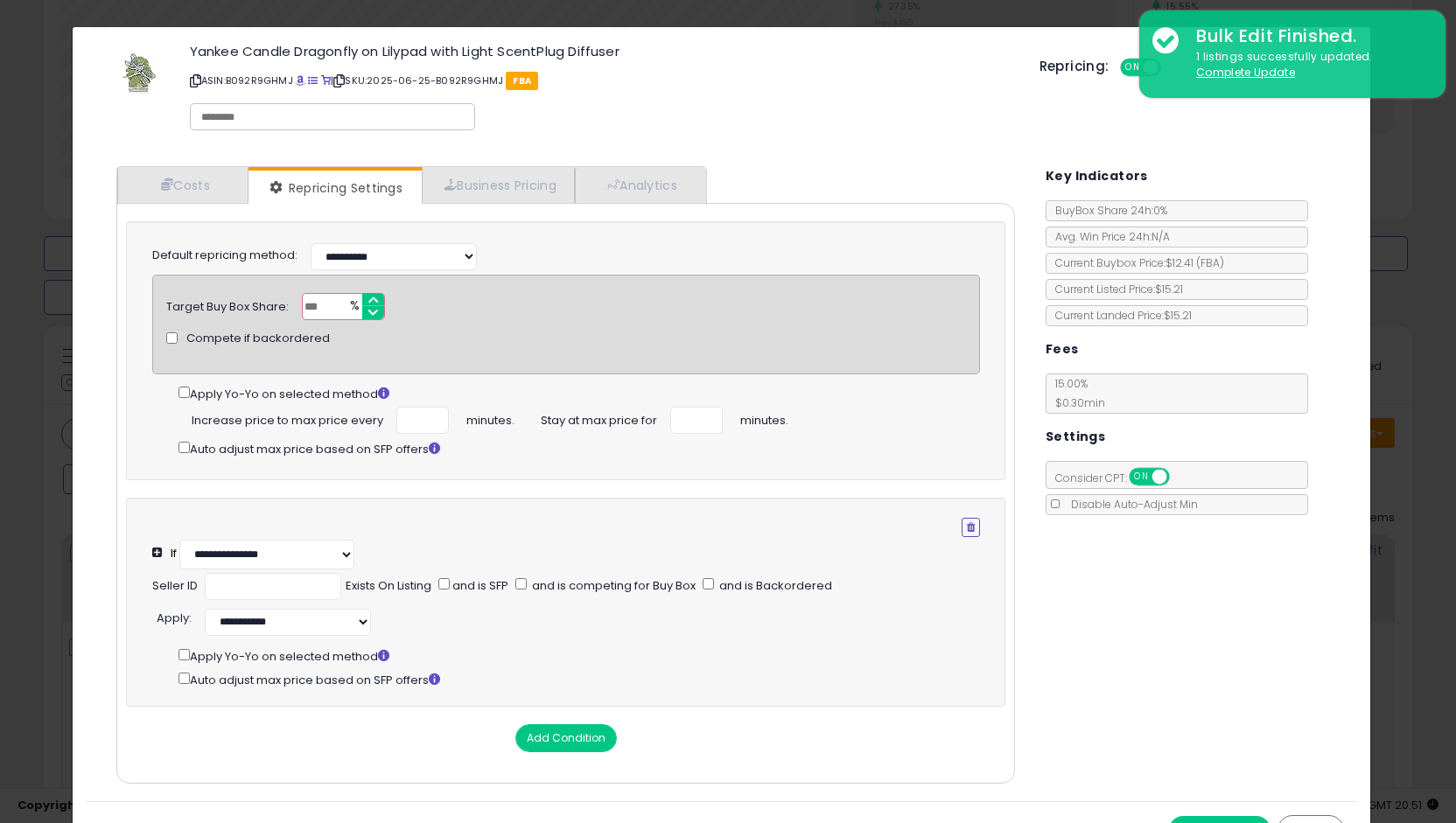 scroll, scrollTop: 40, scrollLeft: 0, axis: vertical 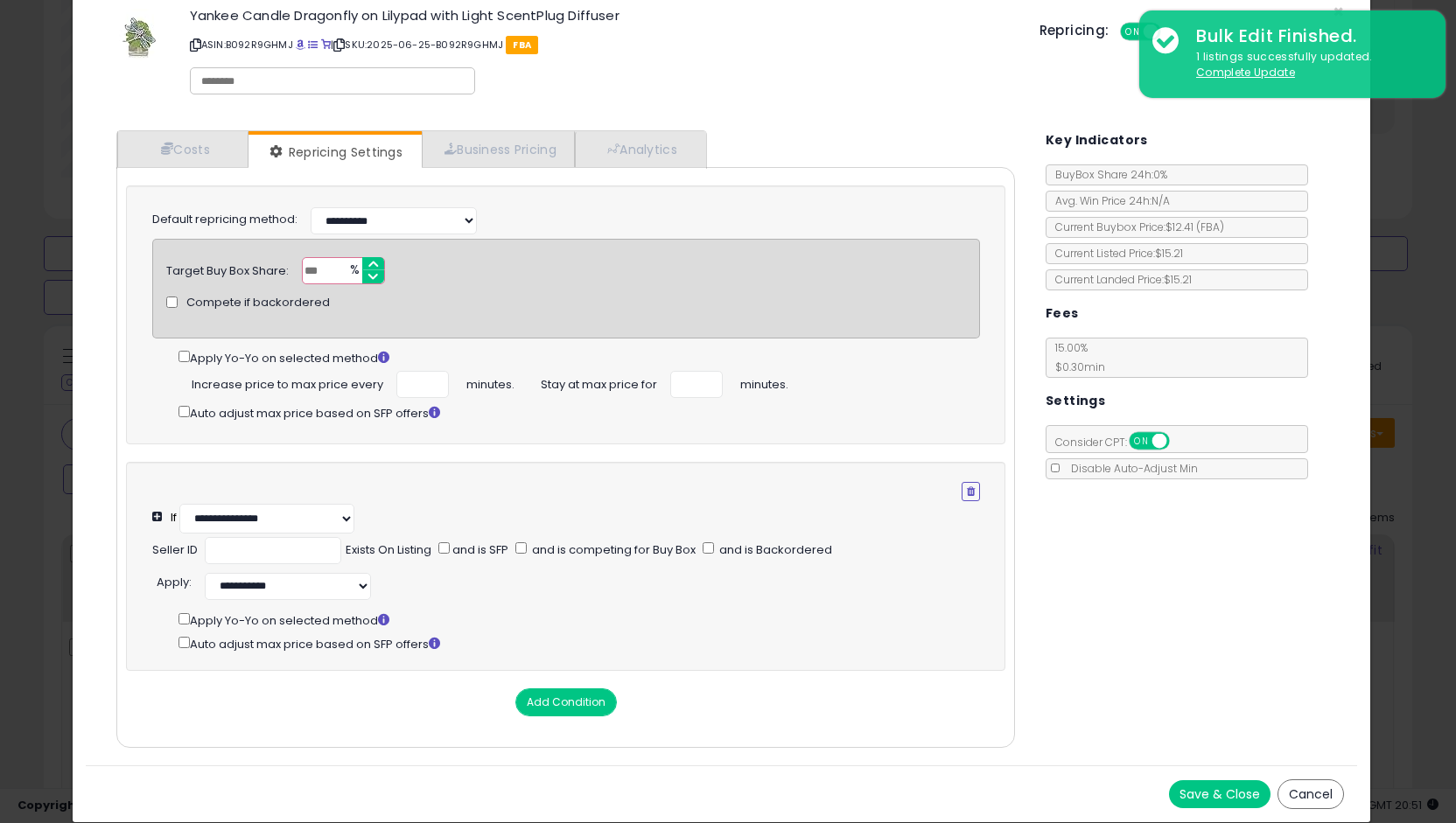 click on "Save & Close" at bounding box center [1220, 794] 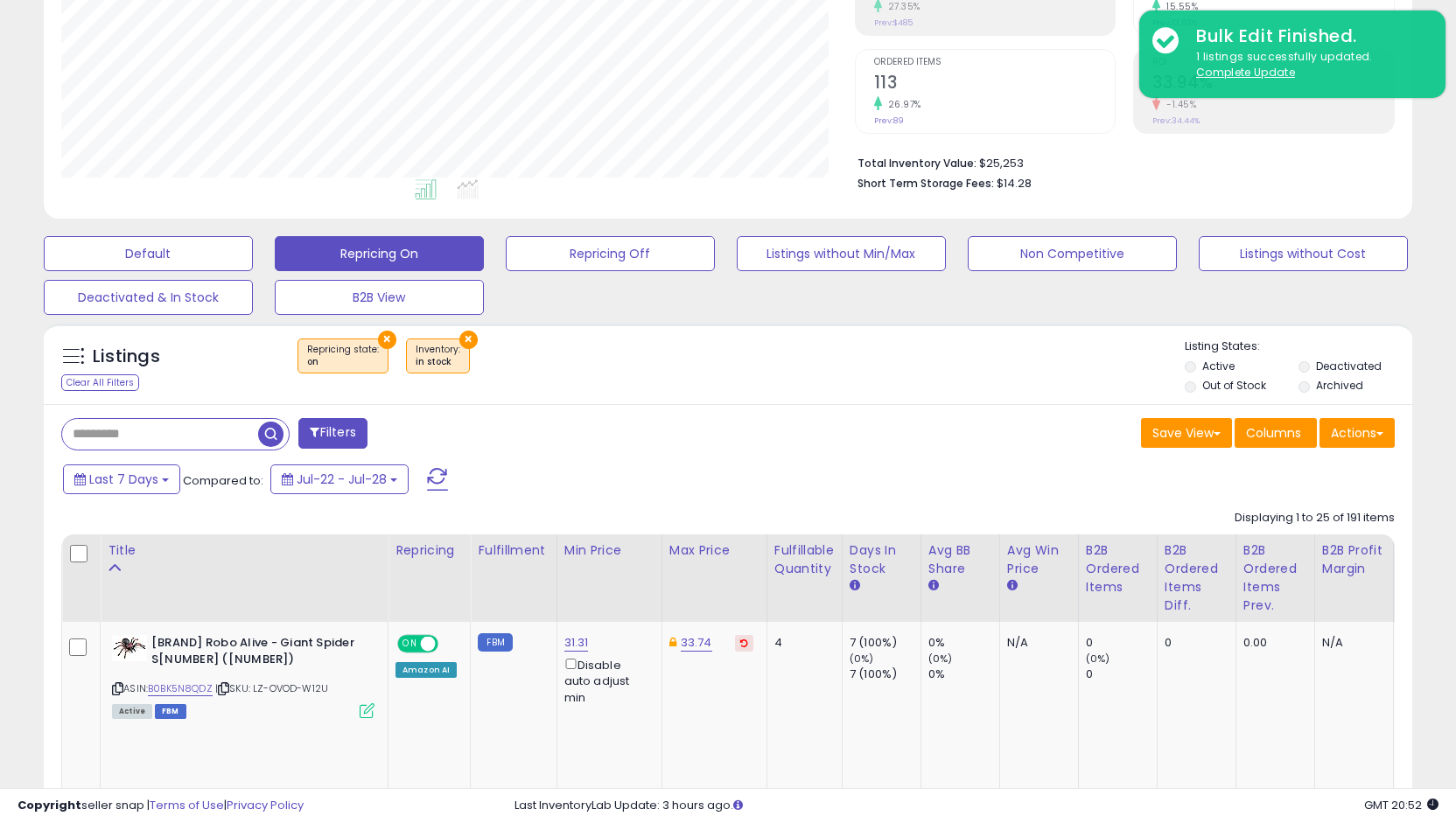 scroll, scrollTop: 0, scrollLeft: 335, axis: horizontal 